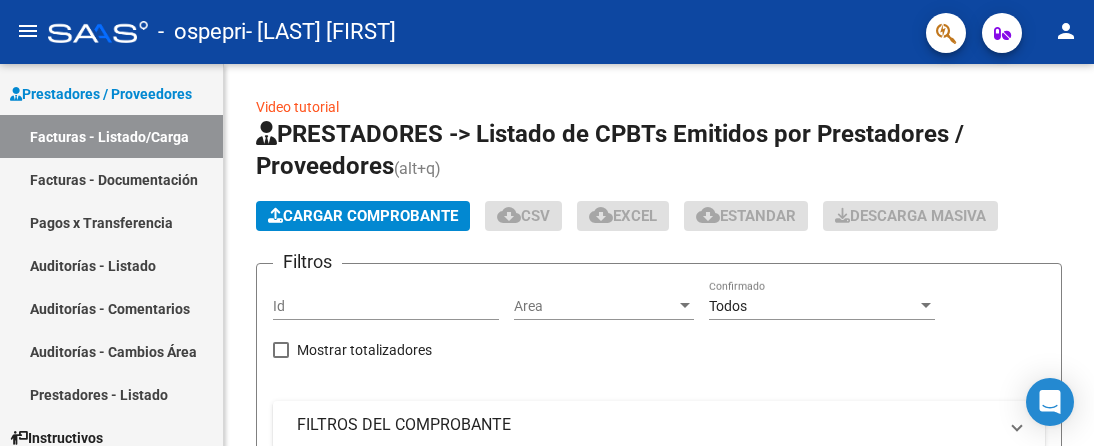 scroll, scrollTop: 0, scrollLeft: 0, axis: both 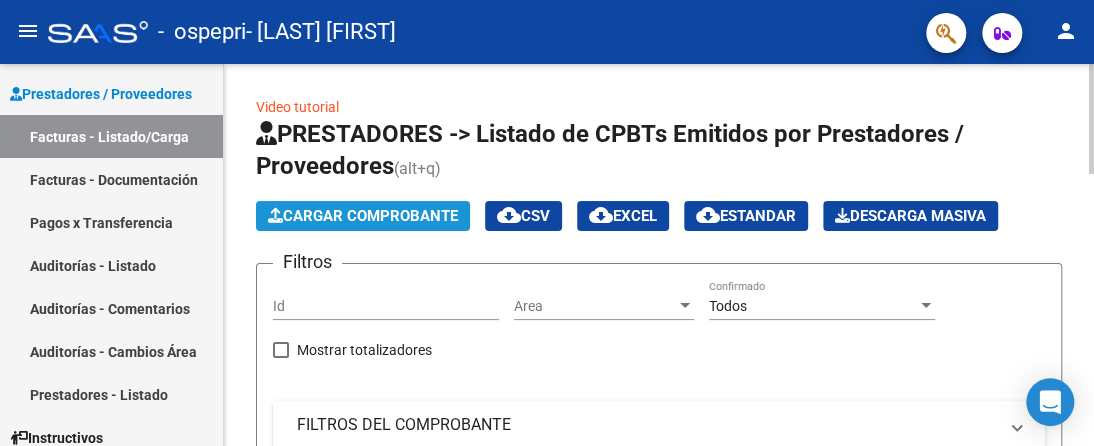 click on "Cargar Comprobante" 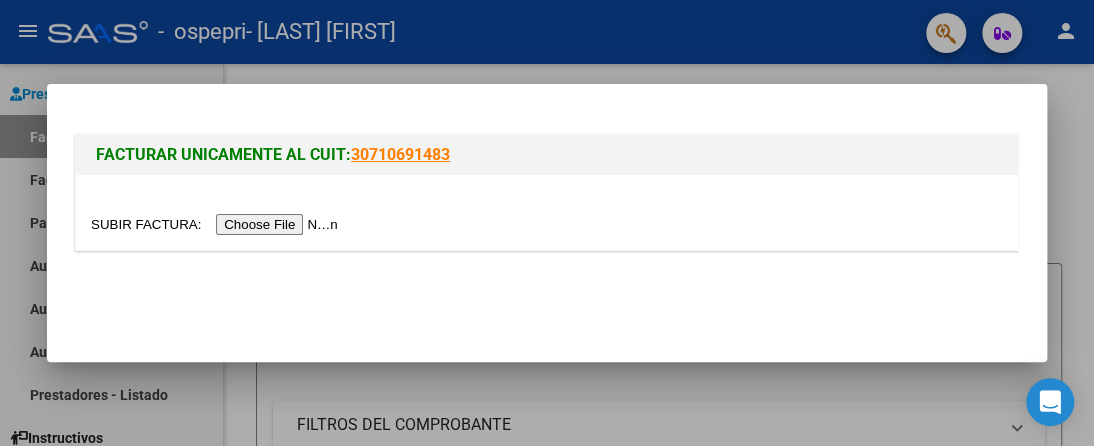 click at bounding box center (217, 224) 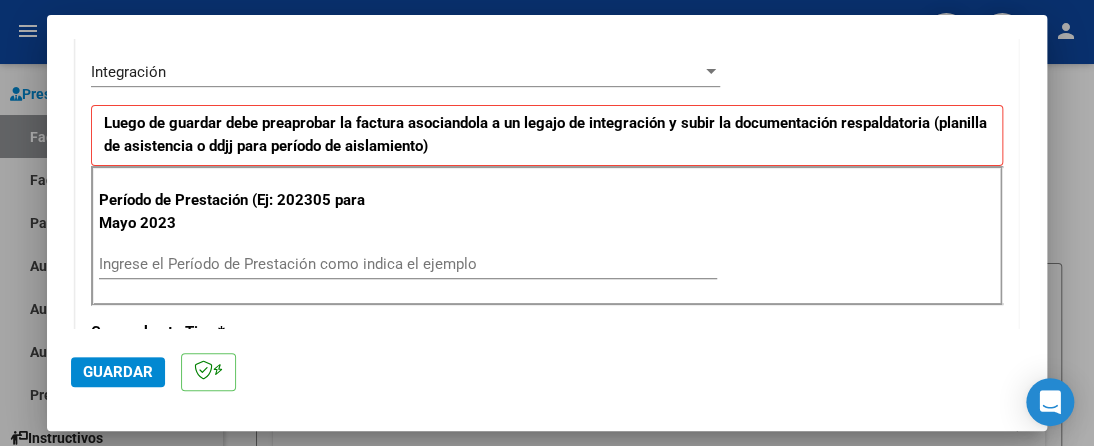 scroll, scrollTop: 500, scrollLeft: 0, axis: vertical 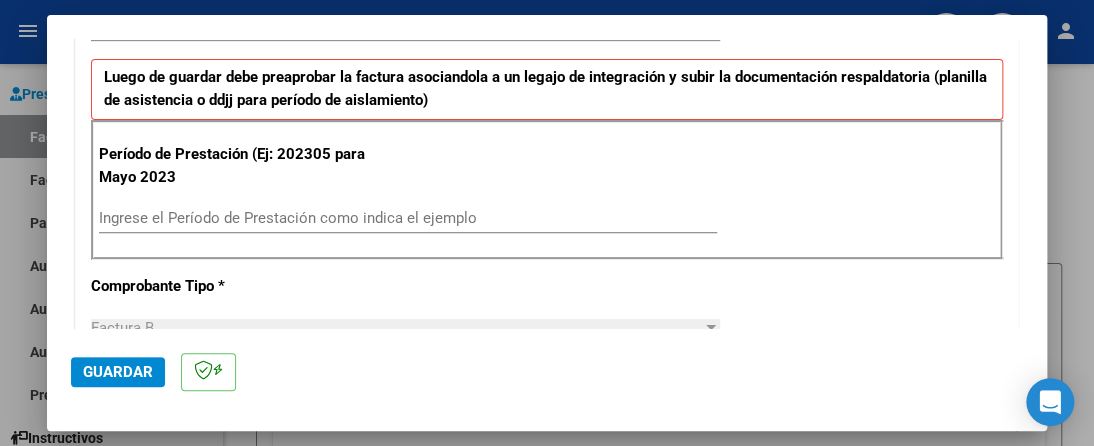 click on "Ingrese el Período de Prestación como indica el ejemplo" at bounding box center (408, 218) 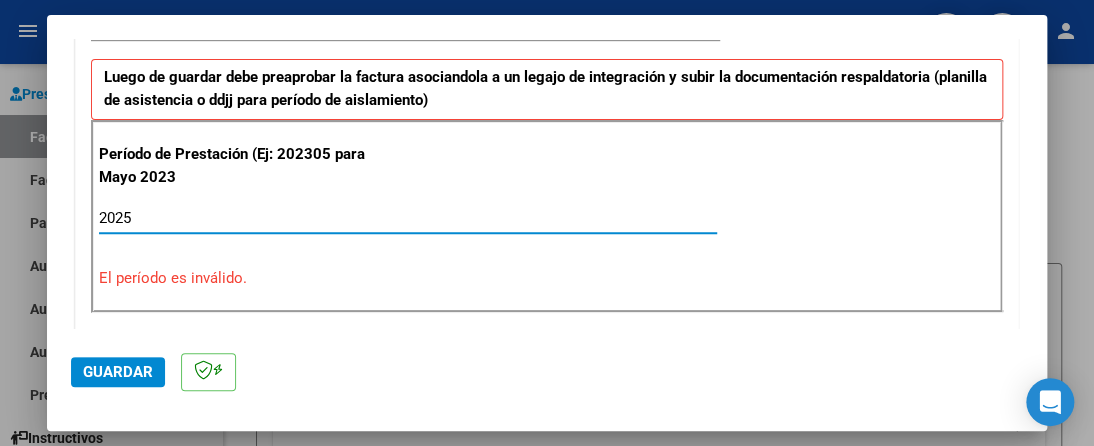 click on "2025" at bounding box center [408, 218] 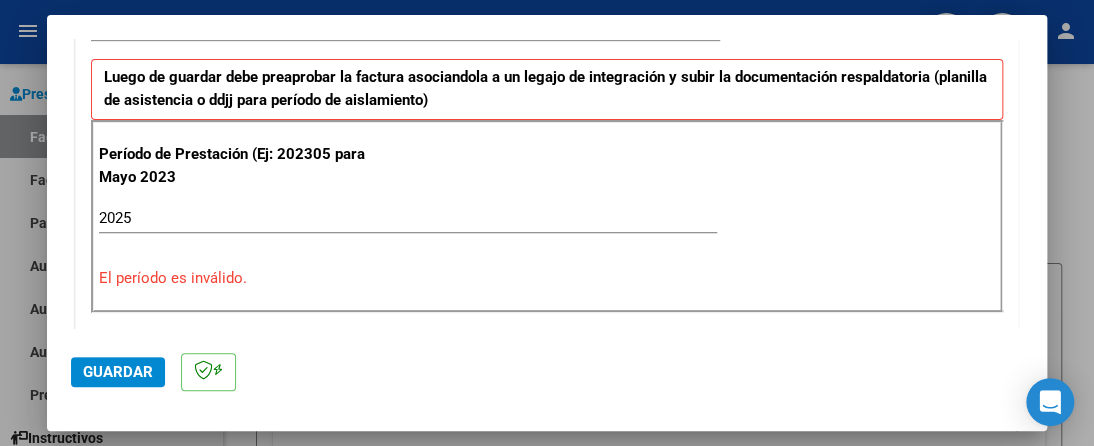 click on "2025 Ingrese el Período de Prestación como indica el ejemplo" at bounding box center [408, 218] 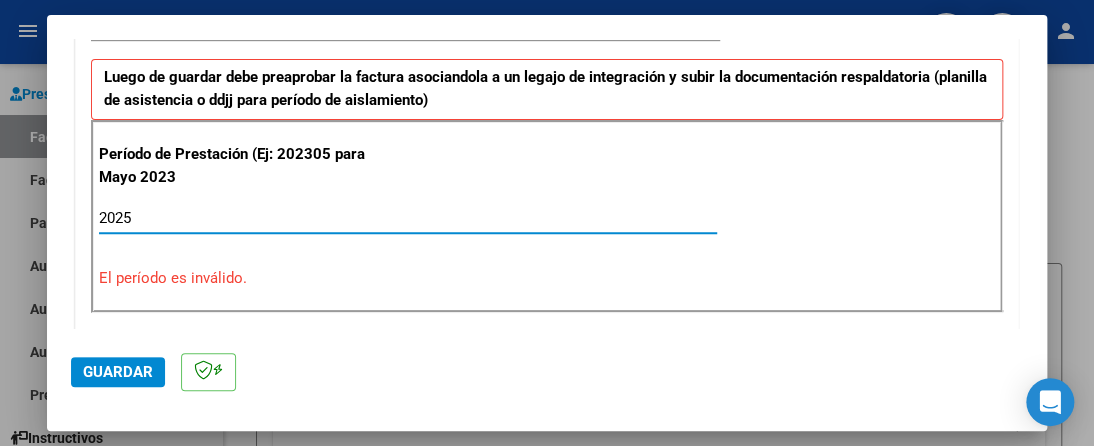 click on "2025" at bounding box center [408, 218] 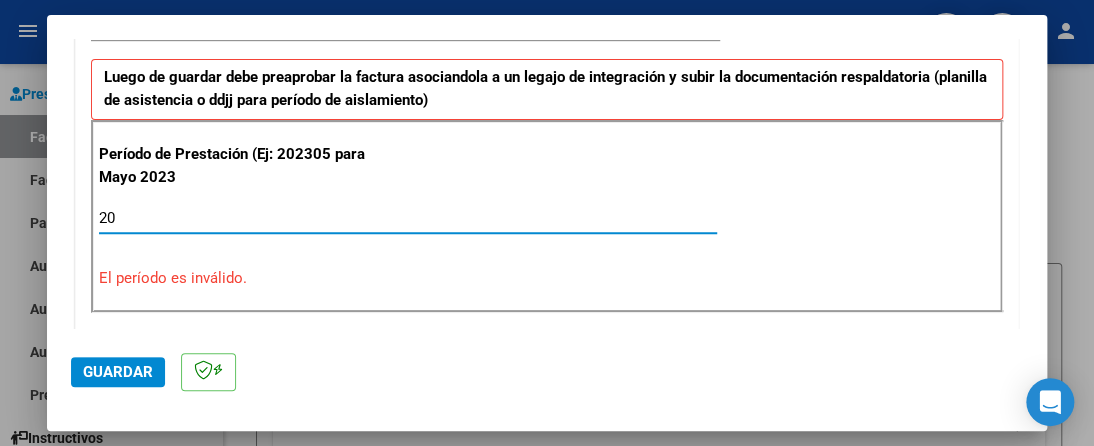 type on "2" 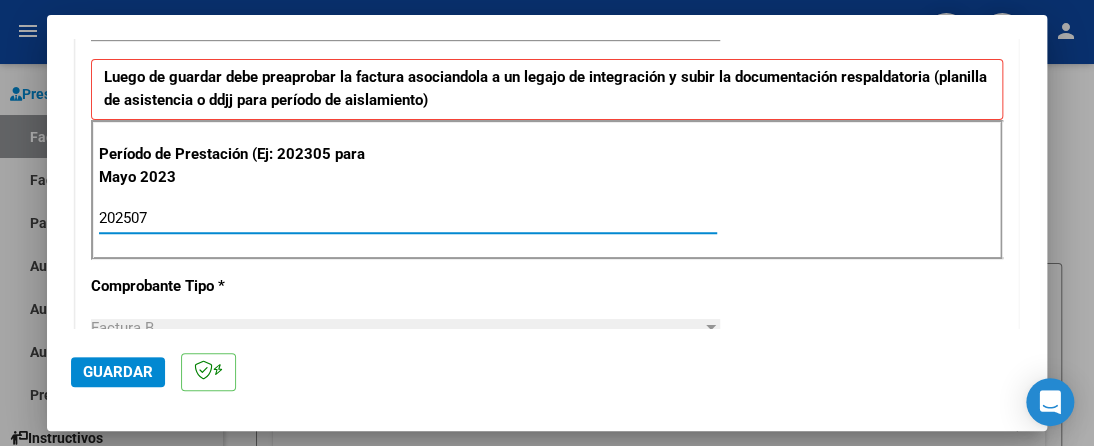 scroll, scrollTop: 600, scrollLeft: 0, axis: vertical 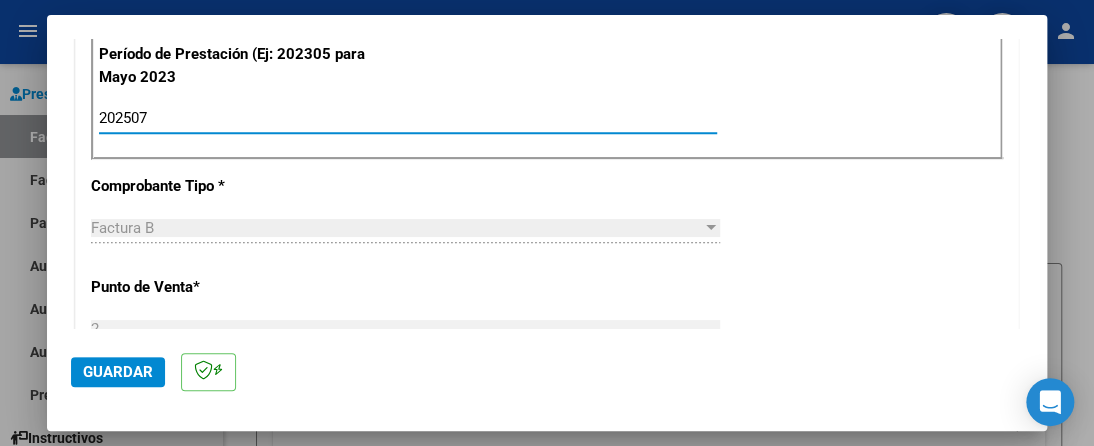 type on "202507" 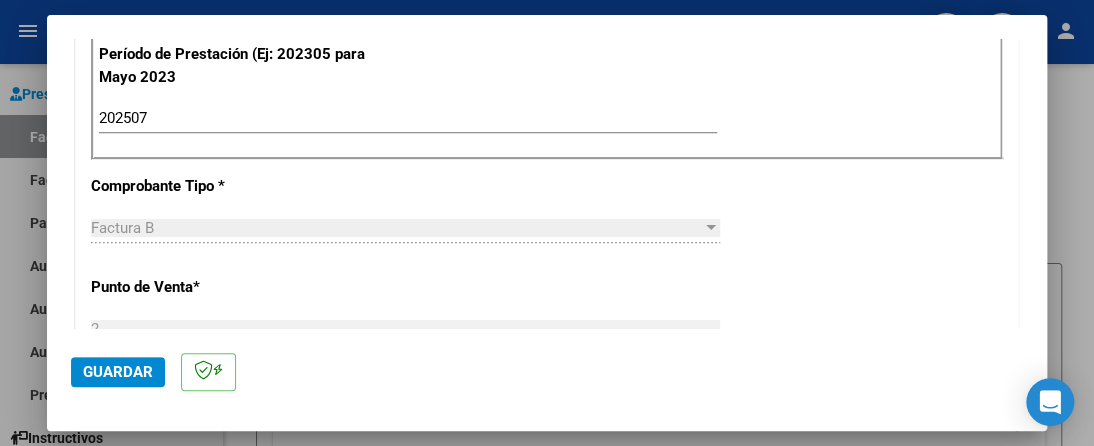 click on "Factura B" at bounding box center [396, 228] 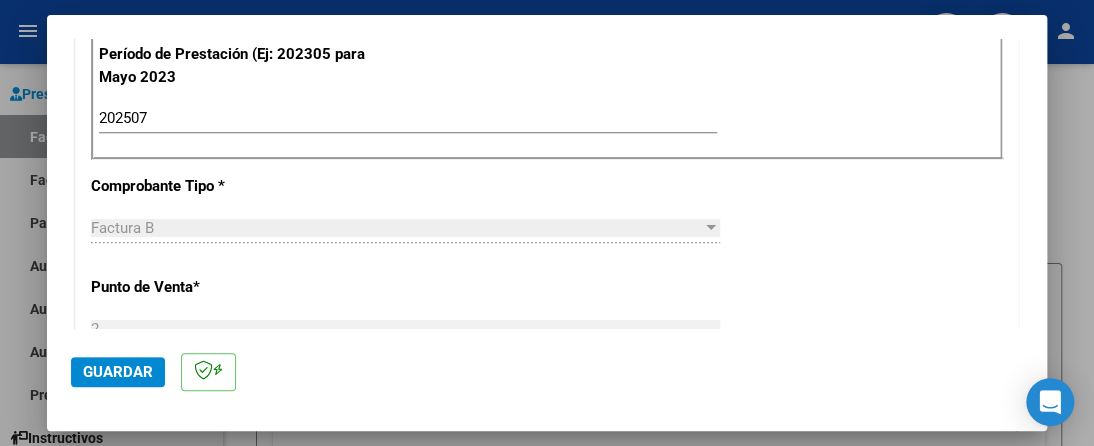 click on "Factura B" at bounding box center [122, 228] 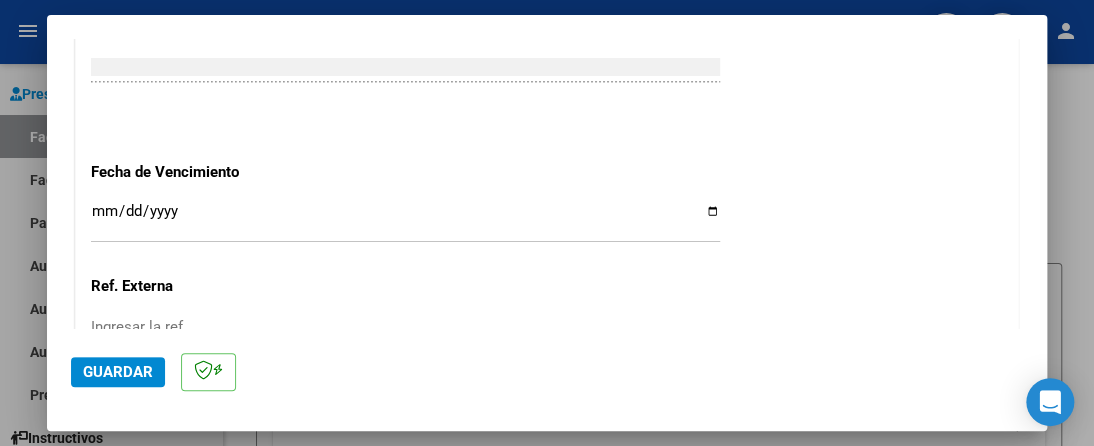 scroll, scrollTop: 1400, scrollLeft: 0, axis: vertical 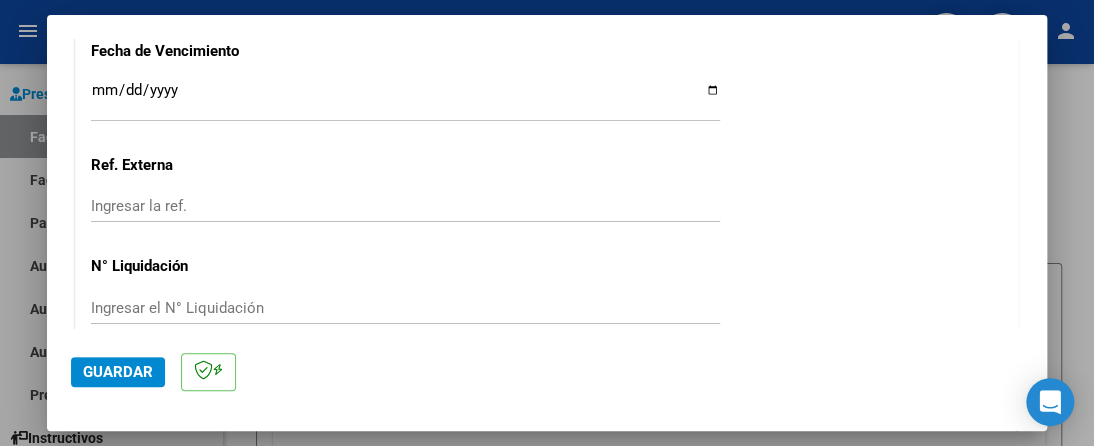 click on "Ingresar la fecha" at bounding box center (405, 98) 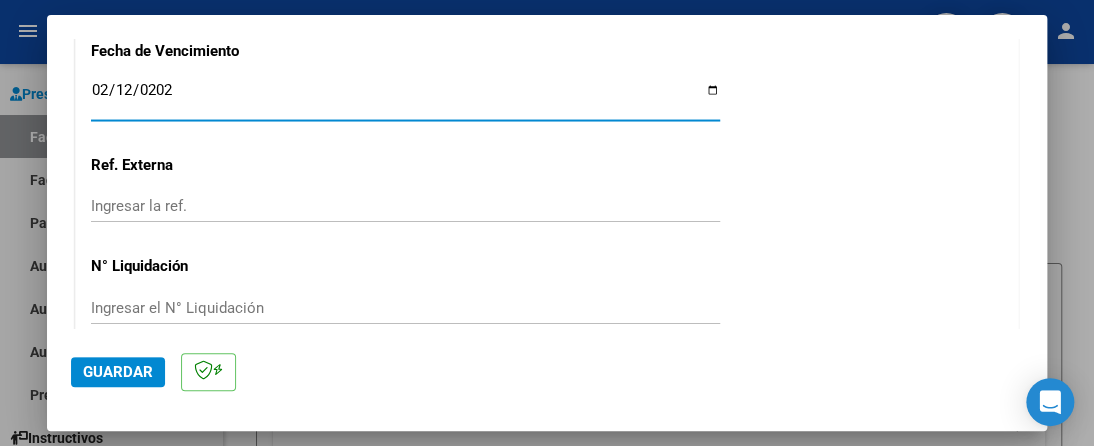 type on "2025-02-12" 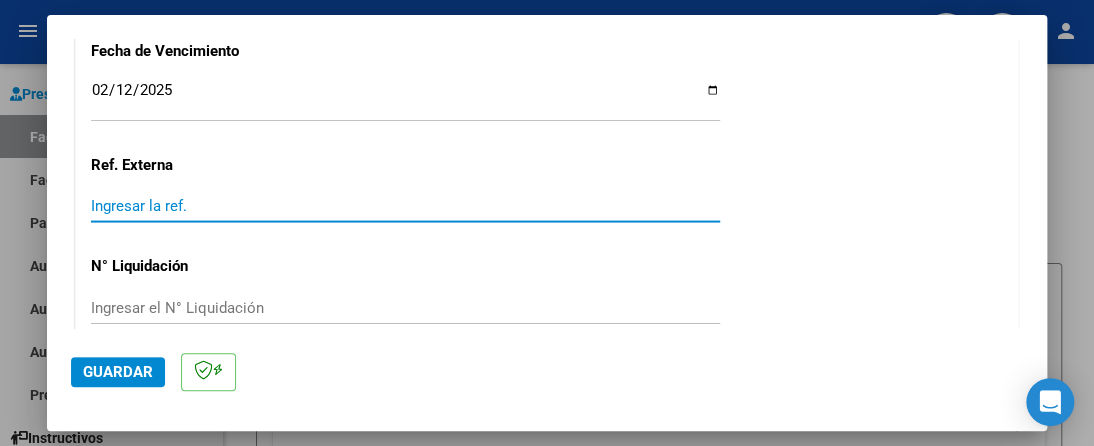 click on "Ingresar la ref." at bounding box center (405, 206) 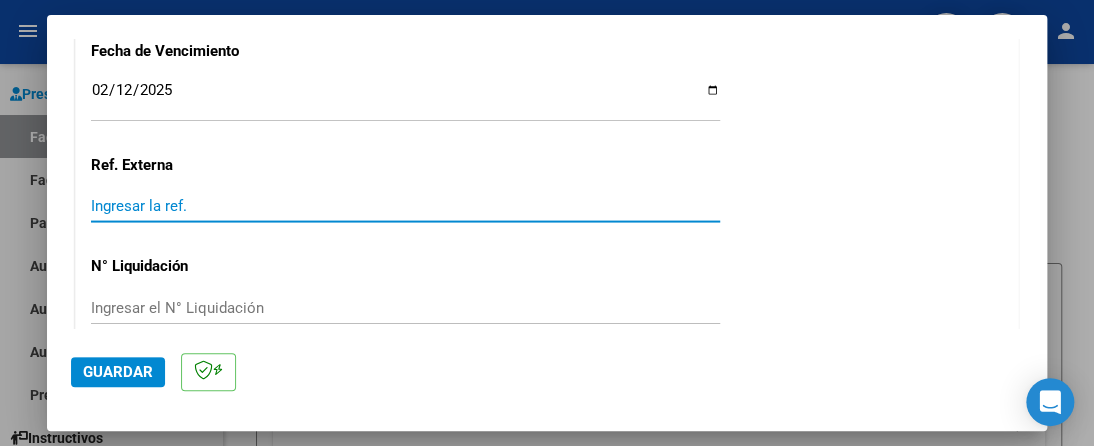 click on "Guardar" 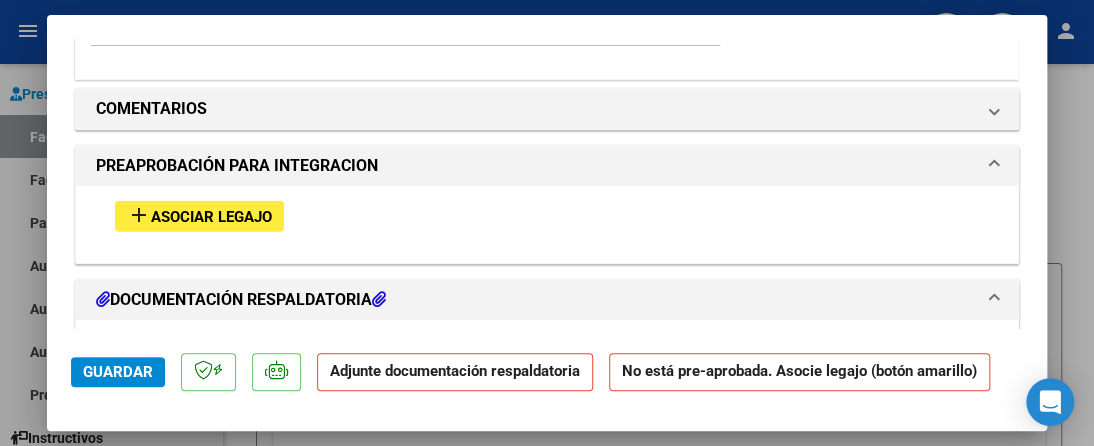 scroll, scrollTop: 1700, scrollLeft: 0, axis: vertical 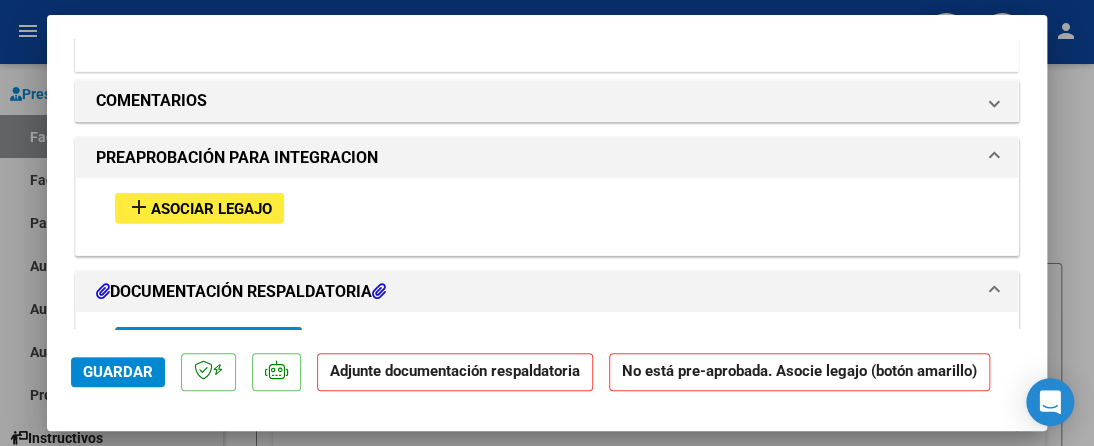 click on "Asociar Legajo" at bounding box center (211, 209) 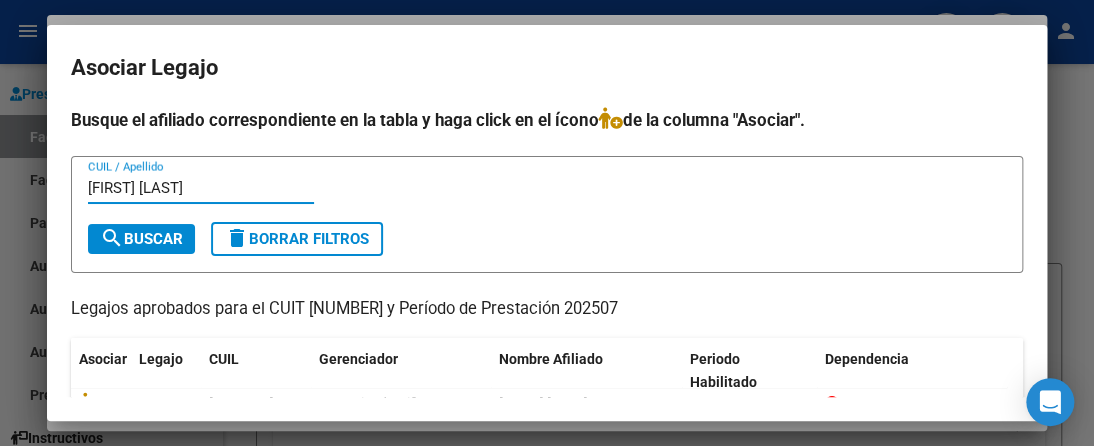 click on "search  Buscar" at bounding box center [141, 239] 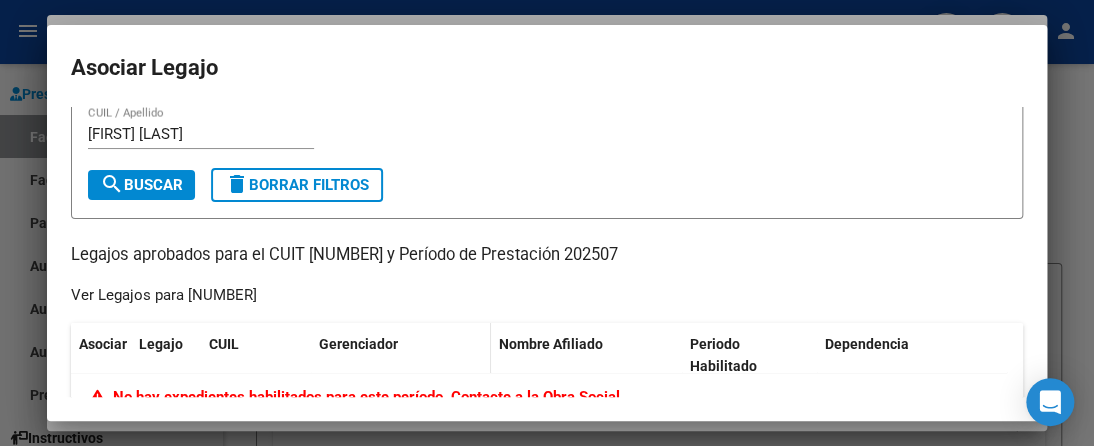 scroll, scrollTop: 0, scrollLeft: 0, axis: both 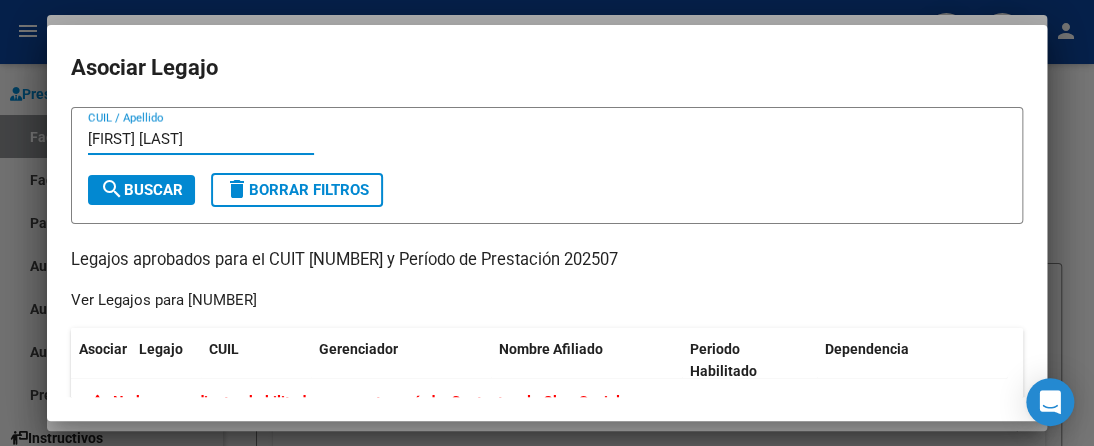 click on "[FIRST] [LAST]" at bounding box center [201, 139] 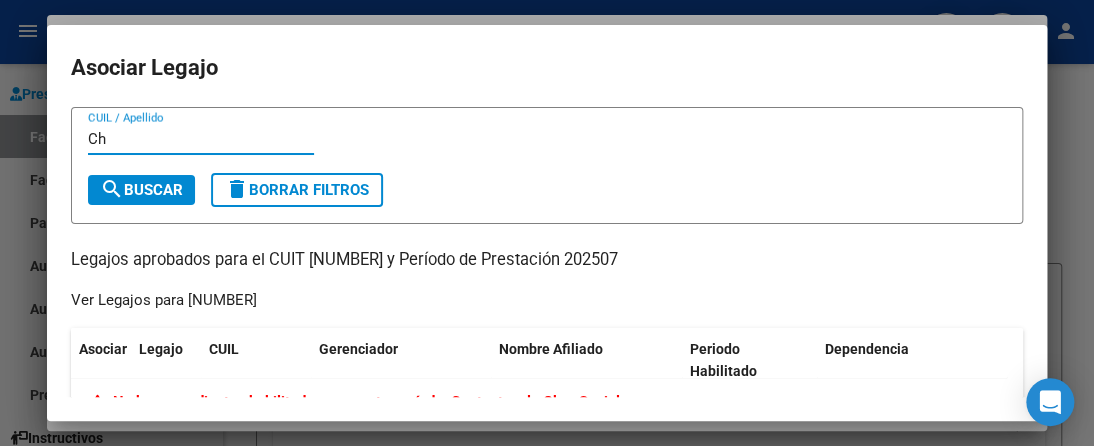 type on "C" 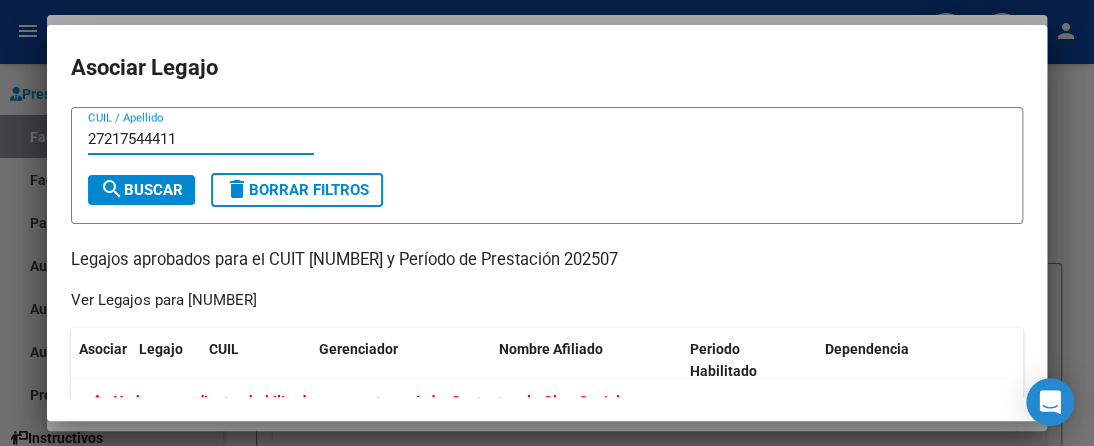 type on "27217544411" 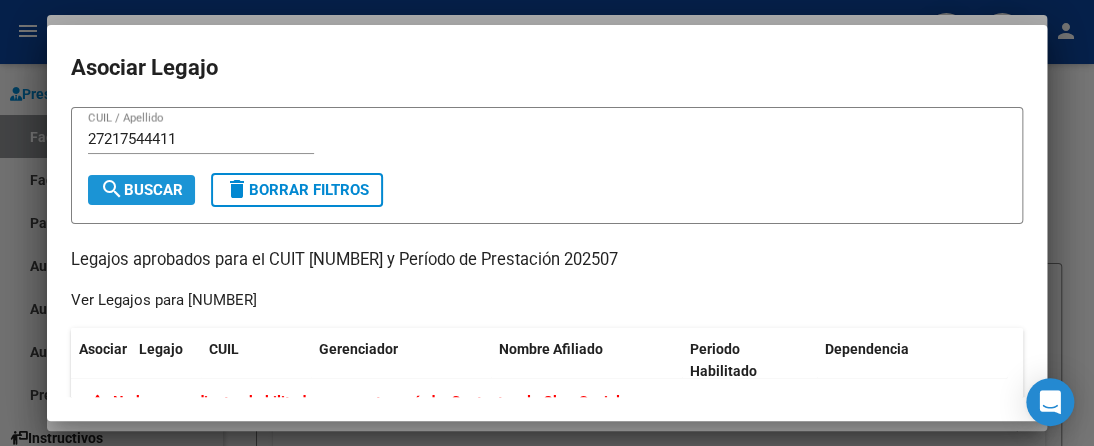 click on "search  Buscar" at bounding box center [141, 190] 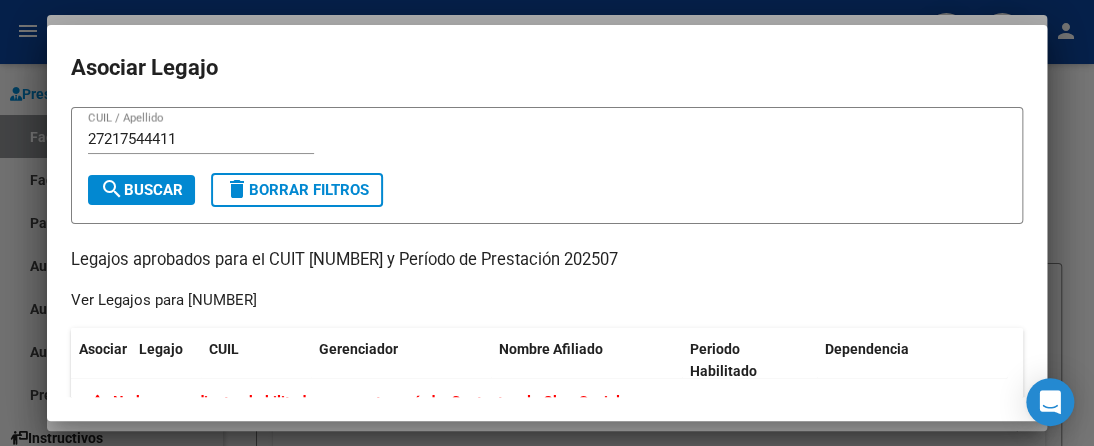 scroll, scrollTop: 0, scrollLeft: 0, axis: both 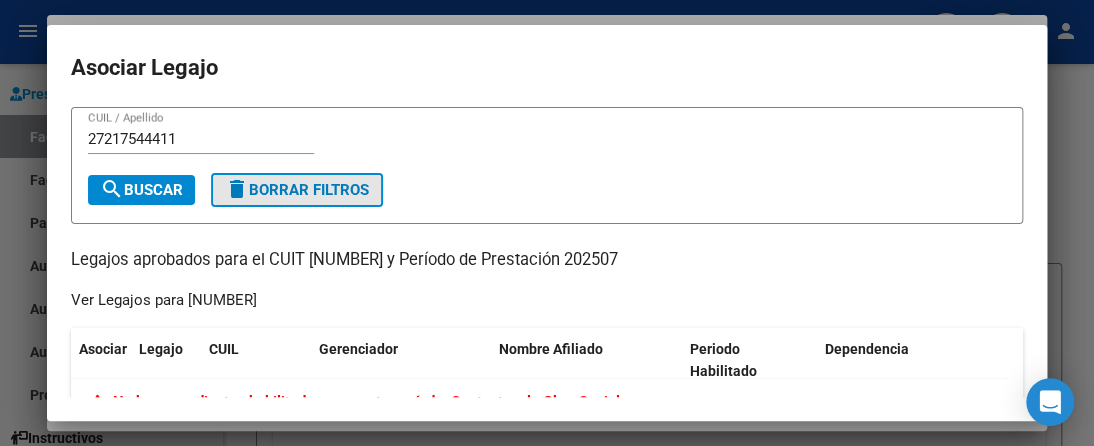 click on "delete  Borrar Filtros" at bounding box center (297, 190) 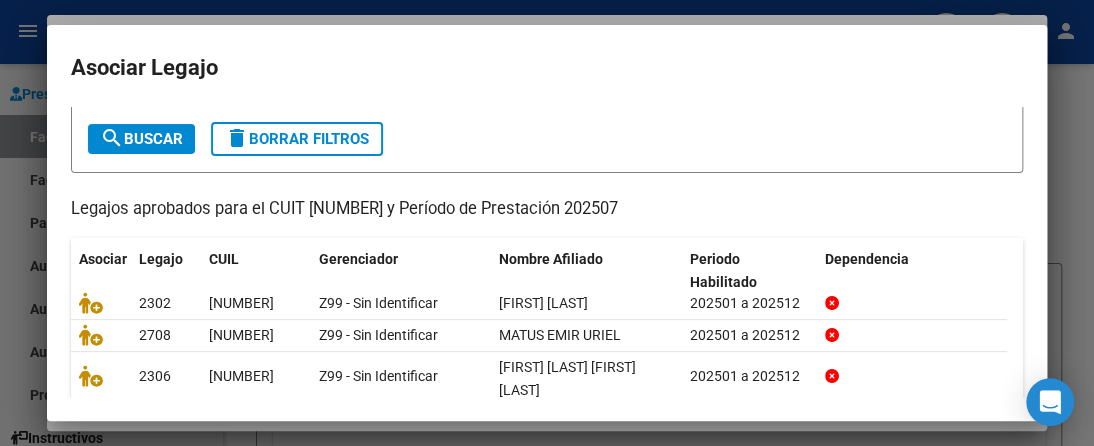 scroll, scrollTop: 0, scrollLeft: 0, axis: both 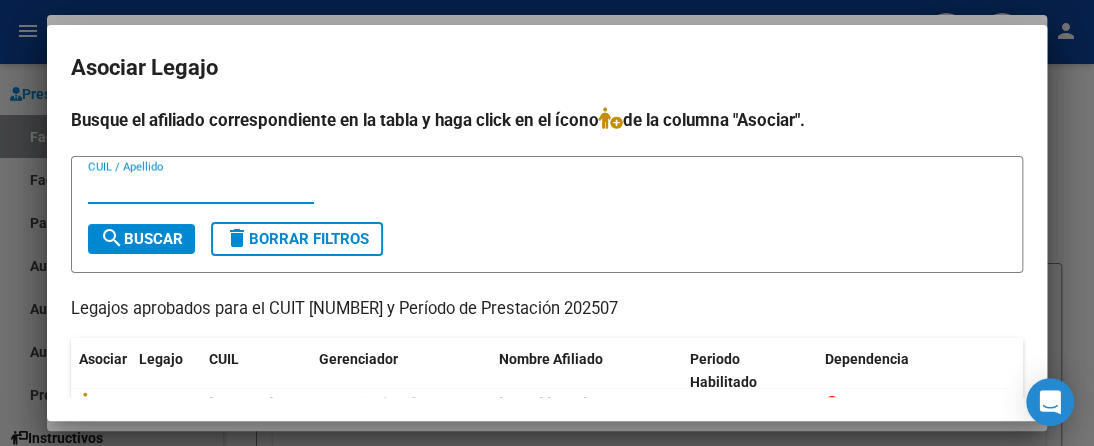 click on "CUIL / Apellido" at bounding box center [201, 188] 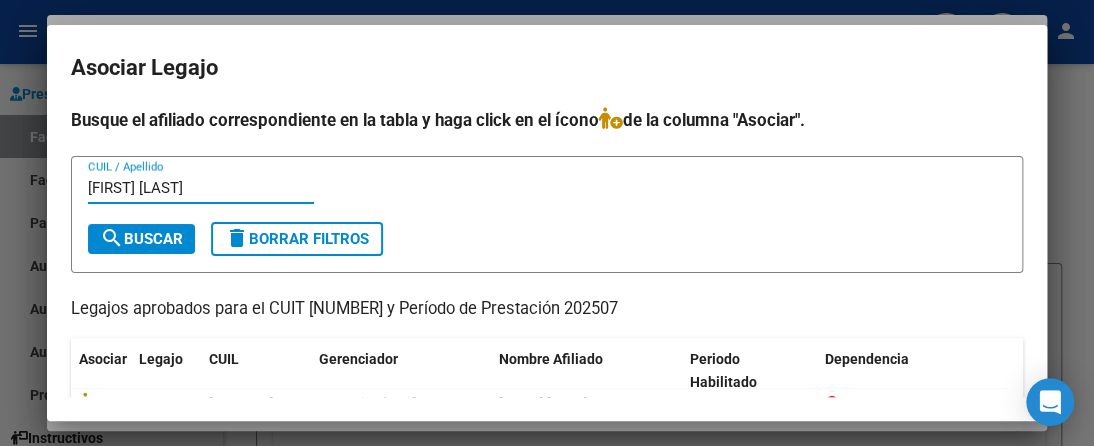 click on "search  Buscar" at bounding box center (141, 239) 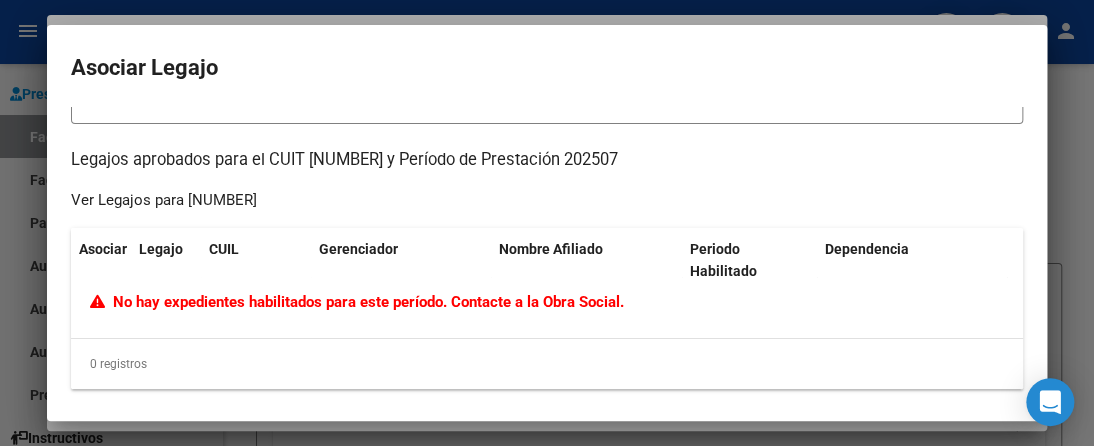 scroll, scrollTop: 0, scrollLeft: 0, axis: both 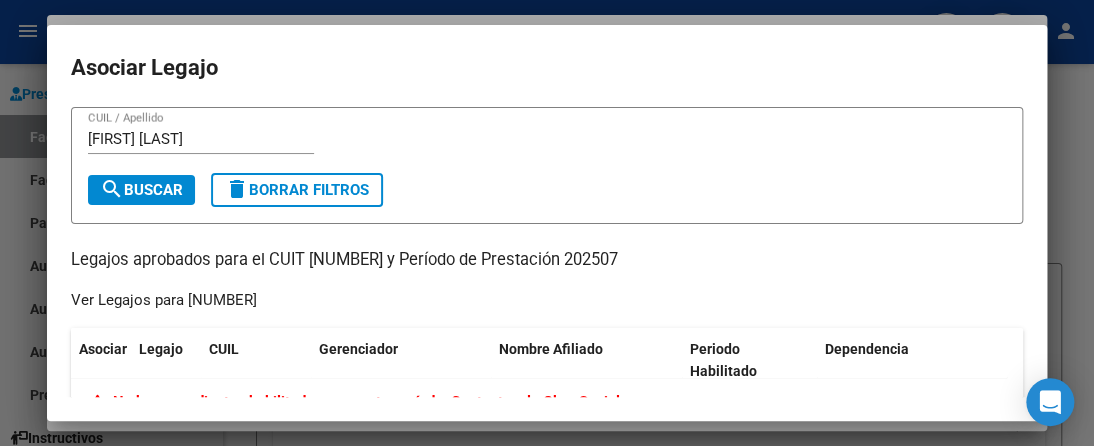 click on "[FIRST] [LAST]" at bounding box center (201, 139) 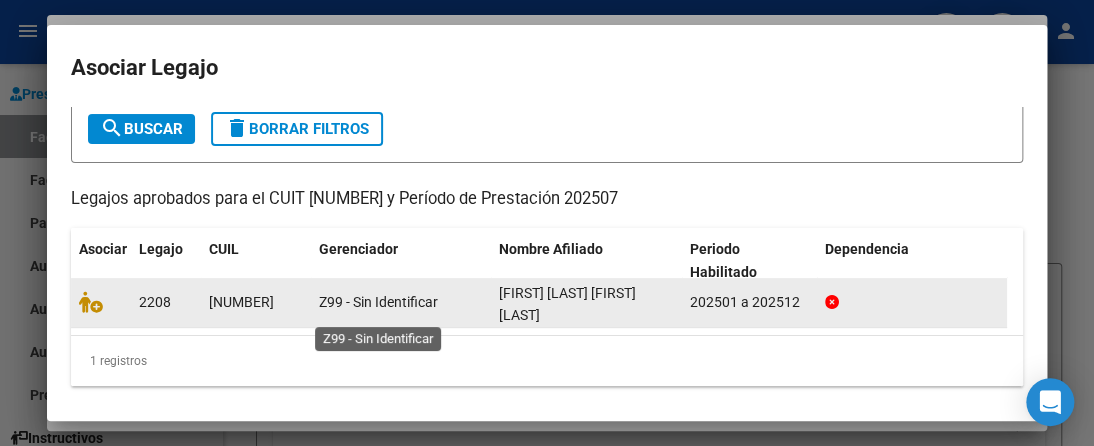 scroll, scrollTop: 112, scrollLeft: 0, axis: vertical 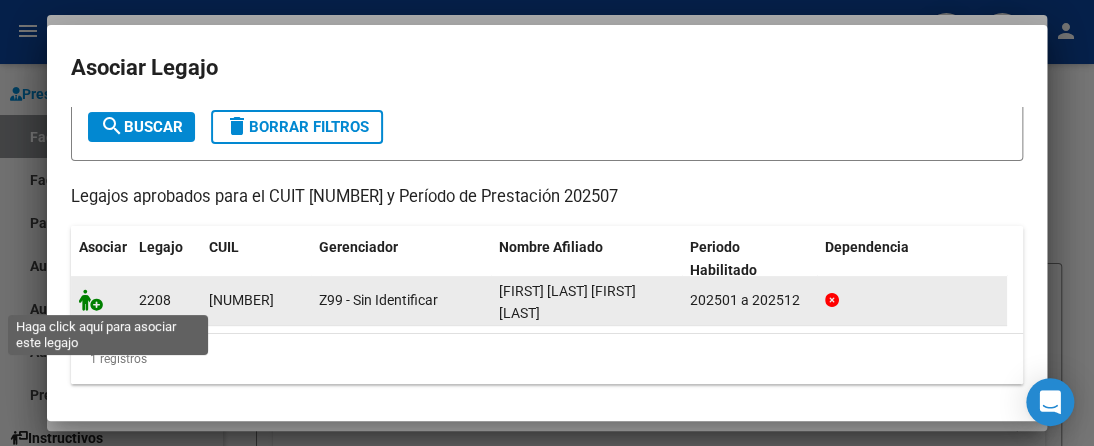 type on "Chandia" 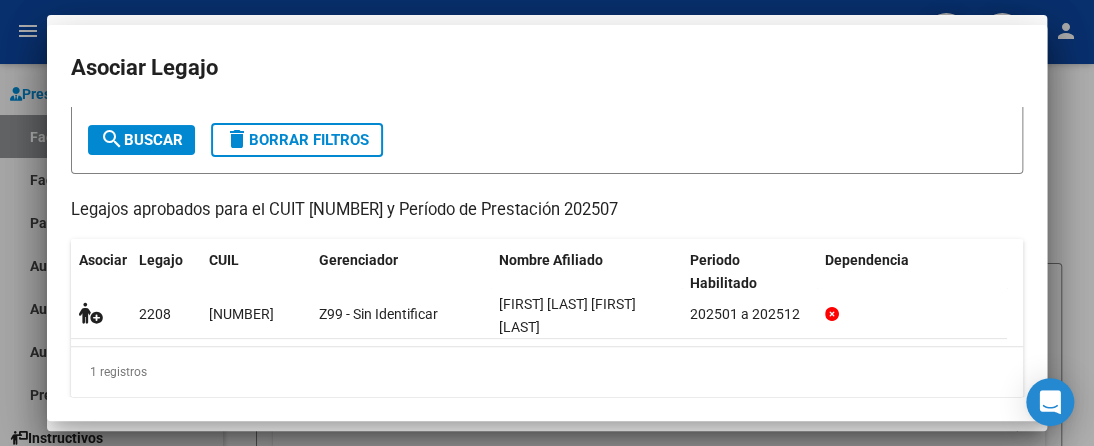 scroll, scrollTop: 1752, scrollLeft: 0, axis: vertical 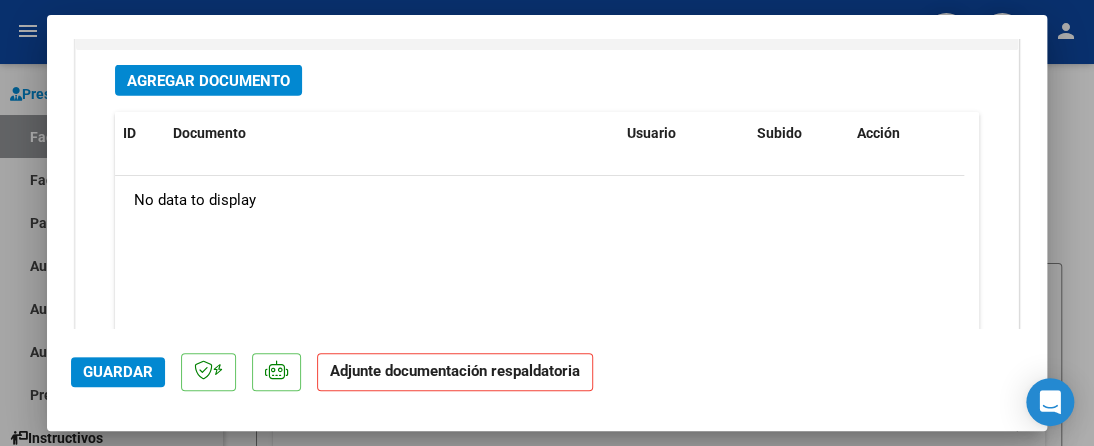 click on "Agregar Documento" at bounding box center [208, 81] 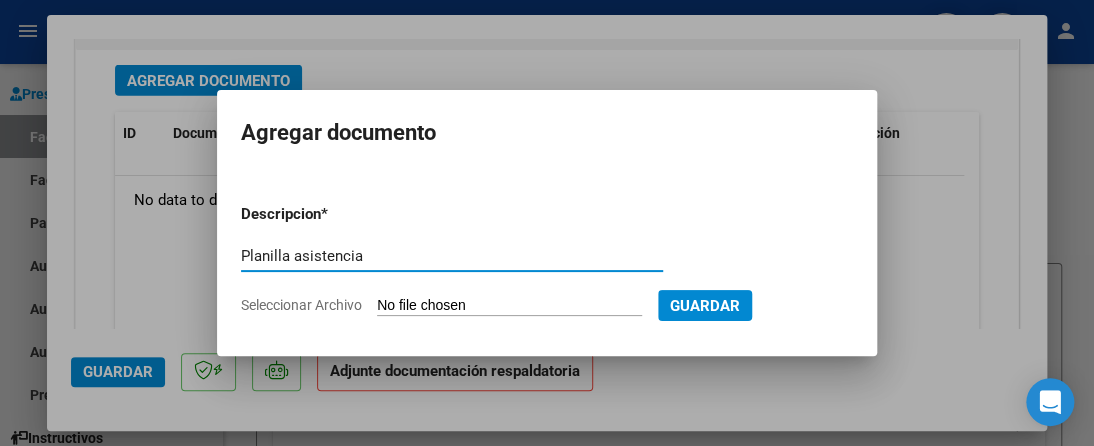 type on "Planilla asistencia" 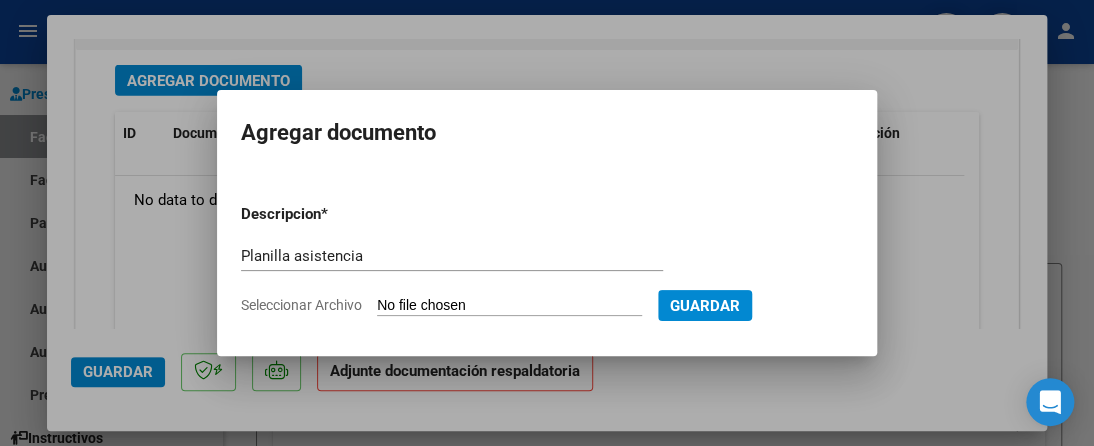 click on "Seleccionar Archivo" 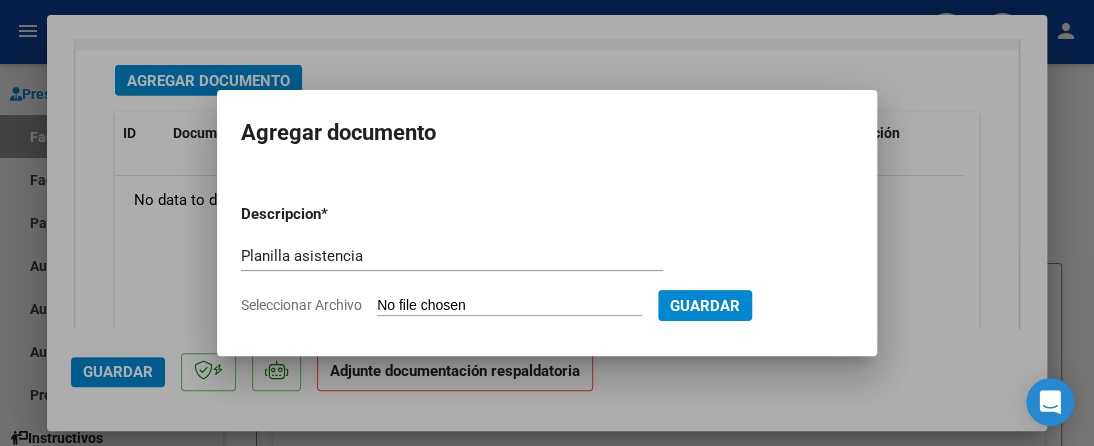 type on "C:\fakepath\Asistencia [FIRST] jul25.jpeg" 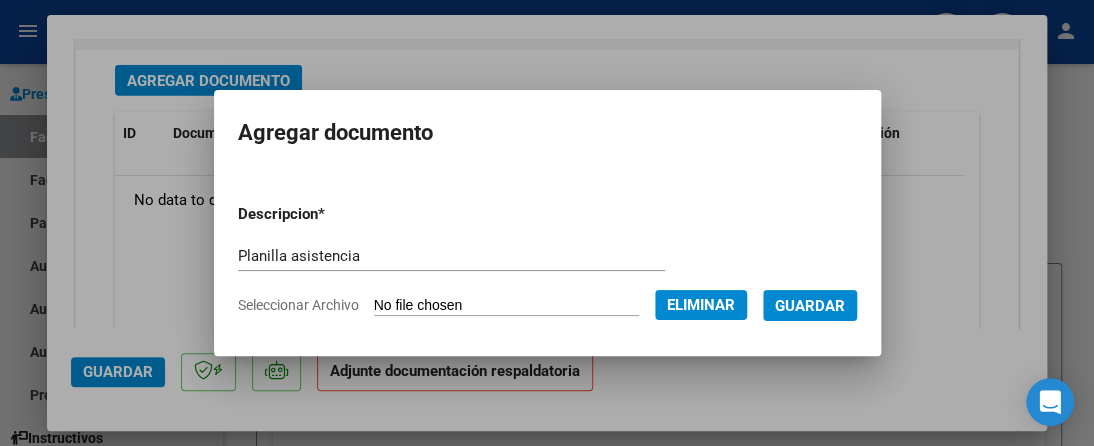 click on "Guardar" at bounding box center [810, 306] 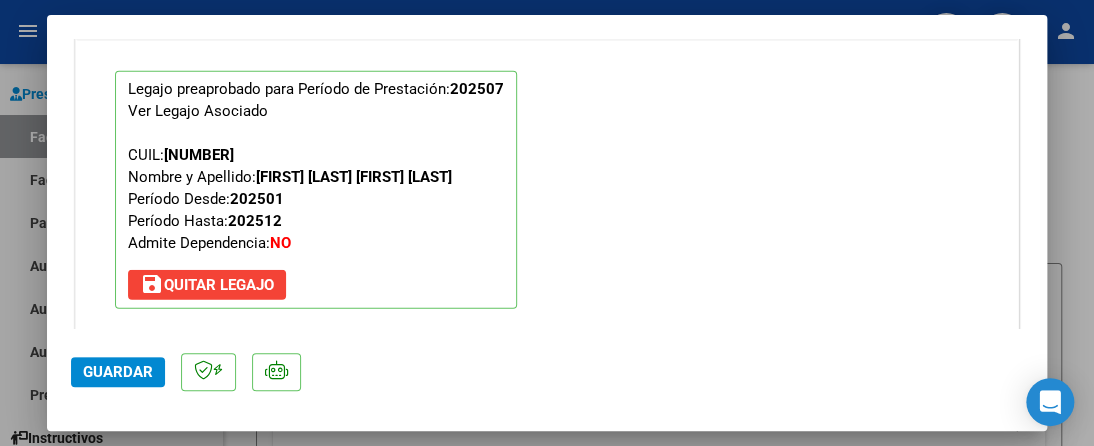 scroll, scrollTop: 1975, scrollLeft: 0, axis: vertical 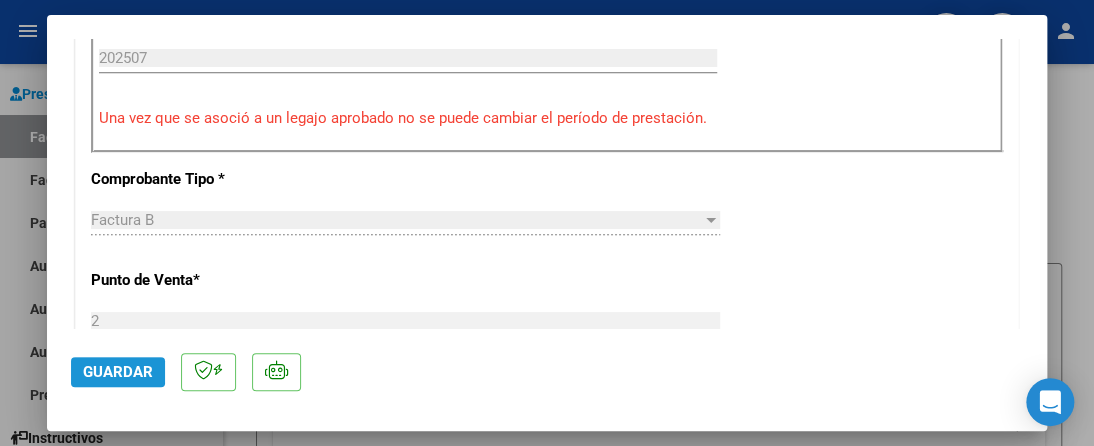 click on "Guardar" 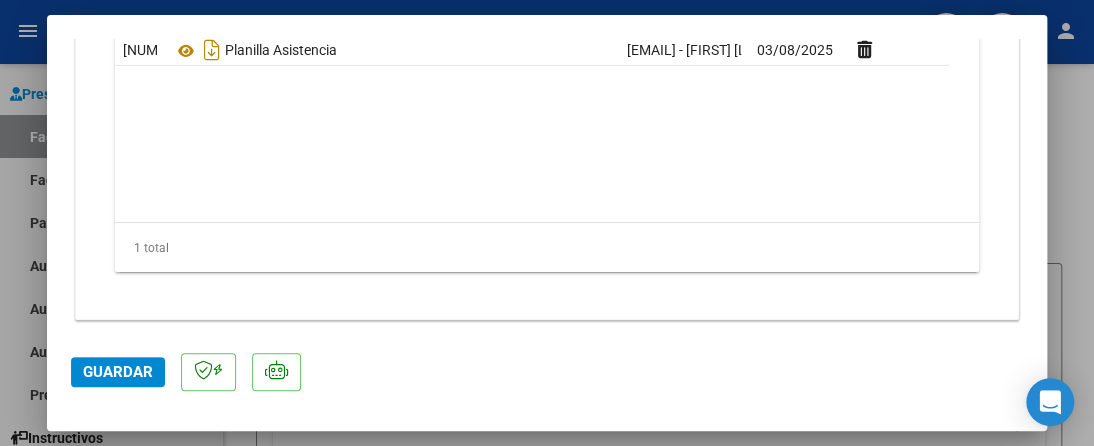 scroll, scrollTop: 2393, scrollLeft: 0, axis: vertical 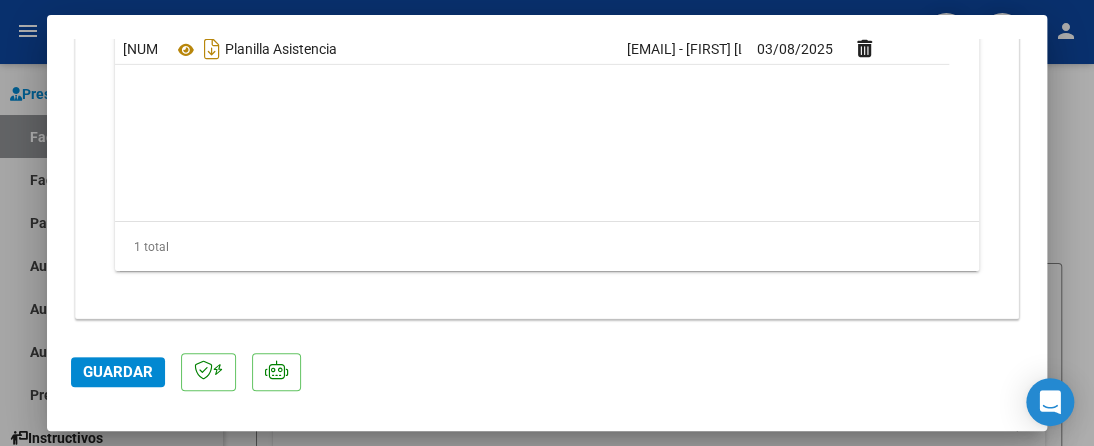 click at bounding box center (547, 223) 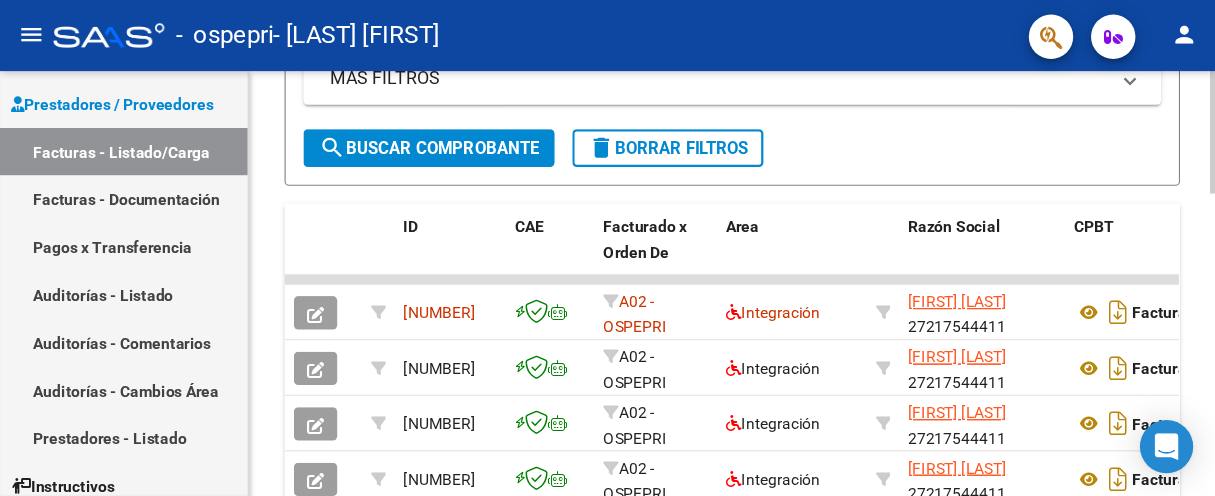 scroll, scrollTop: 500, scrollLeft: 0, axis: vertical 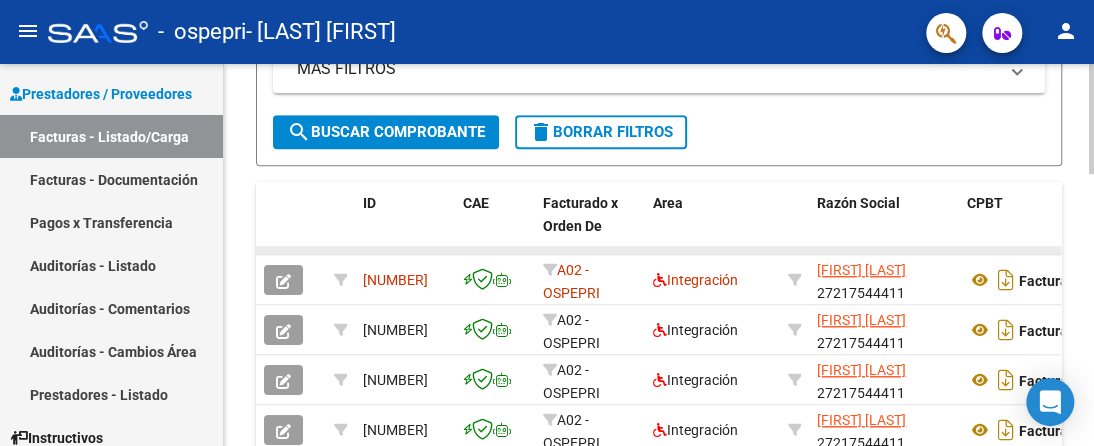 drag, startPoint x: 813, startPoint y: 247, endPoint x: 878, endPoint y: 250, distance: 65.06919 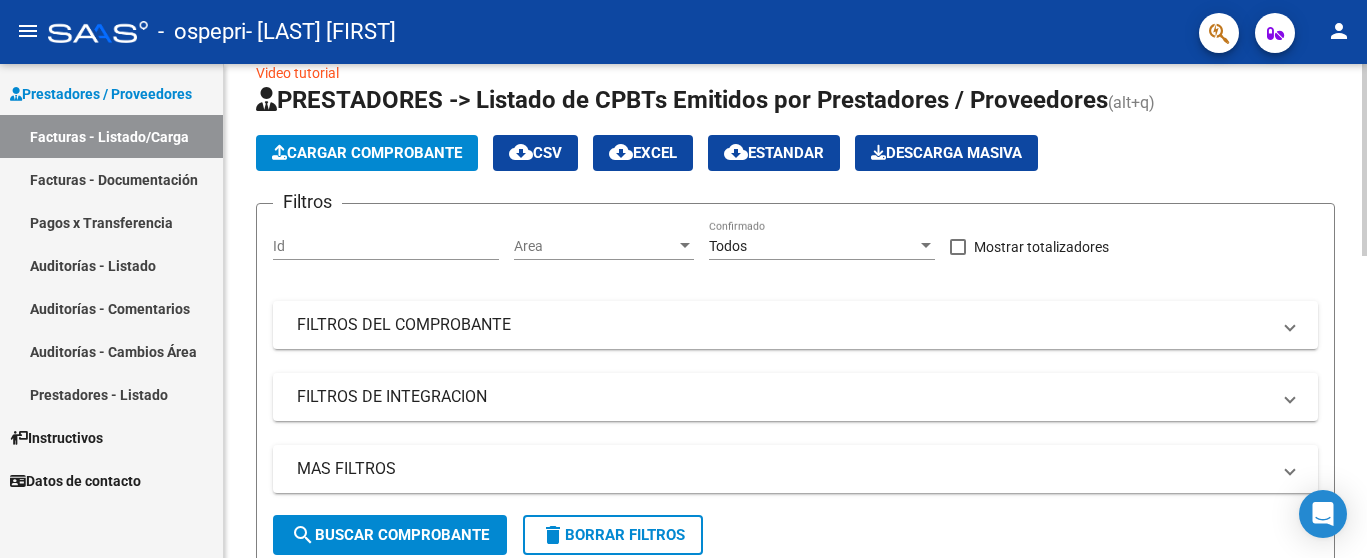 scroll, scrollTop: 0, scrollLeft: 0, axis: both 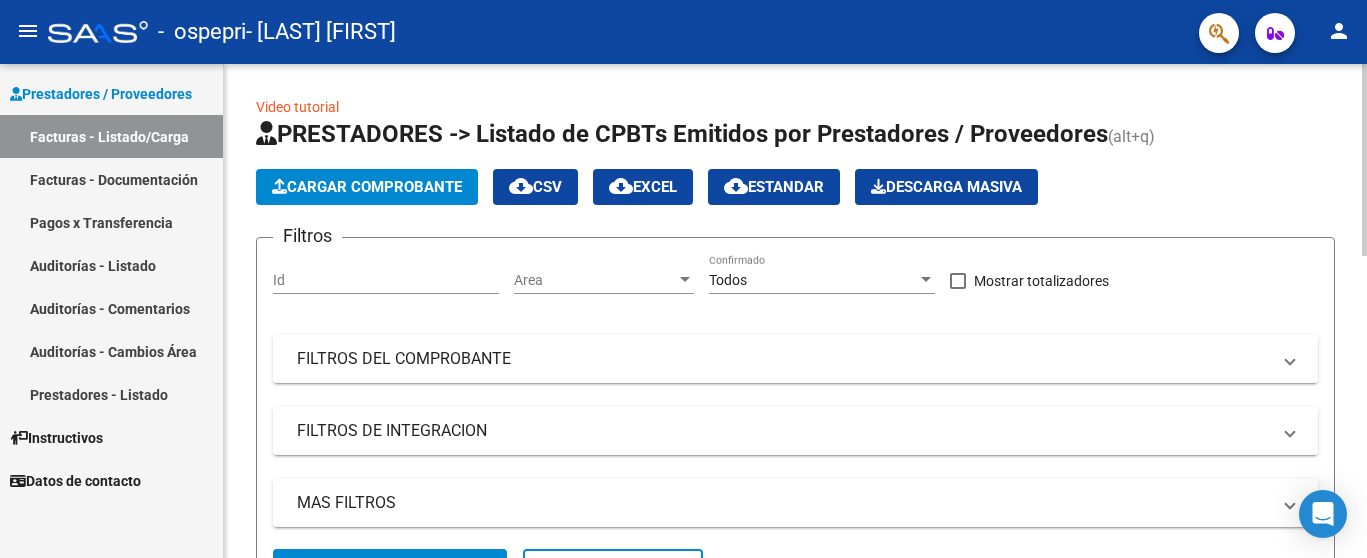 click on "Cargar Comprobante" 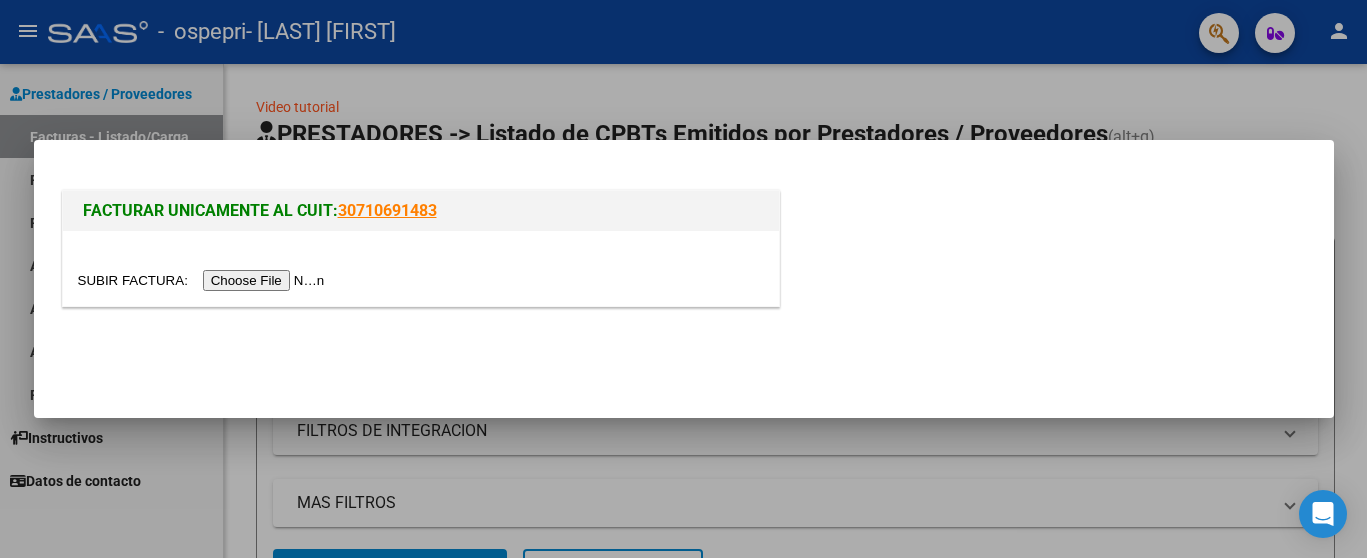 click at bounding box center (204, 280) 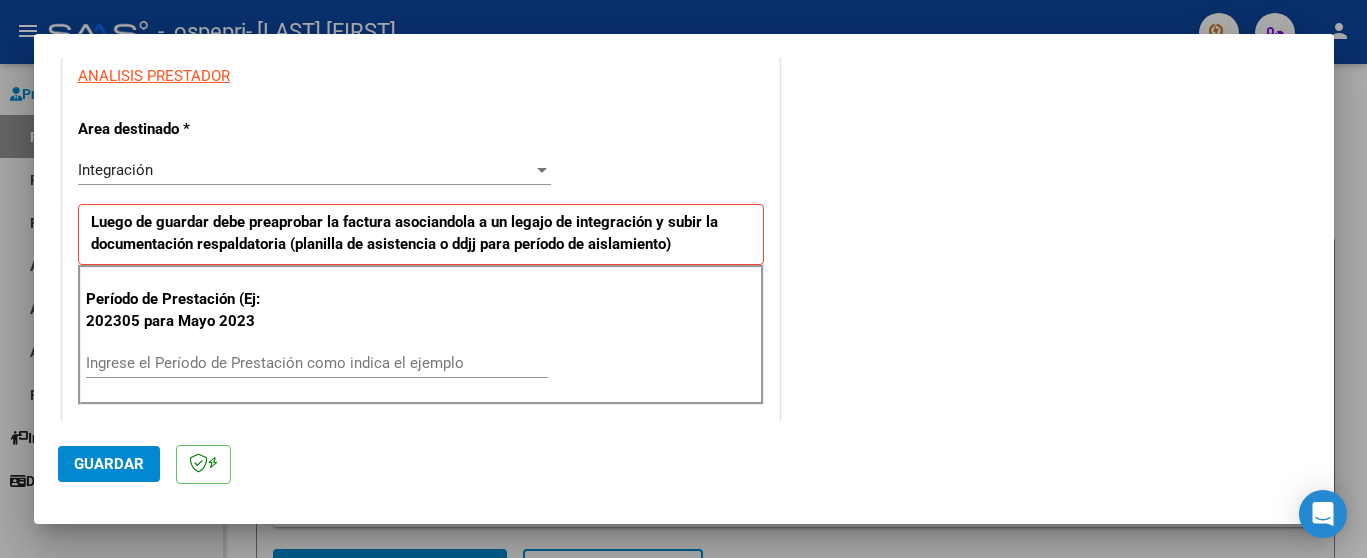 scroll, scrollTop: 500, scrollLeft: 0, axis: vertical 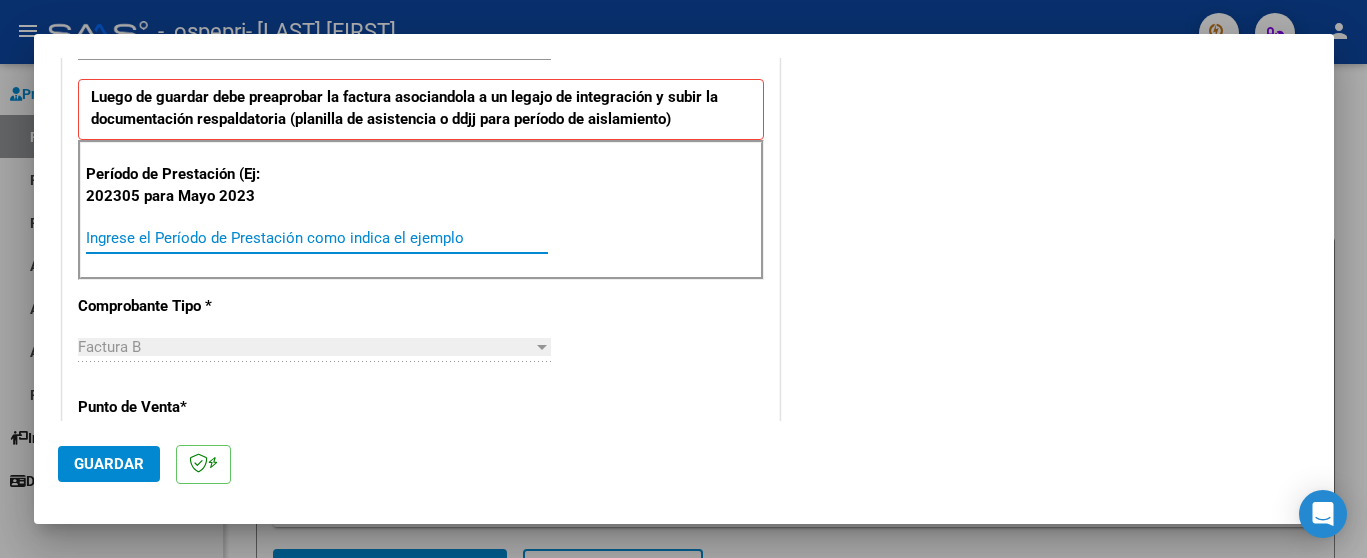 click on "Ingrese el Período de Prestación como indica el ejemplo" at bounding box center [317, 238] 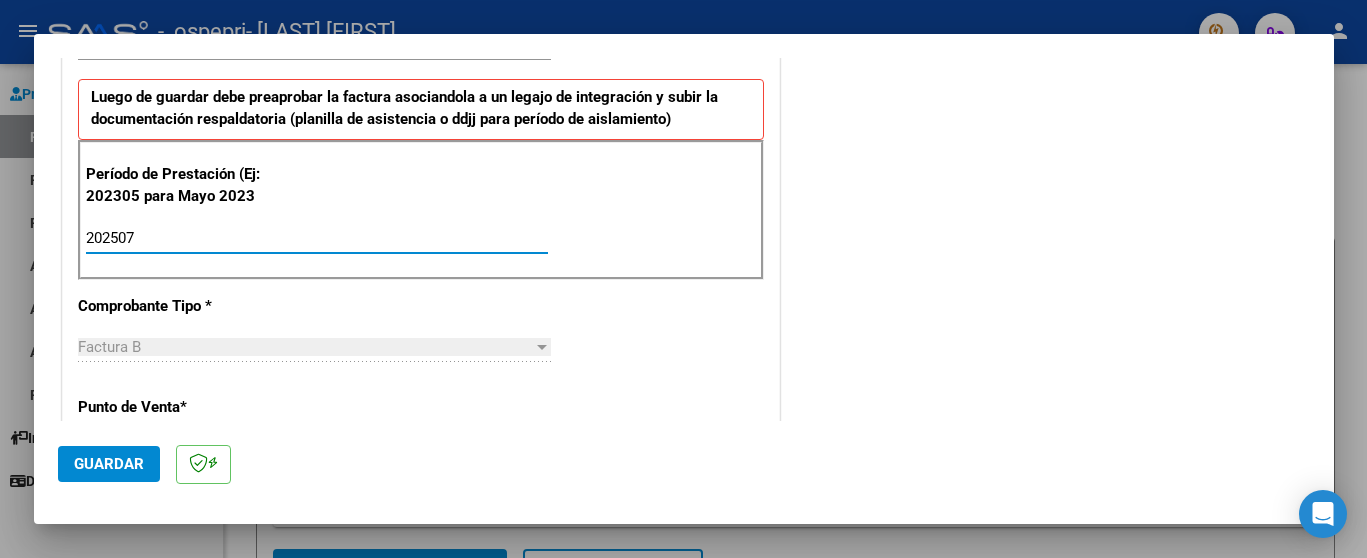 type on "202507" 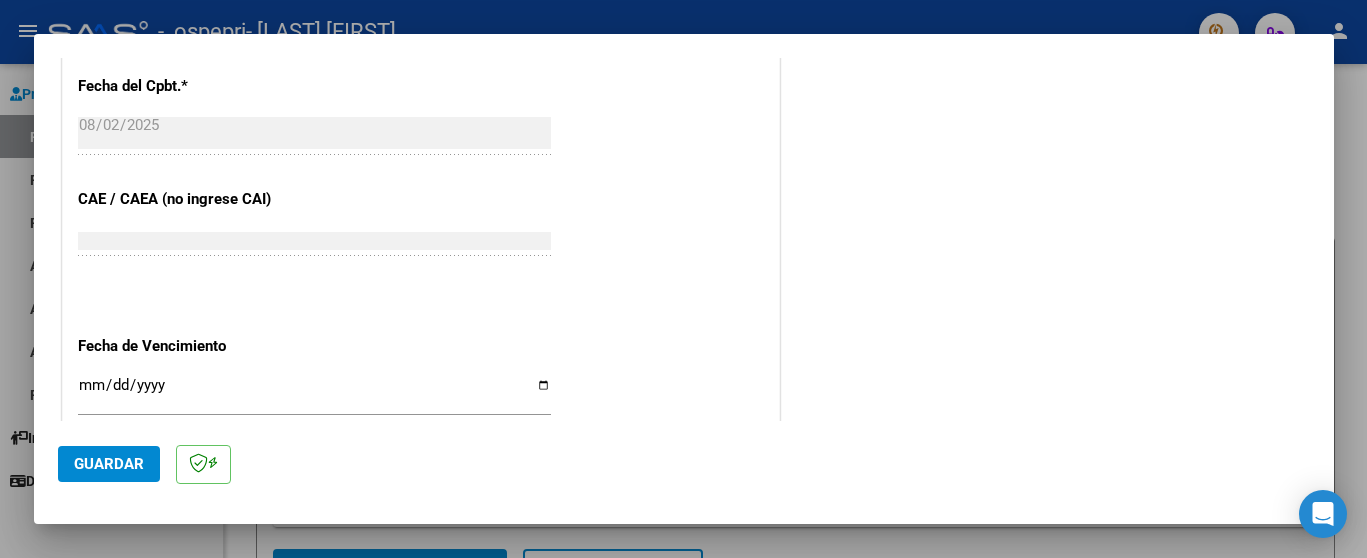 scroll, scrollTop: 1250, scrollLeft: 0, axis: vertical 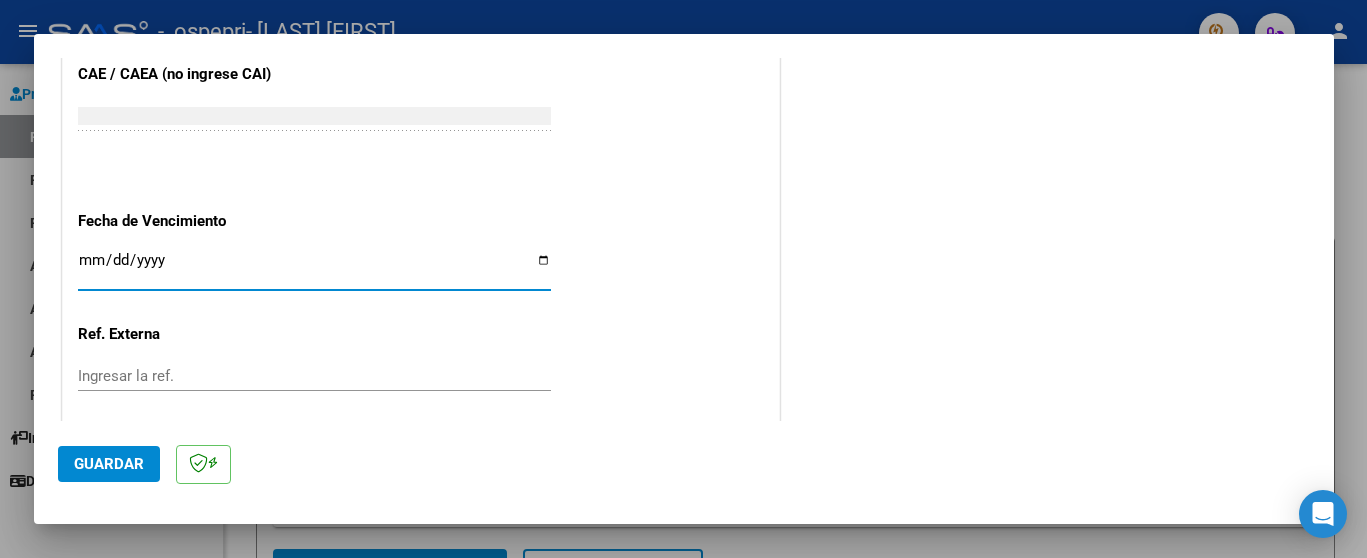 click on "Ingresar la fecha" at bounding box center (314, 268) 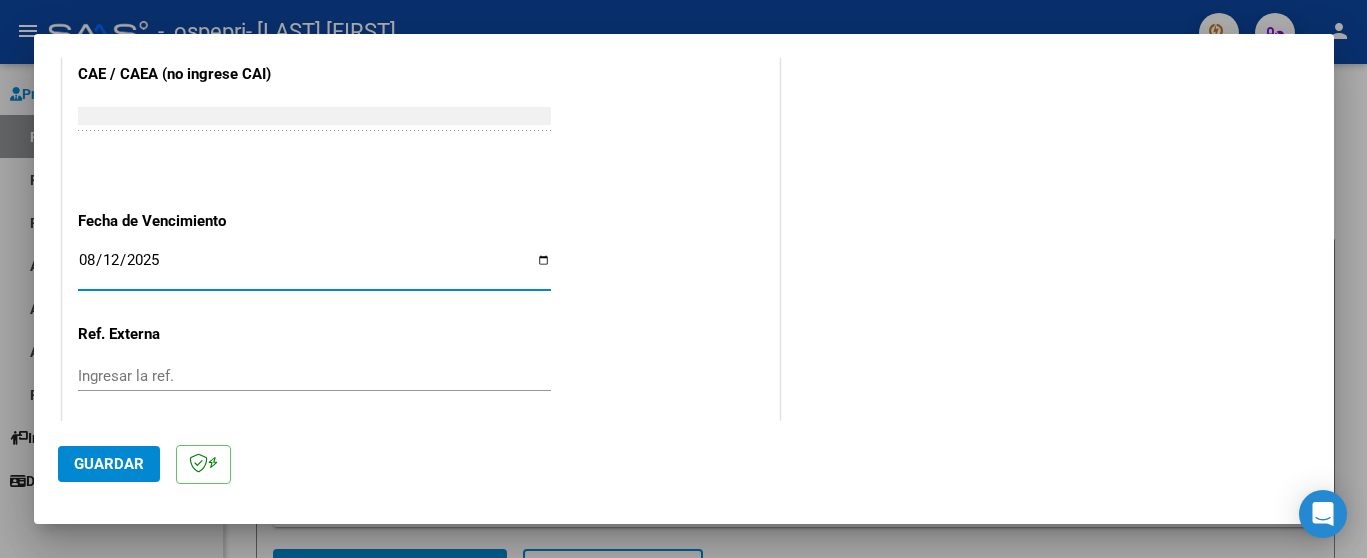 type on "2025-08-12" 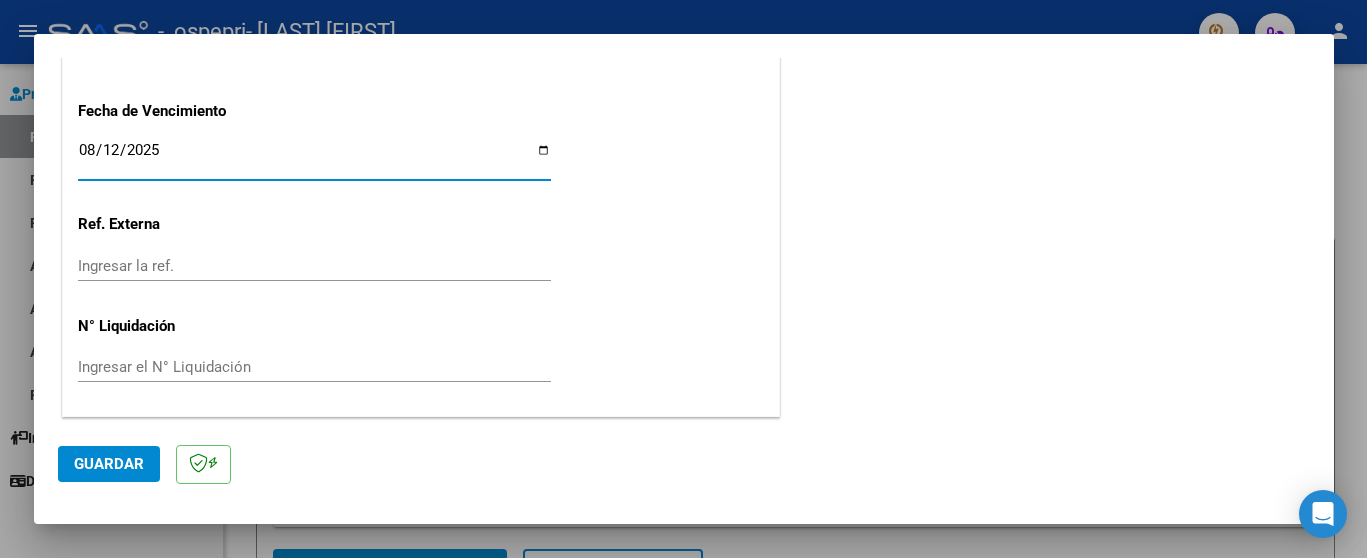 click on "Guardar" 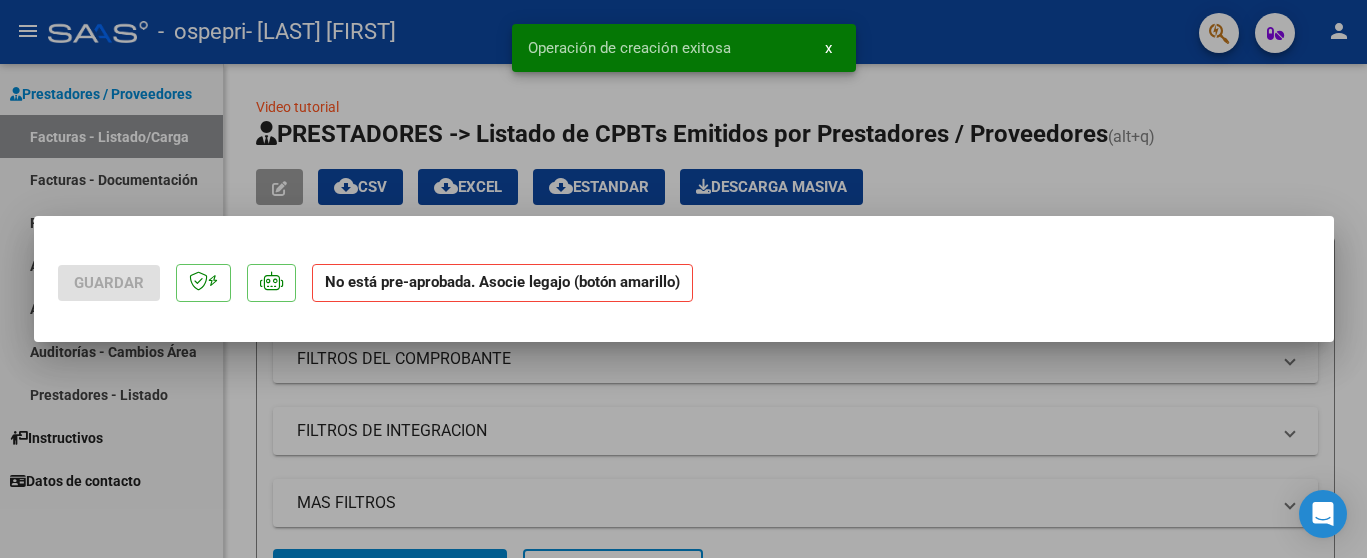 scroll, scrollTop: 0, scrollLeft: 0, axis: both 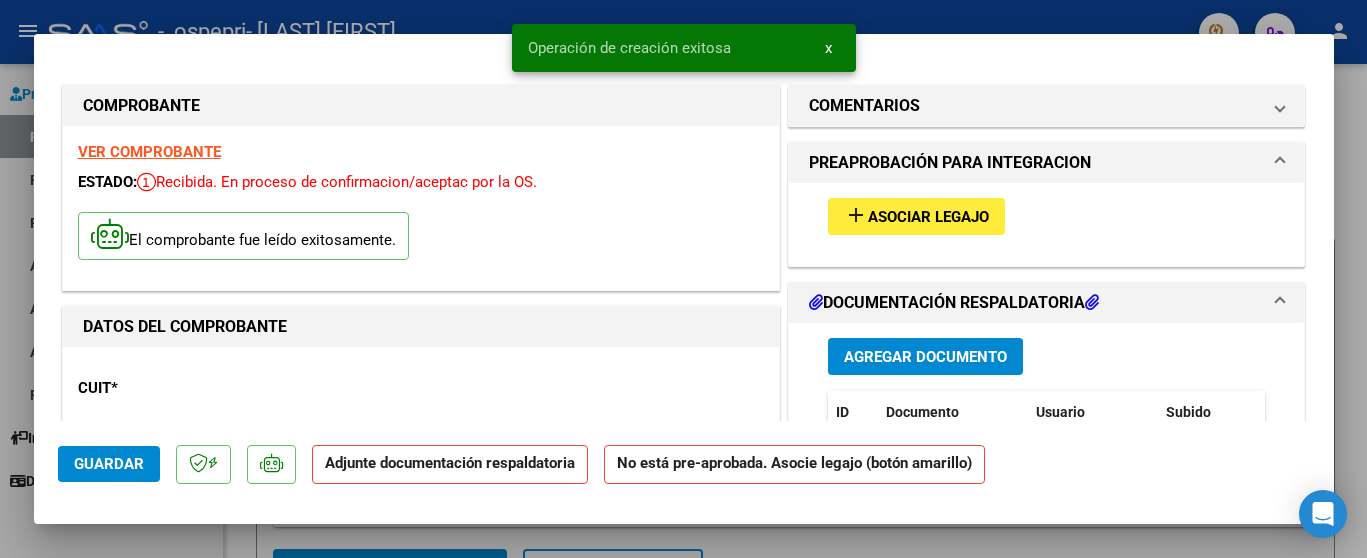 click on "Asociar Legajo" at bounding box center (928, 217) 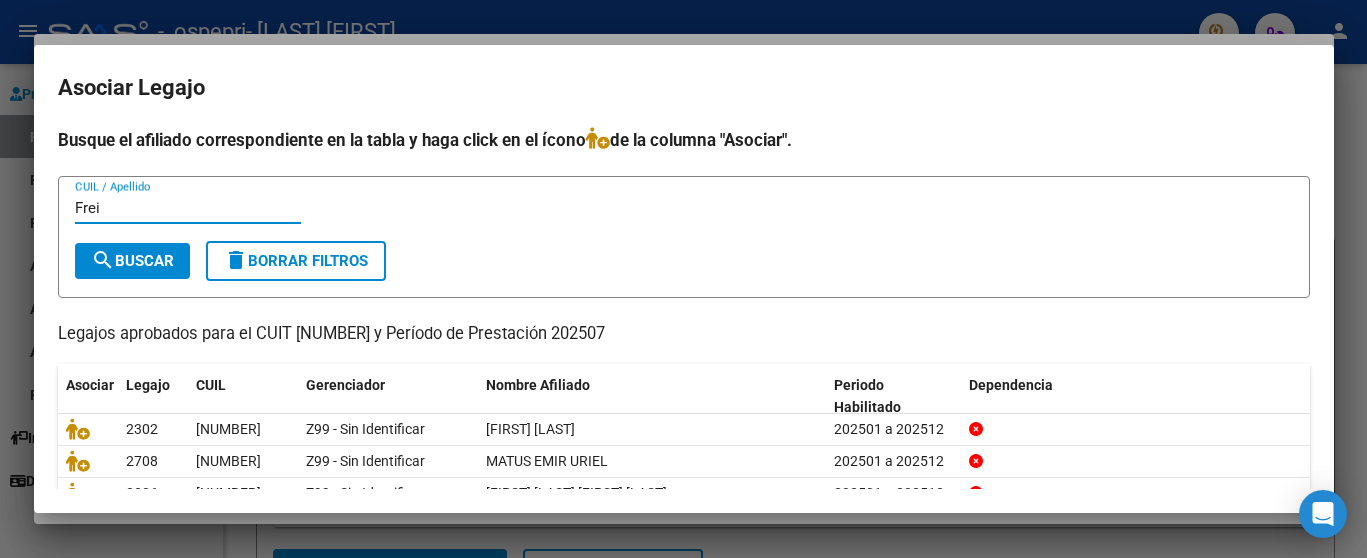 type on "Frei" 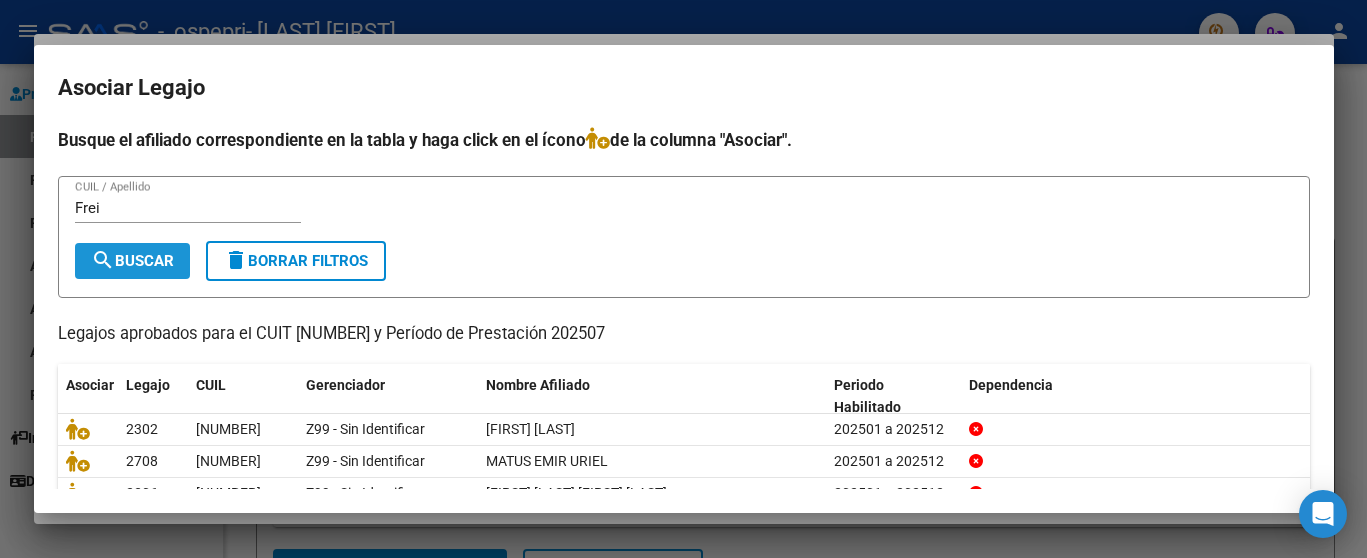 click on "search" at bounding box center (103, 260) 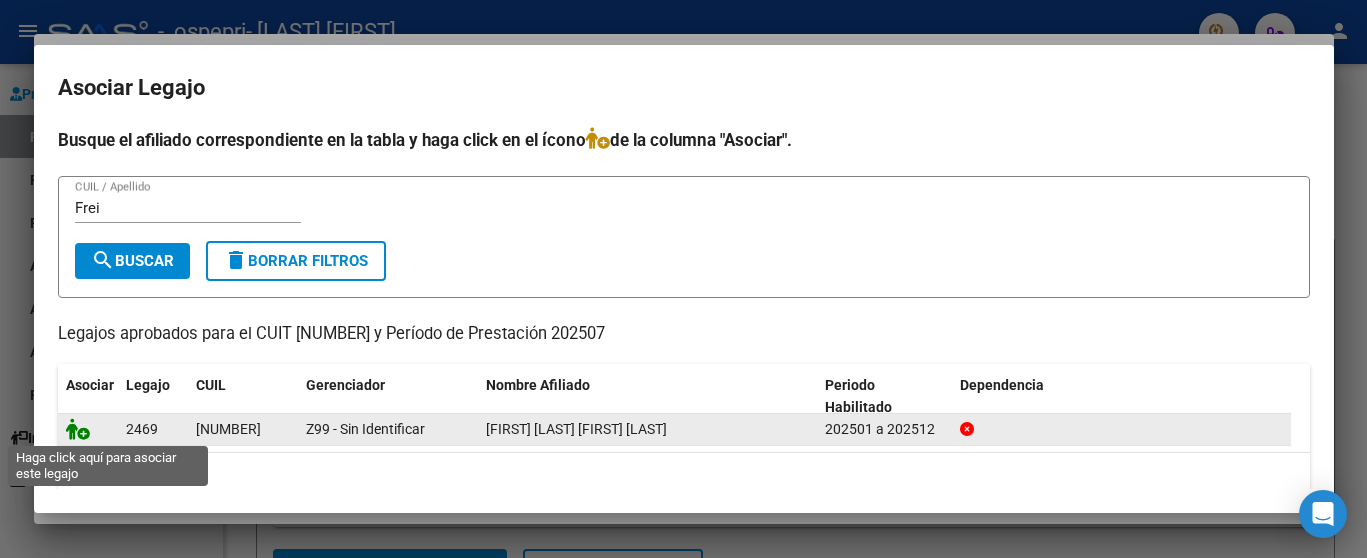 click 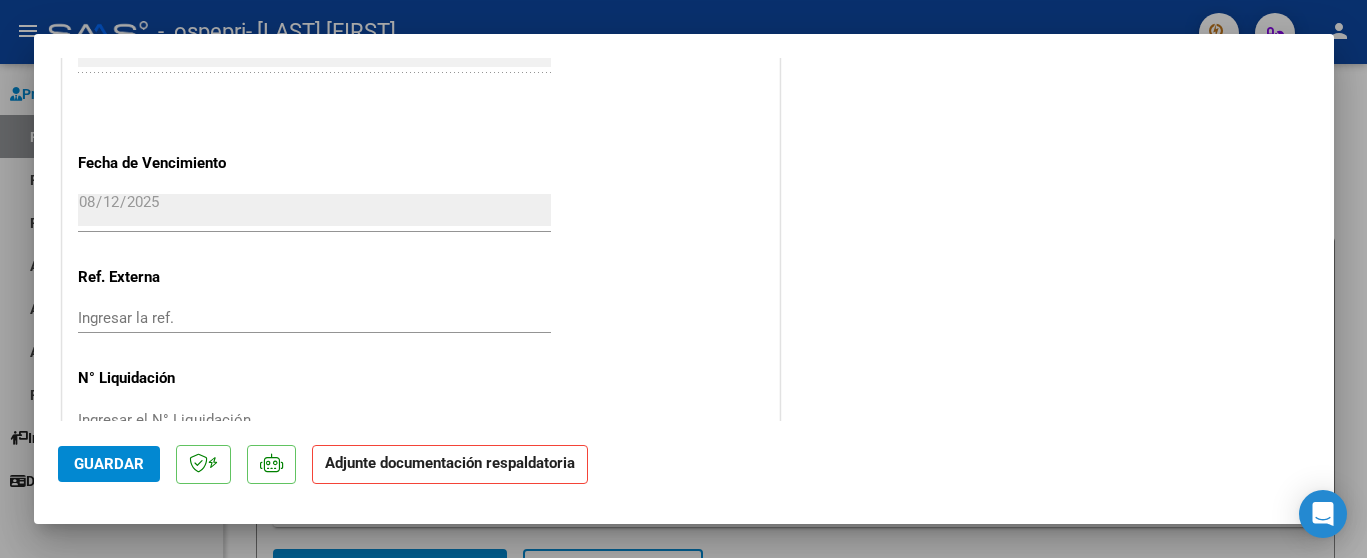 scroll, scrollTop: 1427, scrollLeft: 0, axis: vertical 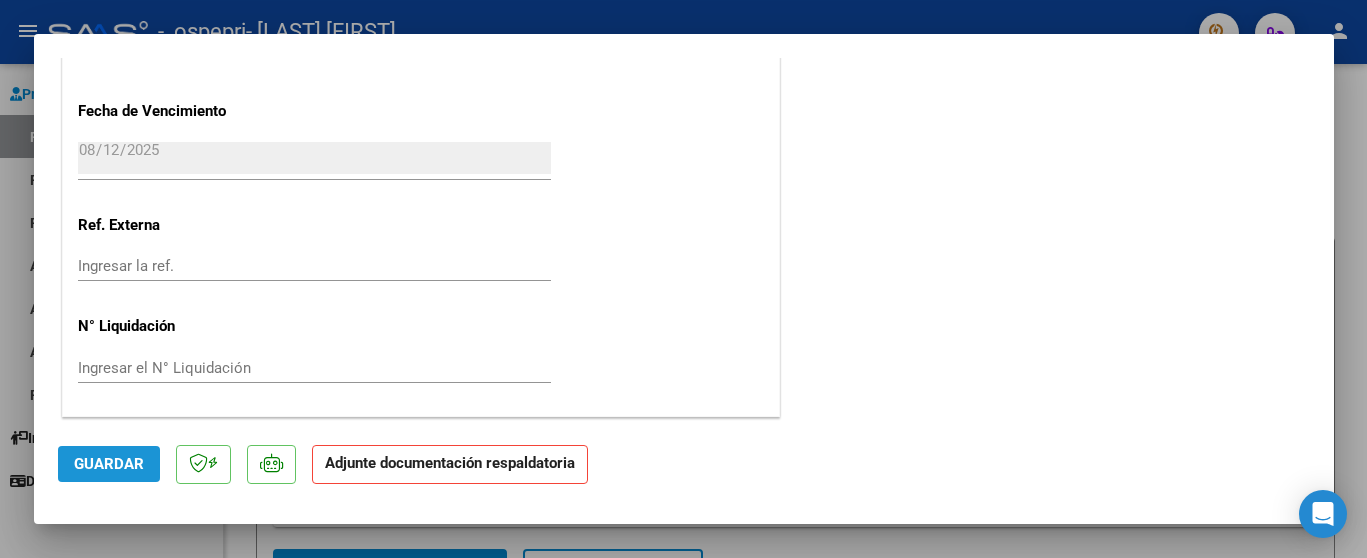 click on "Guardar" 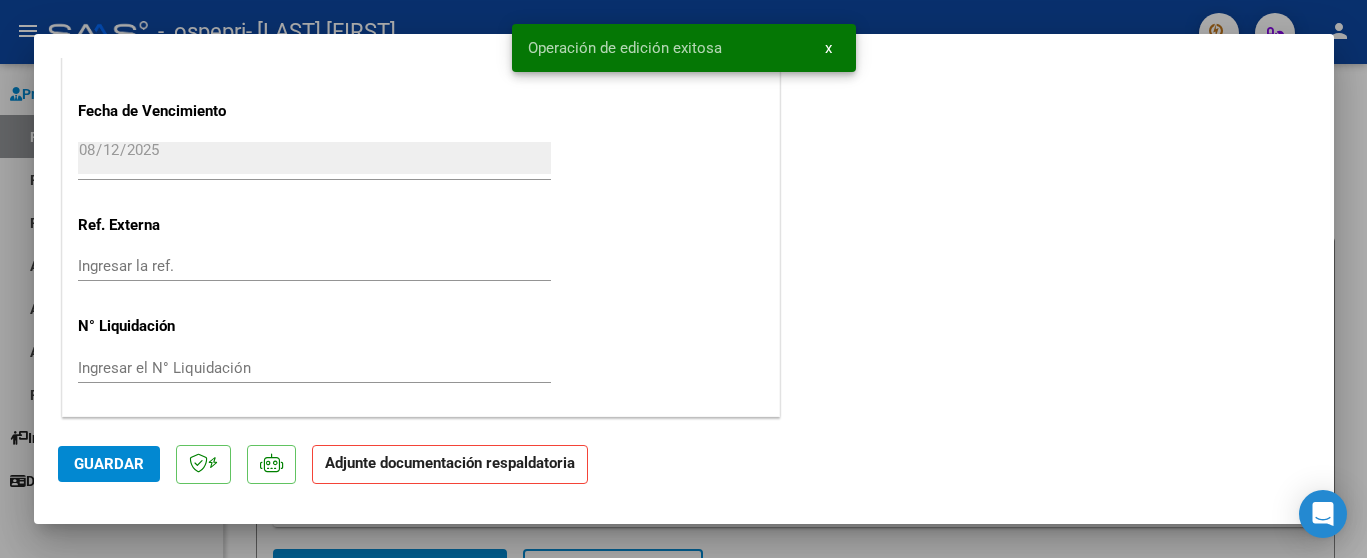 click on "Adjunte documentación respaldatoria" 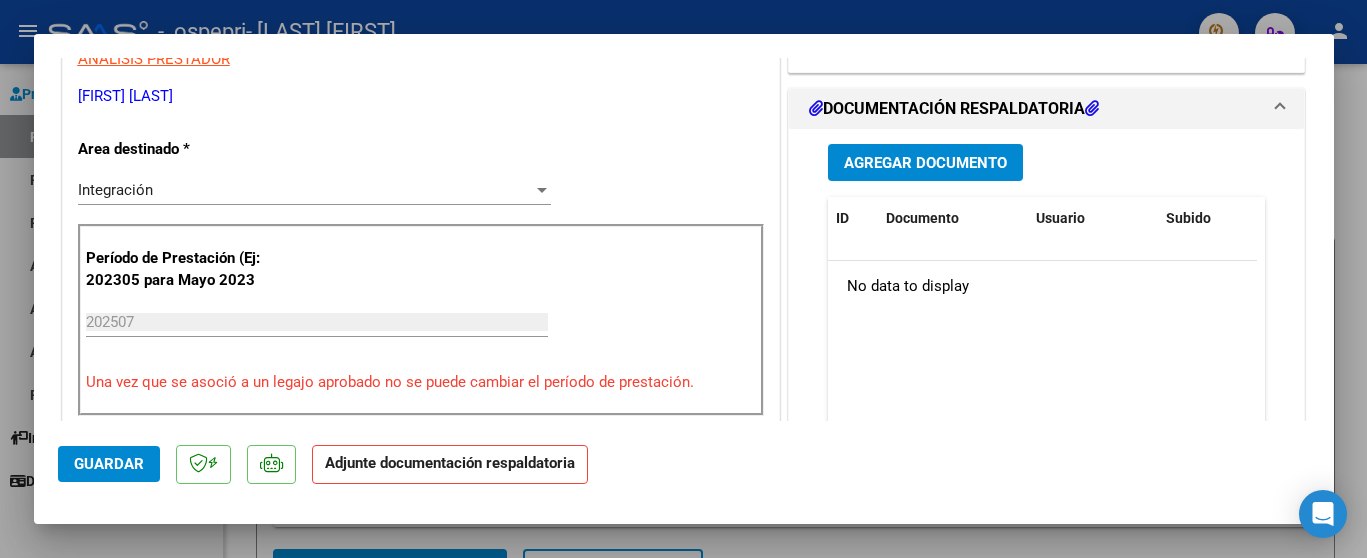 scroll, scrollTop: 427, scrollLeft: 0, axis: vertical 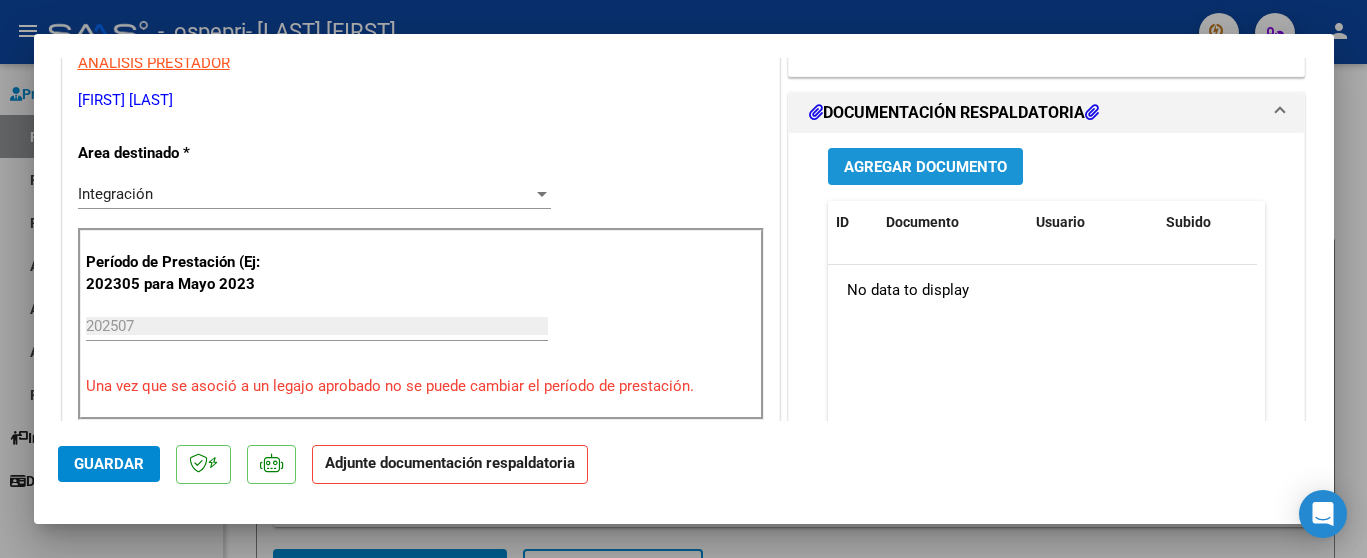 click on "Agregar Documento" at bounding box center [925, 167] 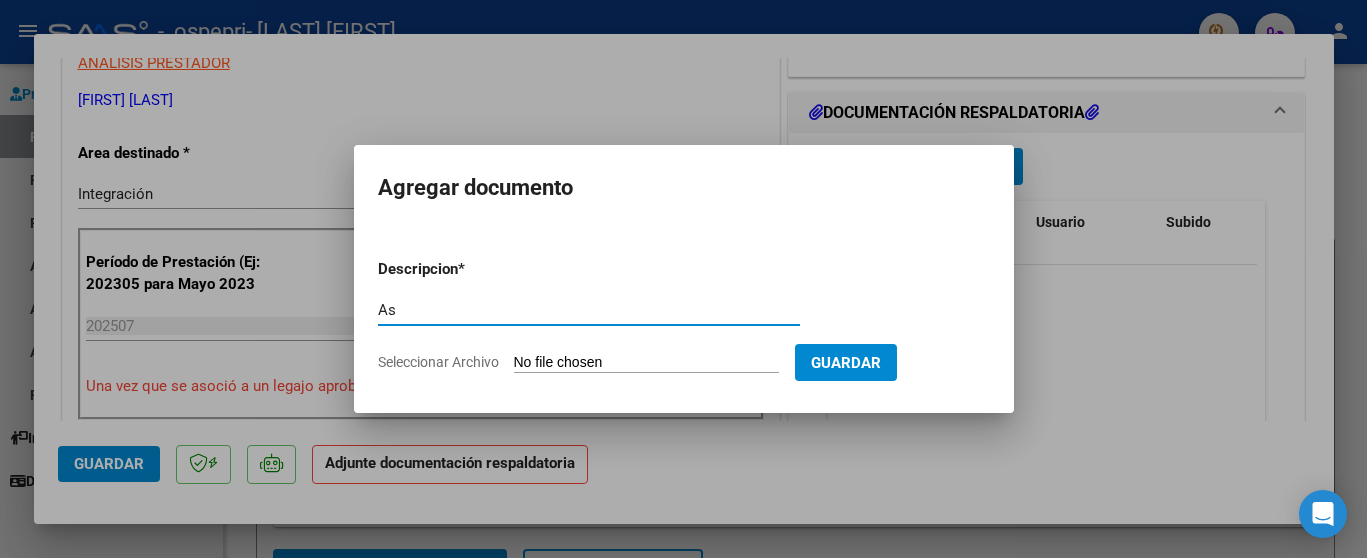 type on "A" 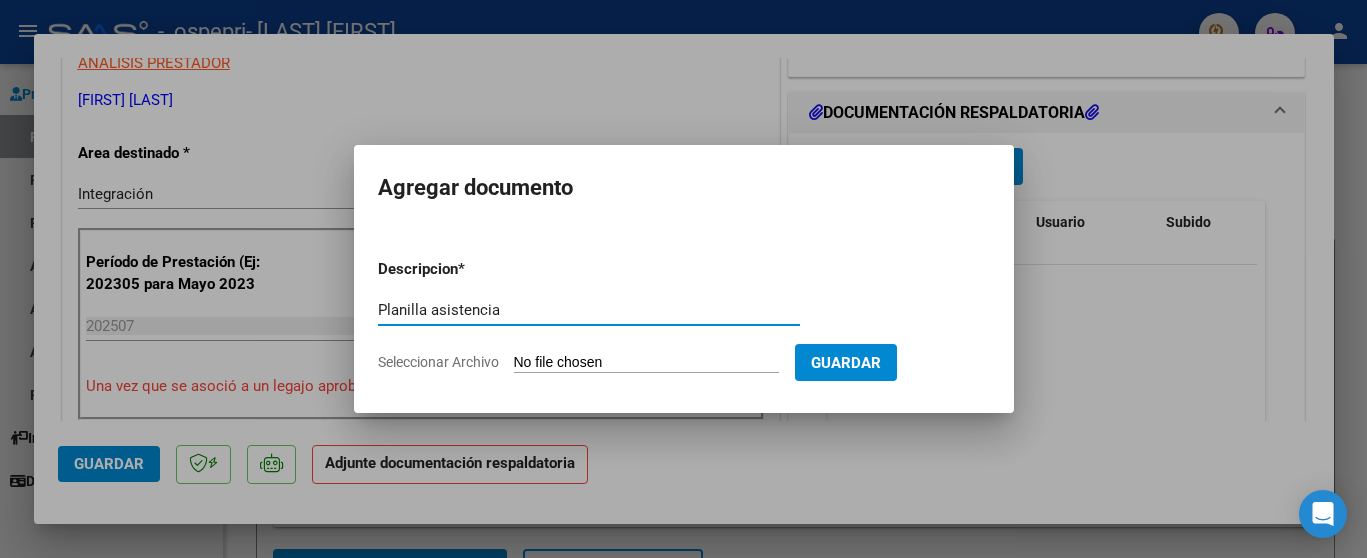 type on "Planilla asistencia" 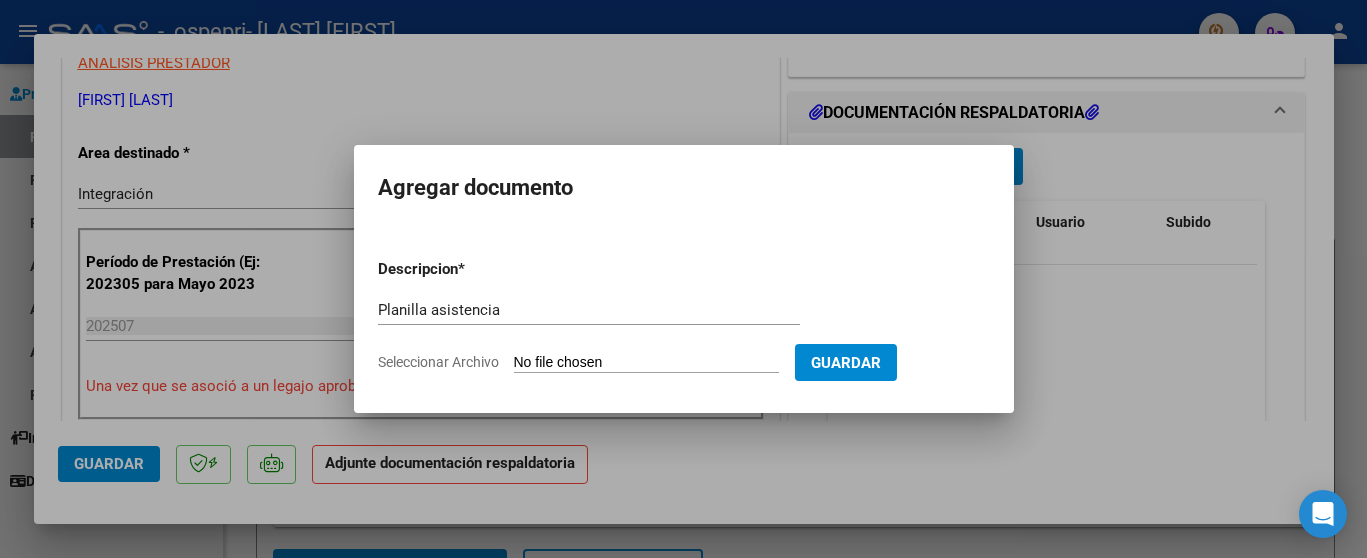 click on "Seleccionar Archivo" at bounding box center [646, 363] 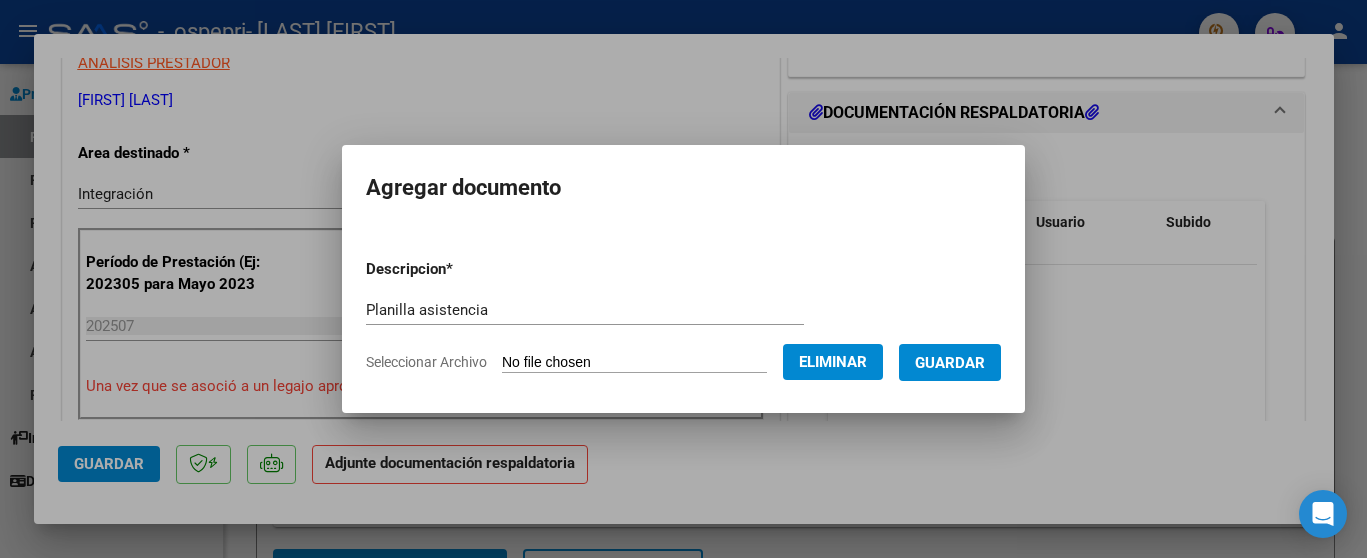 click on "Guardar" at bounding box center (950, 363) 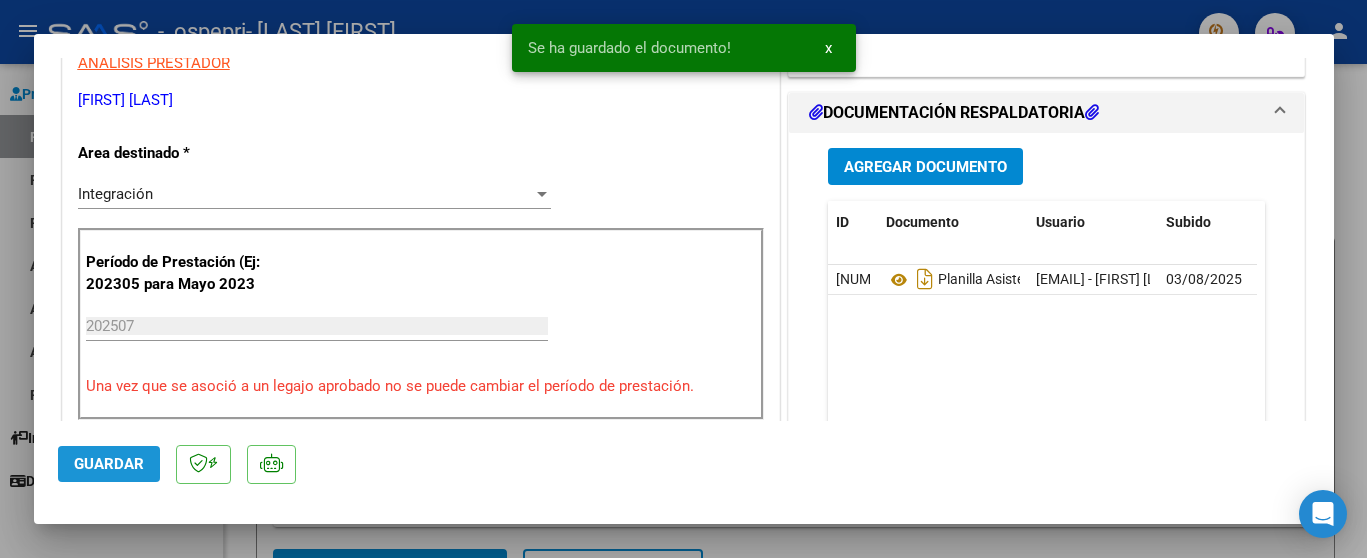 click on "Guardar" 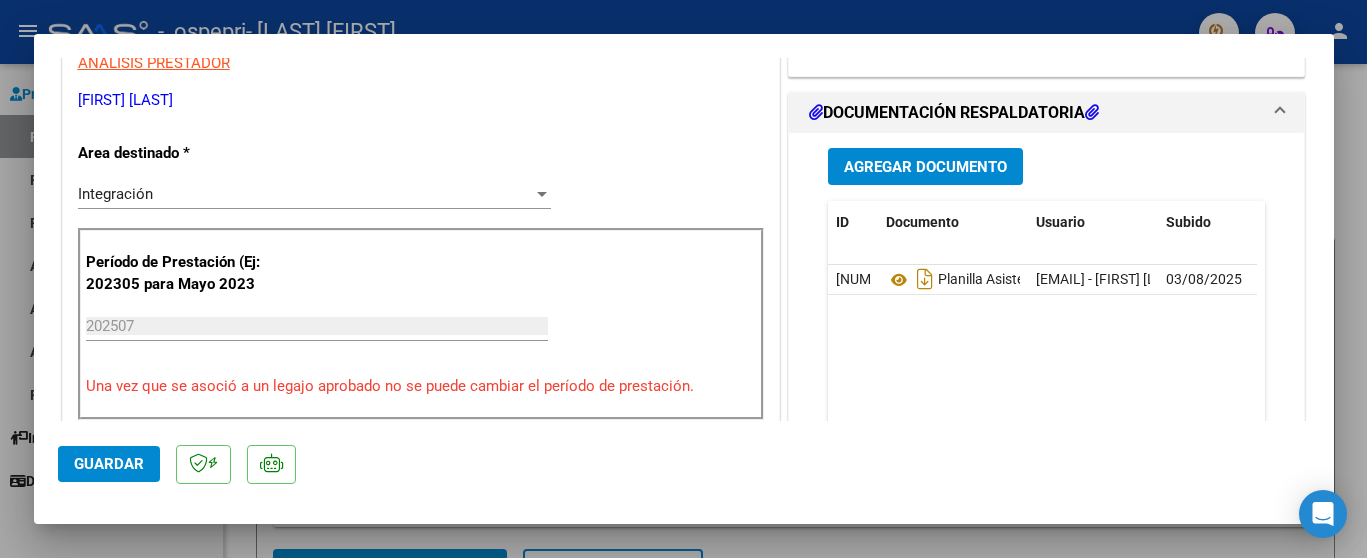 click at bounding box center [683, 279] 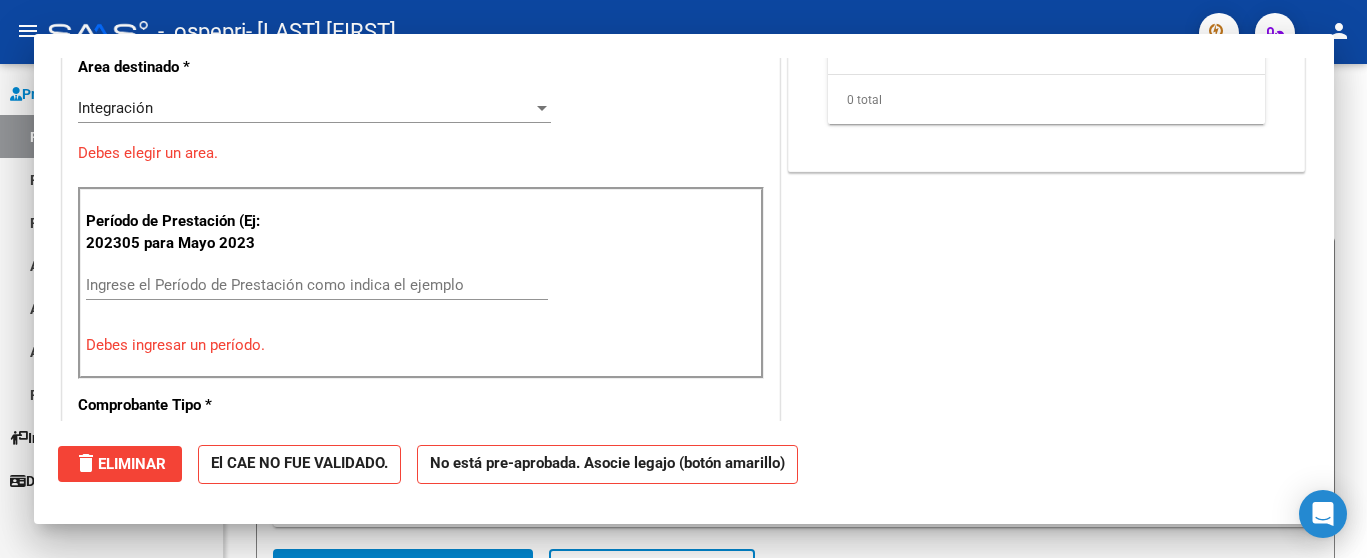 scroll, scrollTop: 341, scrollLeft: 0, axis: vertical 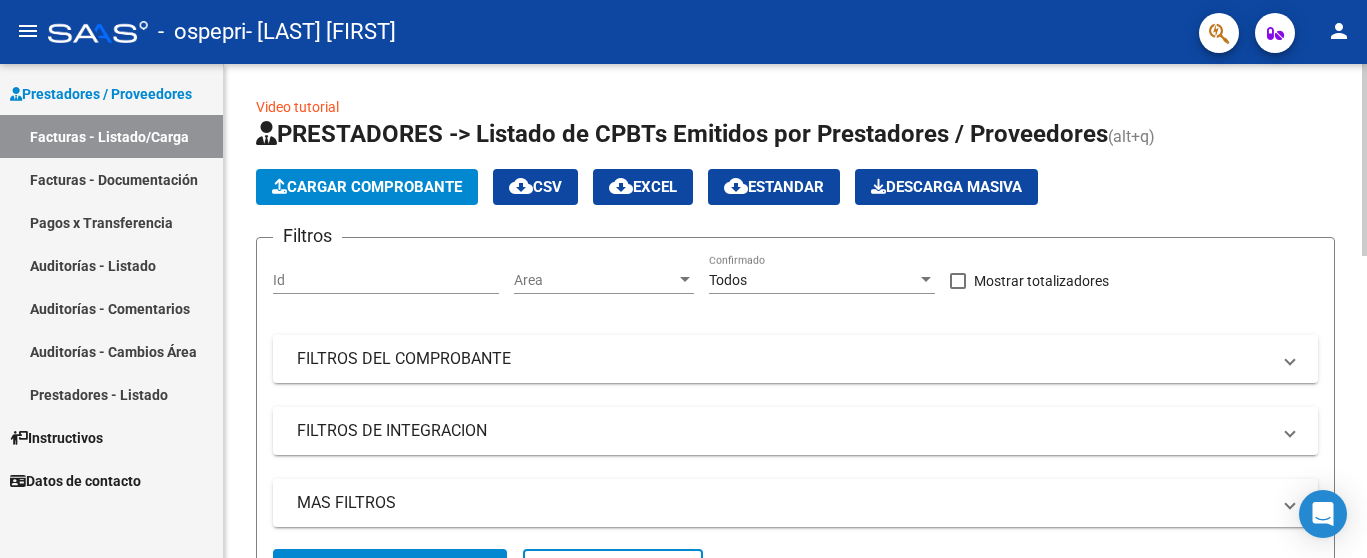 click on "Cargar Comprobante" 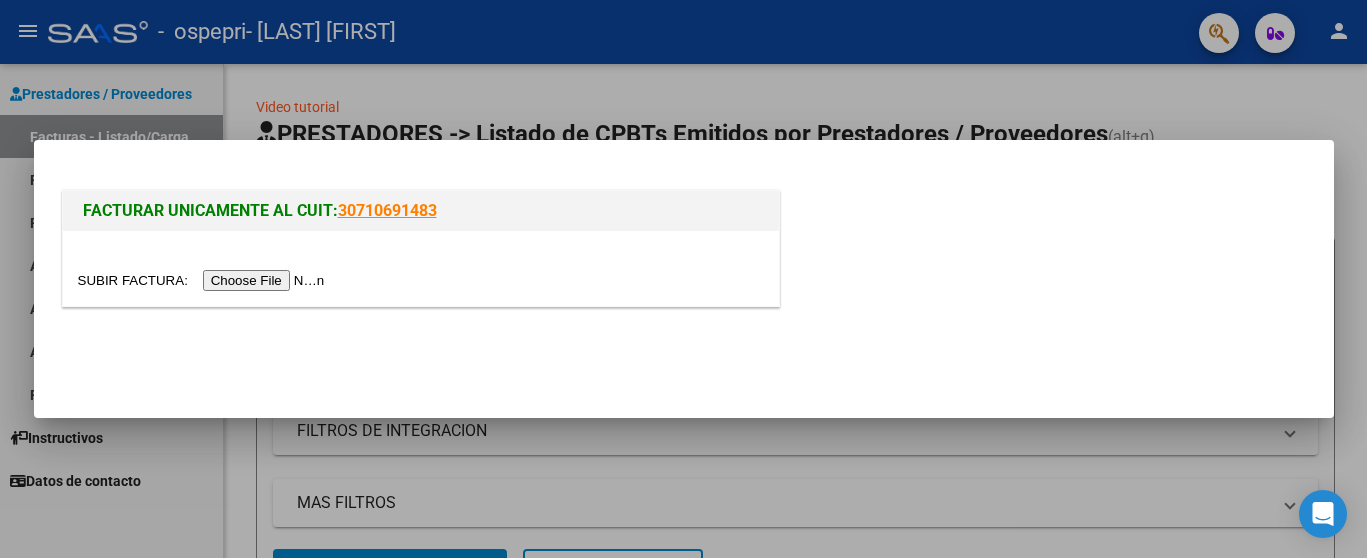 click at bounding box center (204, 280) 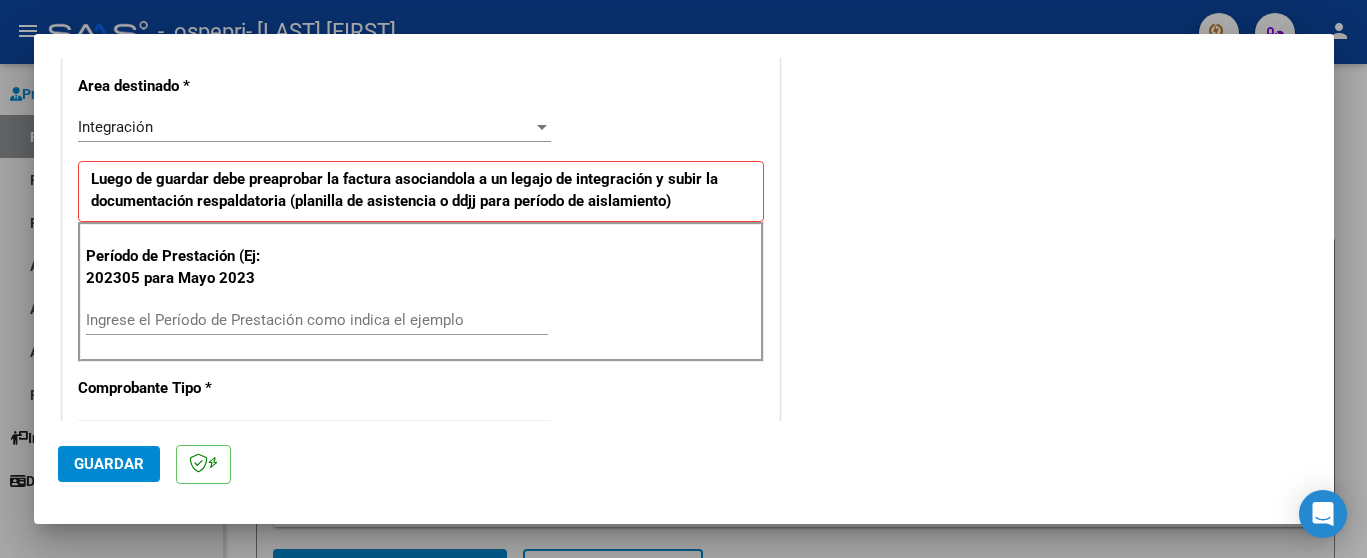scroll, scrollTop: 500, scrollLeft: 0, axis: vertical 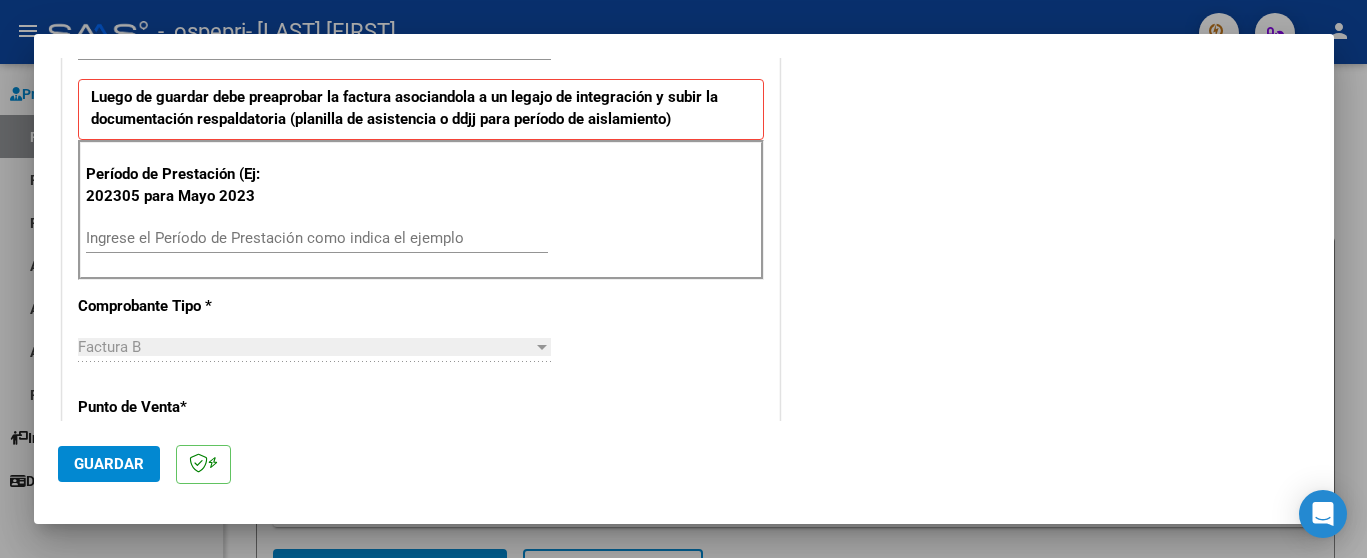 click on "Ingrese el Período de Prestación como indica el ejemplo" at bounding box center (317, 238) 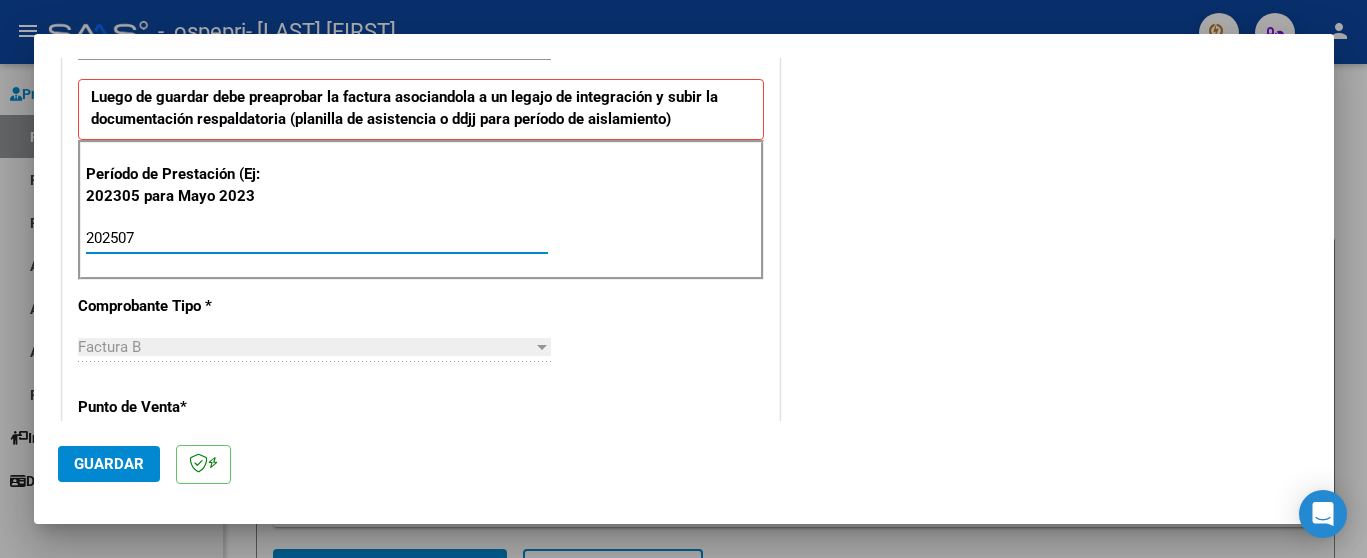 type on "202507" 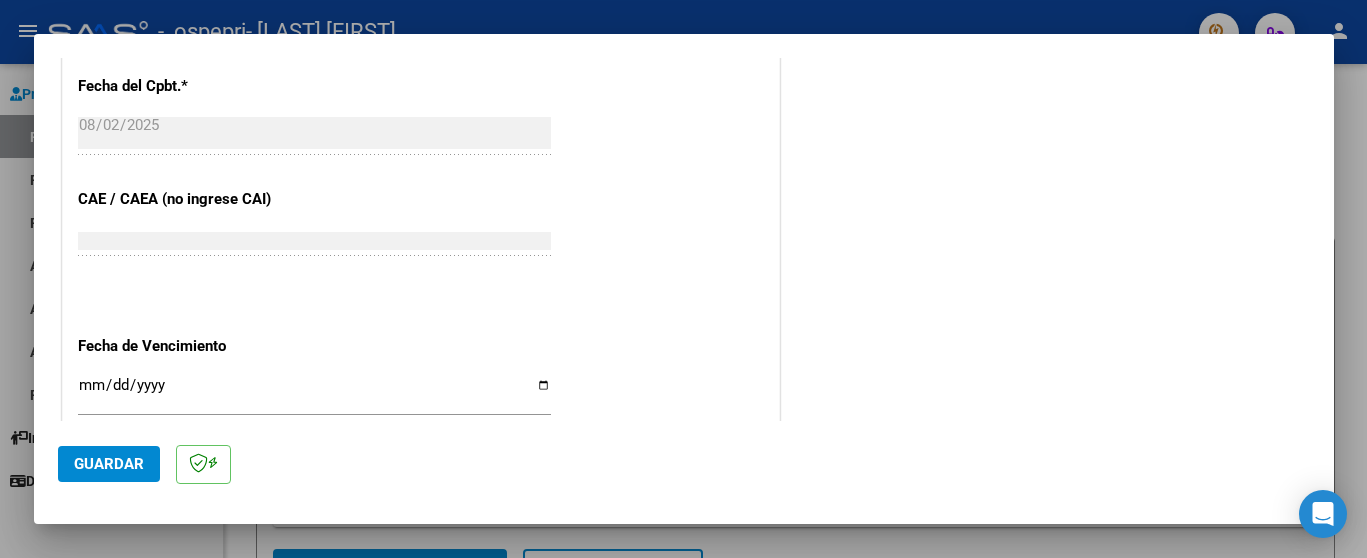 scroll, scrollTop: 1250, scrollLeft: 0, axis: vertical 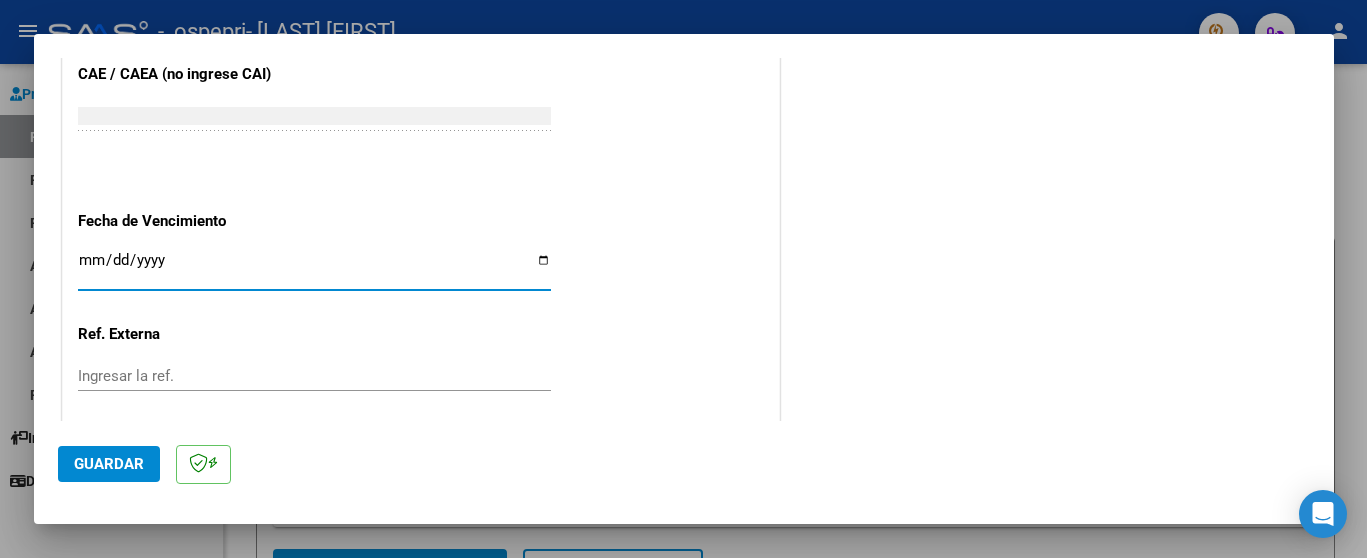 click on "Ingresar la fecha" at bounding box center (314, 268) 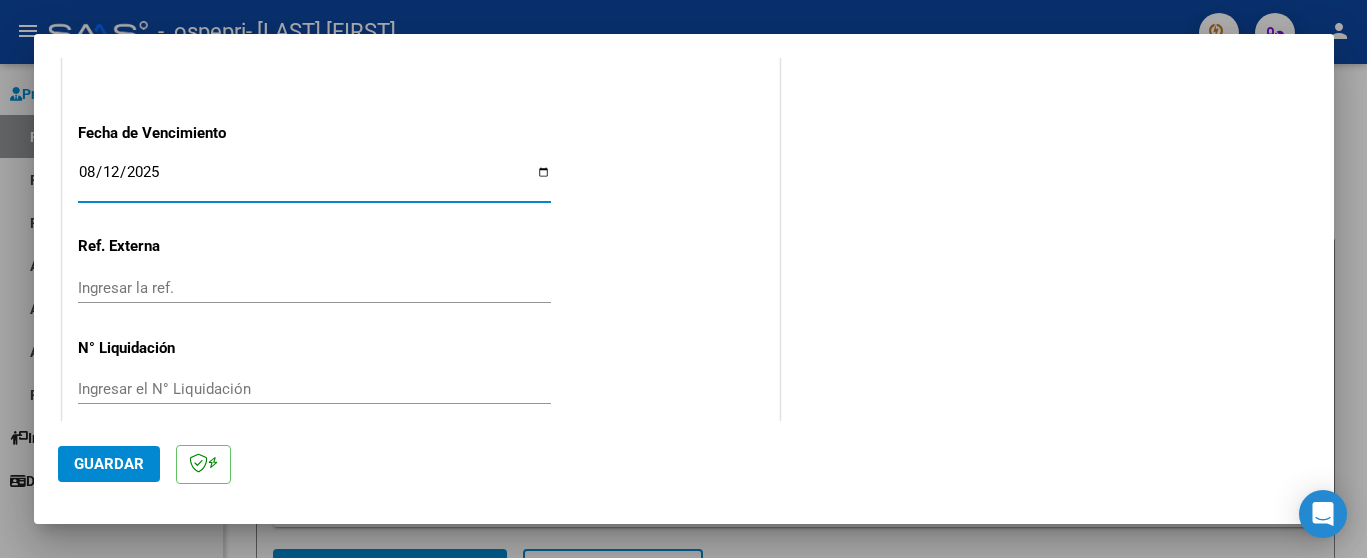 scroll, scrollTop: 1360, scrollLeft: 0, axis: vertical 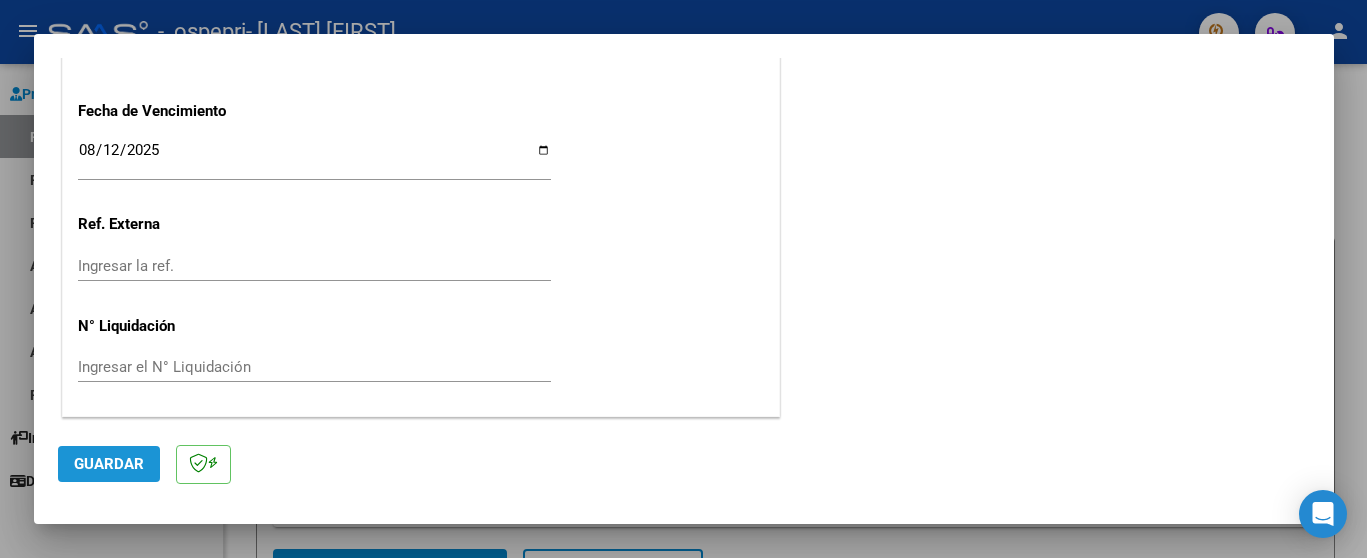 click on "Guardar" 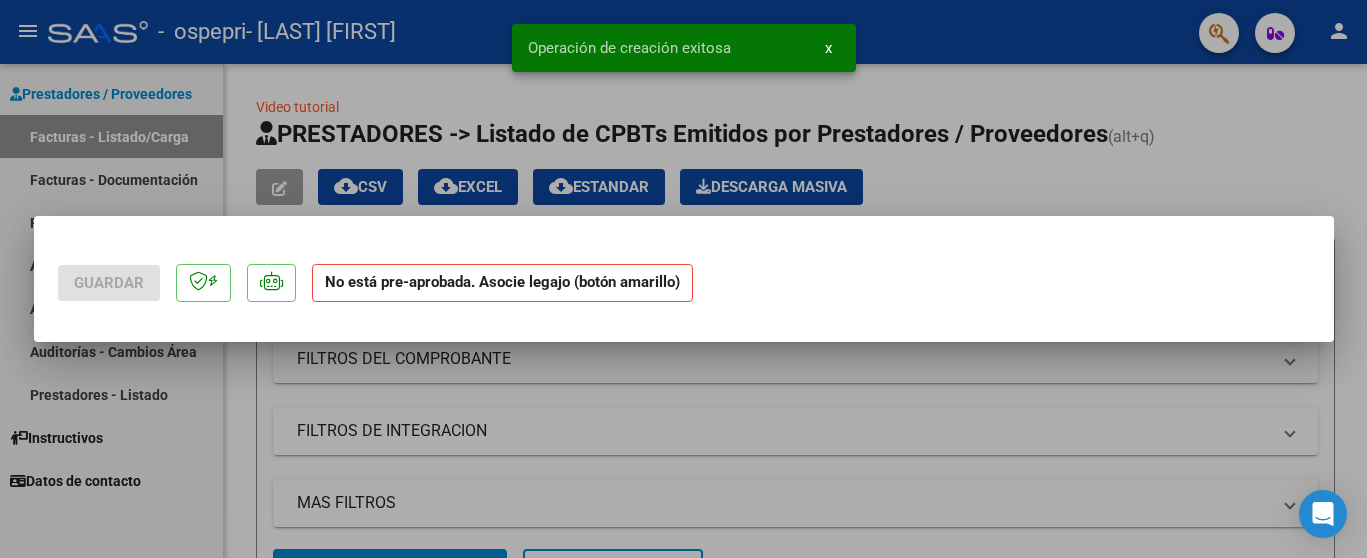 scroll, scrollTop: 0, scrollLeft: 0, axis: both 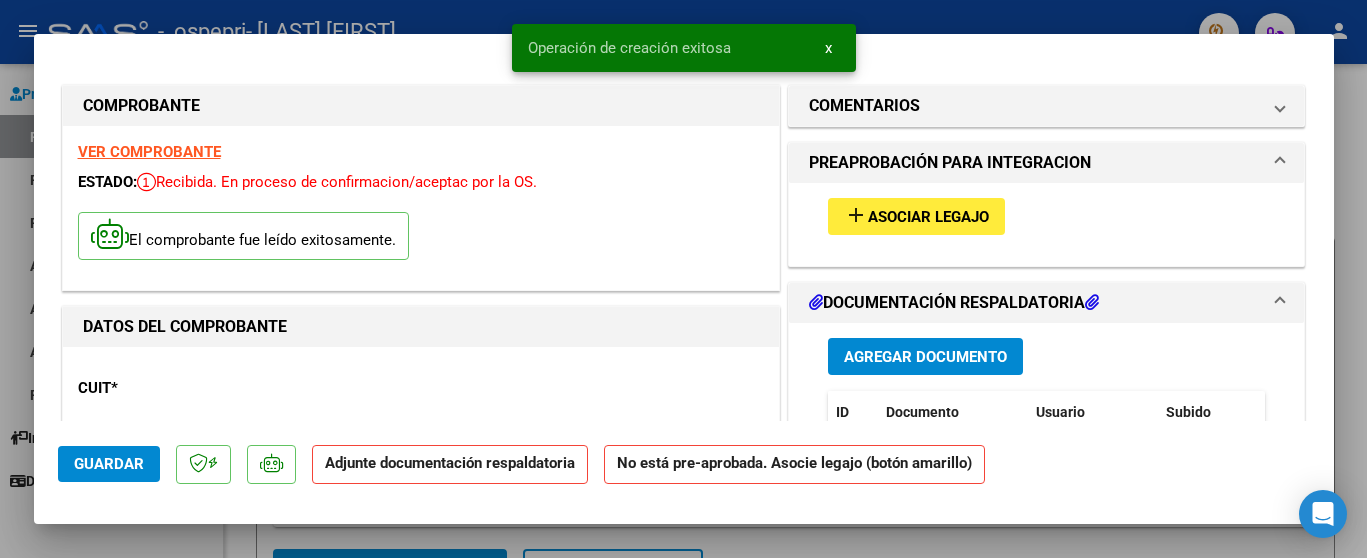 click on "Asociar Legajo" at bounding box center [928, 217] 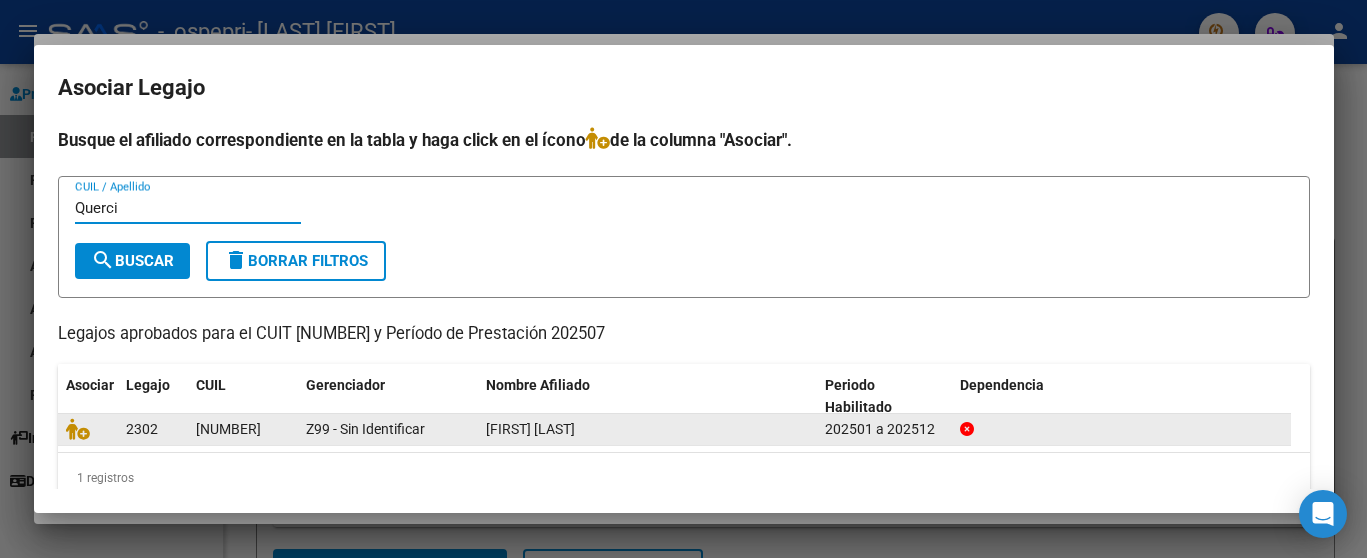 type on "Querci" 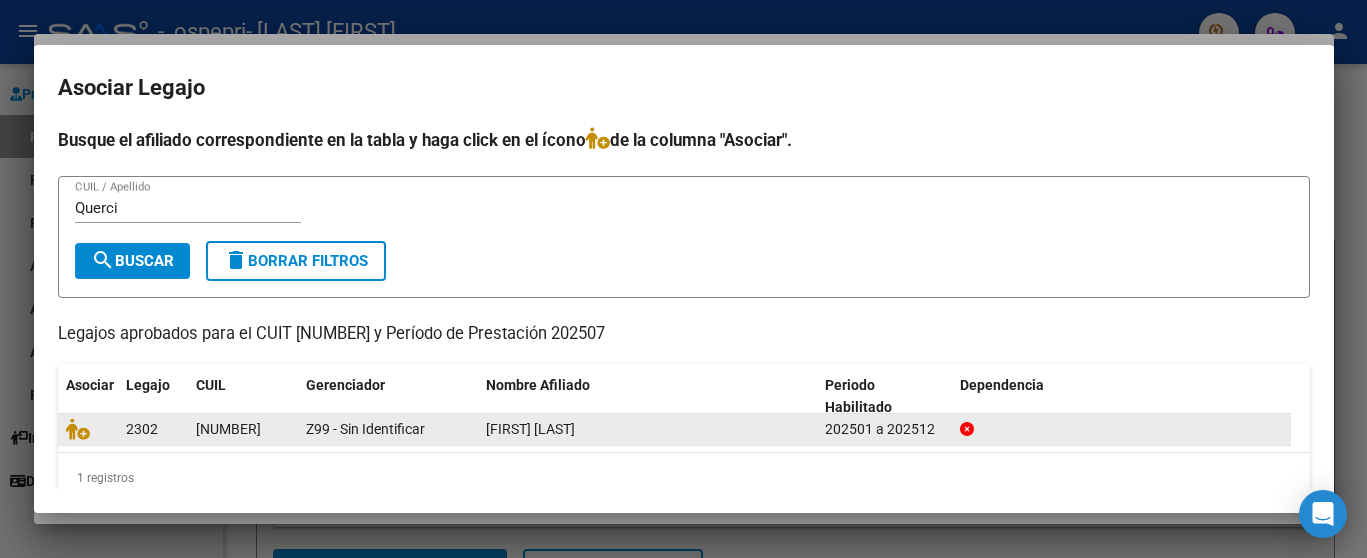 click on "Z99 - Sin Identificar" 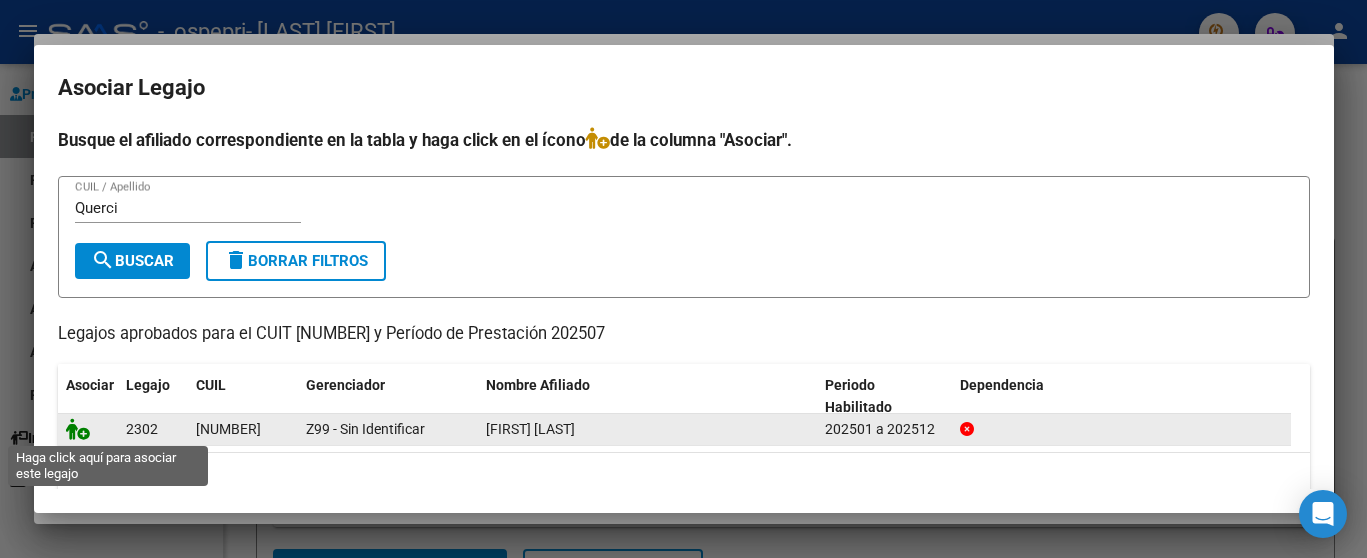 click 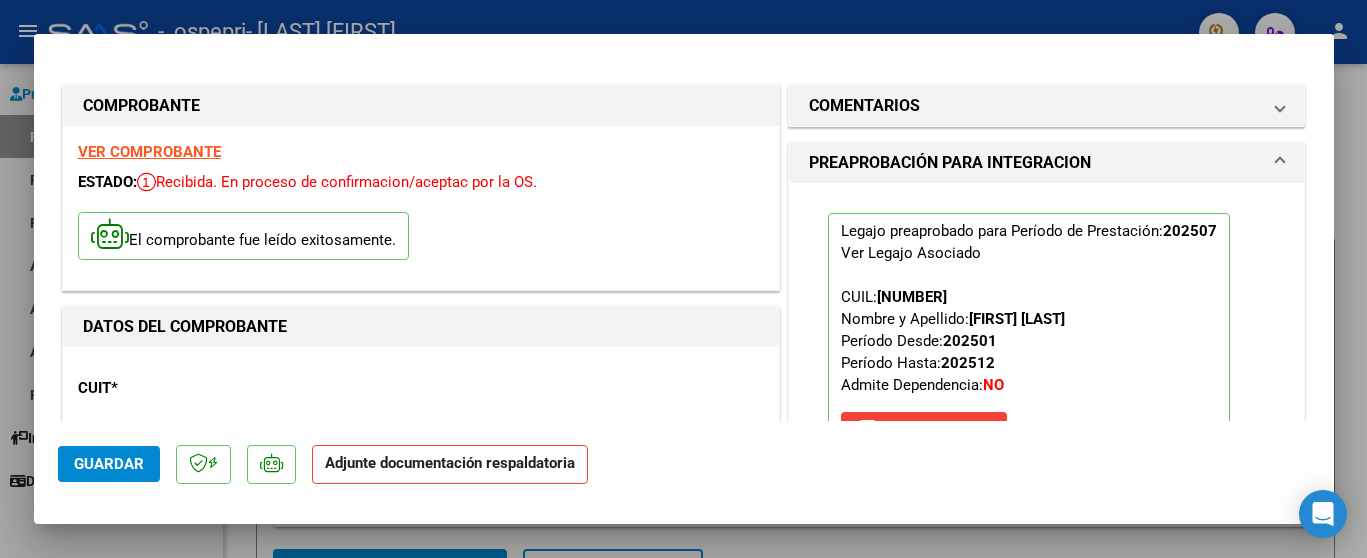 click on "Guardar" 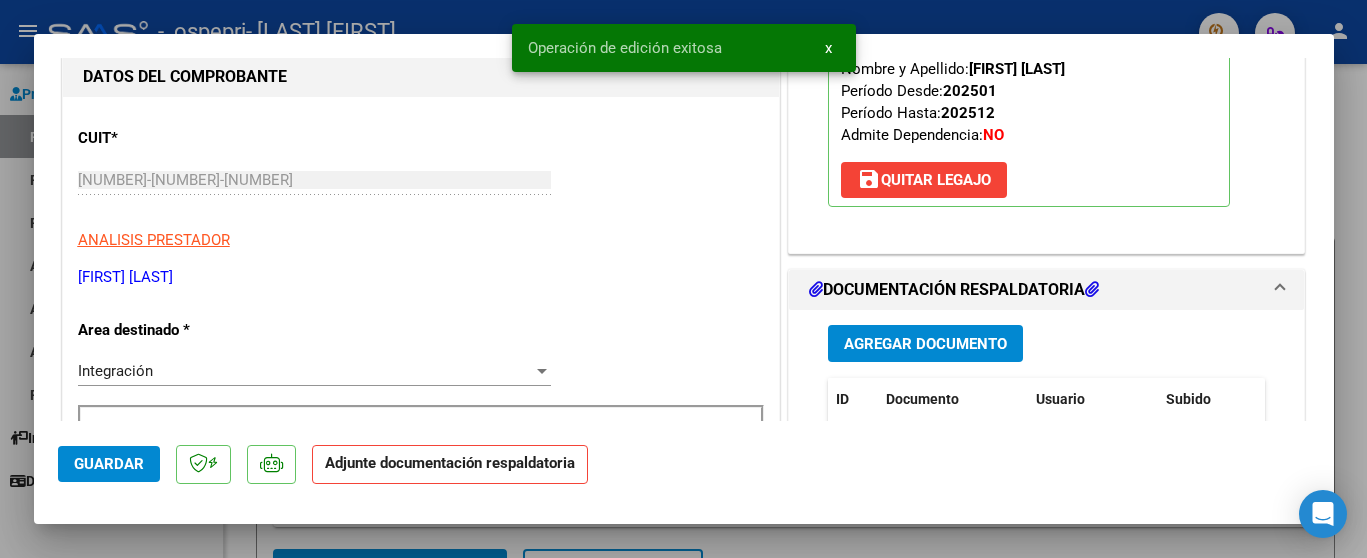 scroll, scrollTop: 375, scrollLeft: 0, axis: vertical 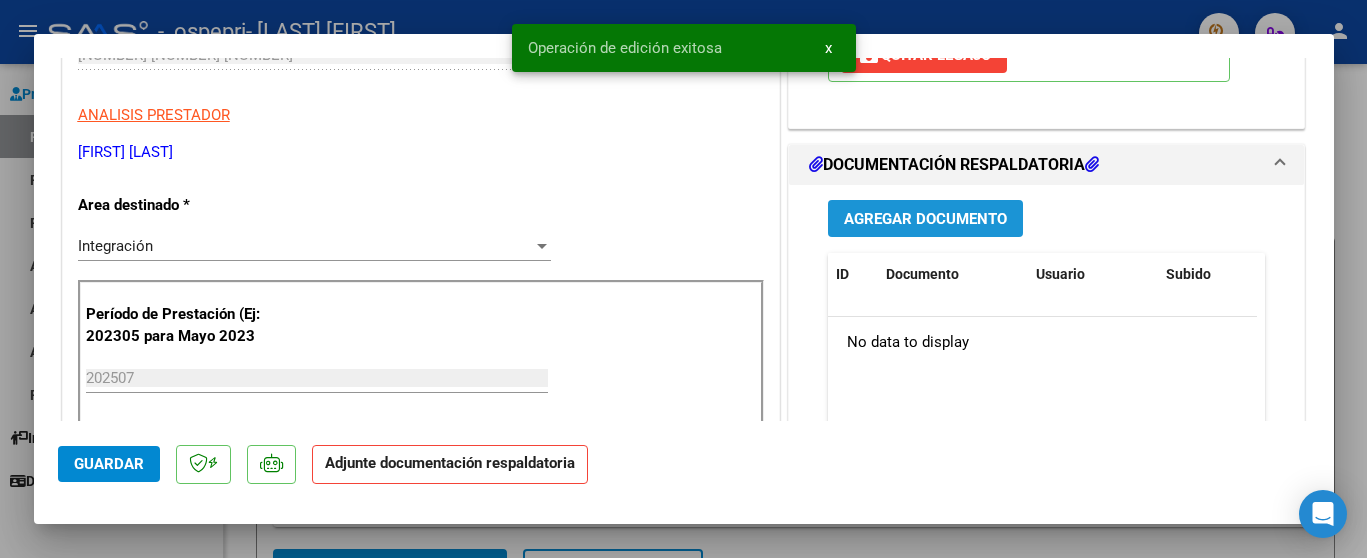 click on "Agregar Documento" at bounding box center [925, 219] 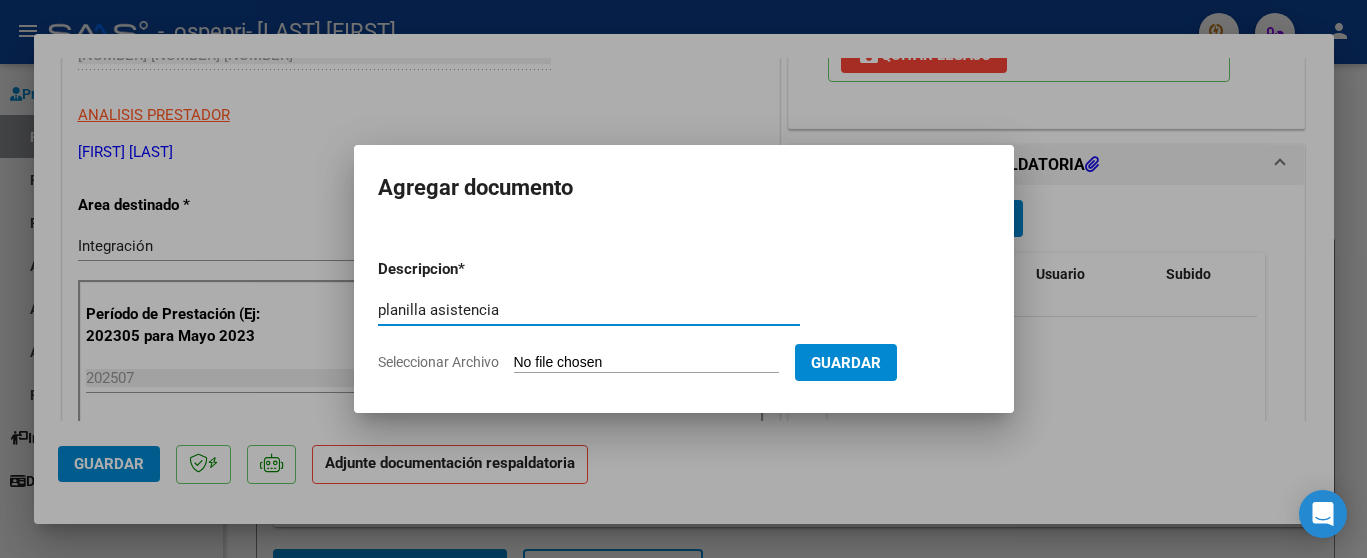 type on "planilla asistencia" 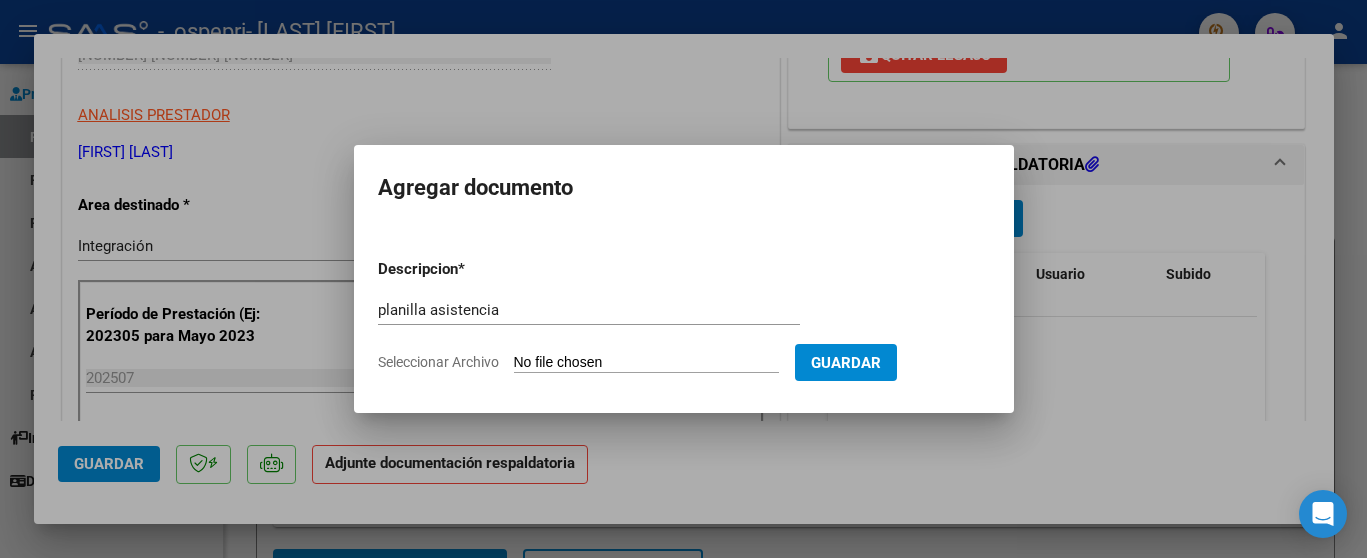 type on "C:\fakepath\Asistencia [FIRST] jul25.jpeg" 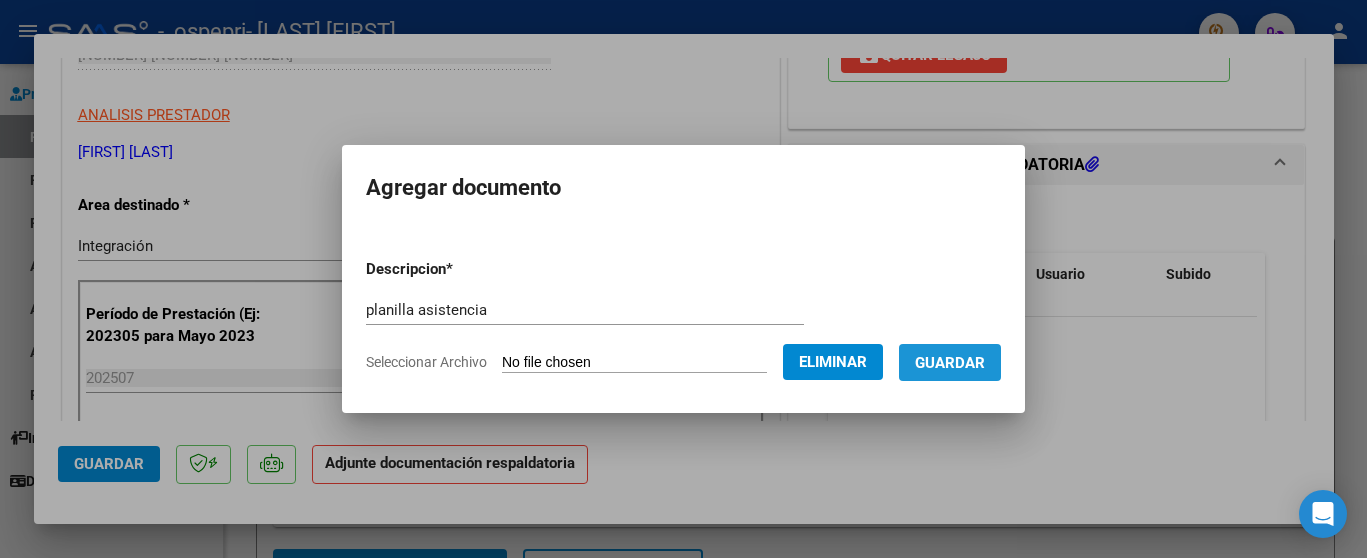 click on "Guardar" at bounding box center (950, 363) 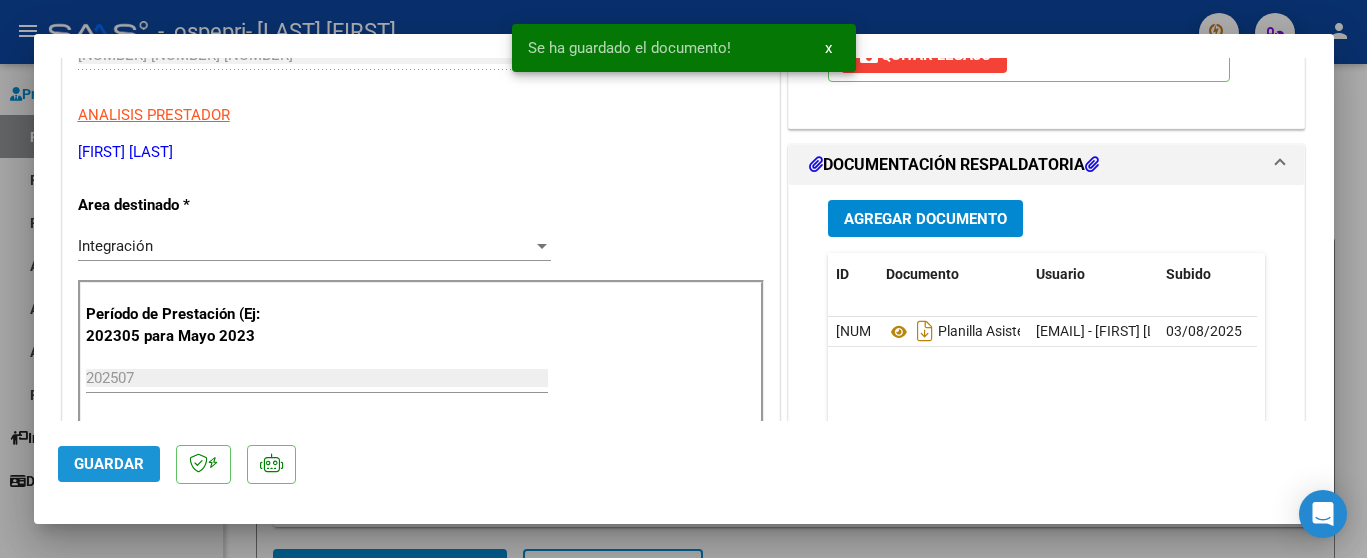 click on "Guardar" 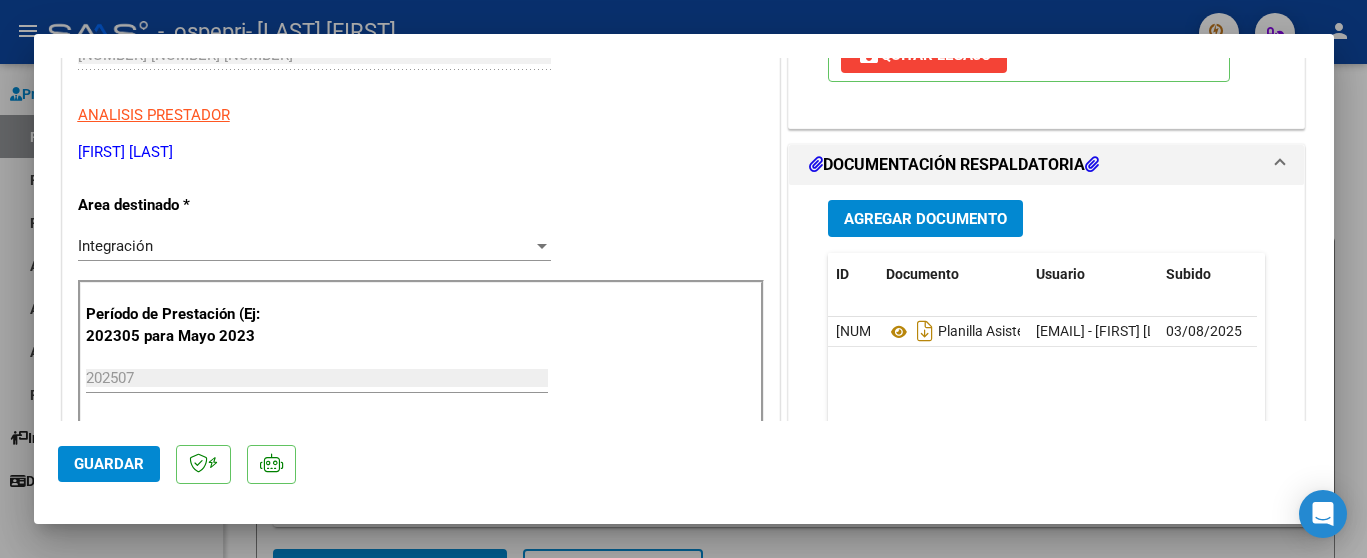 click at bounding box center [683, 279] 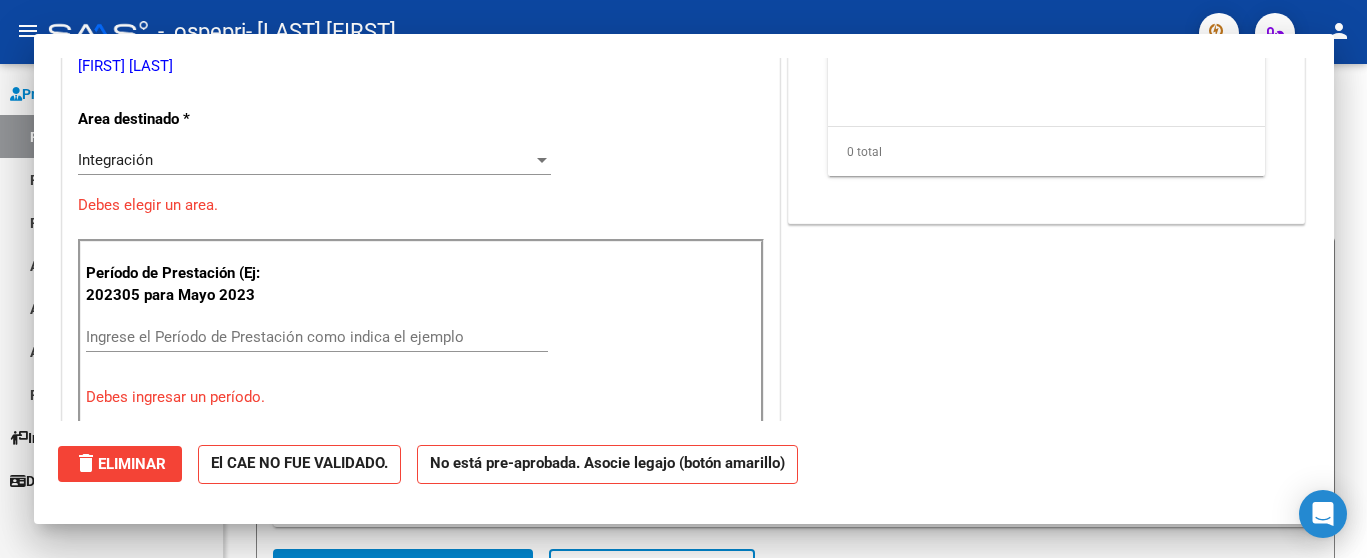 scroll, scrollTop: 314, scrollLeft: 0, axis: vertical 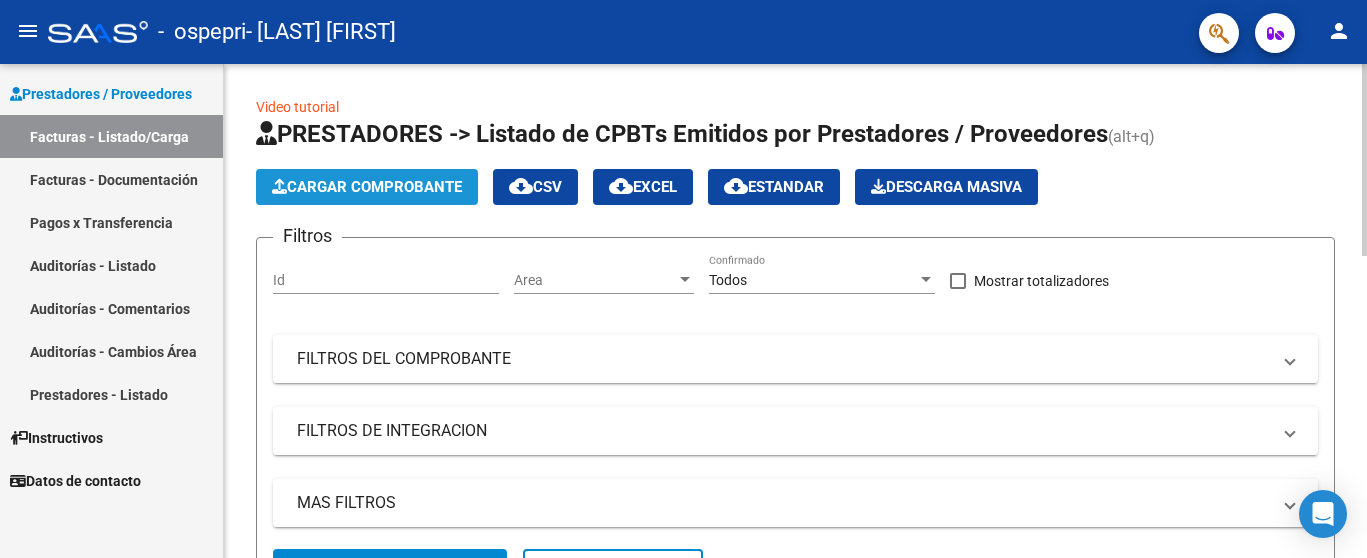 click on "Cargar Comprobante" 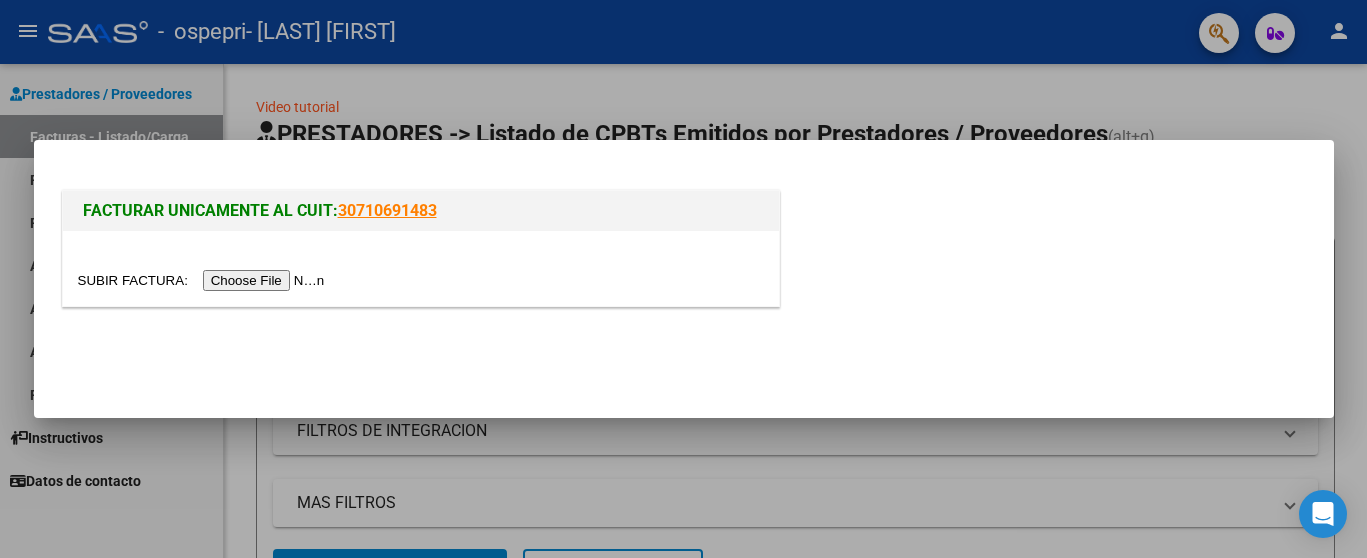 click at bounding box center (204, 280) 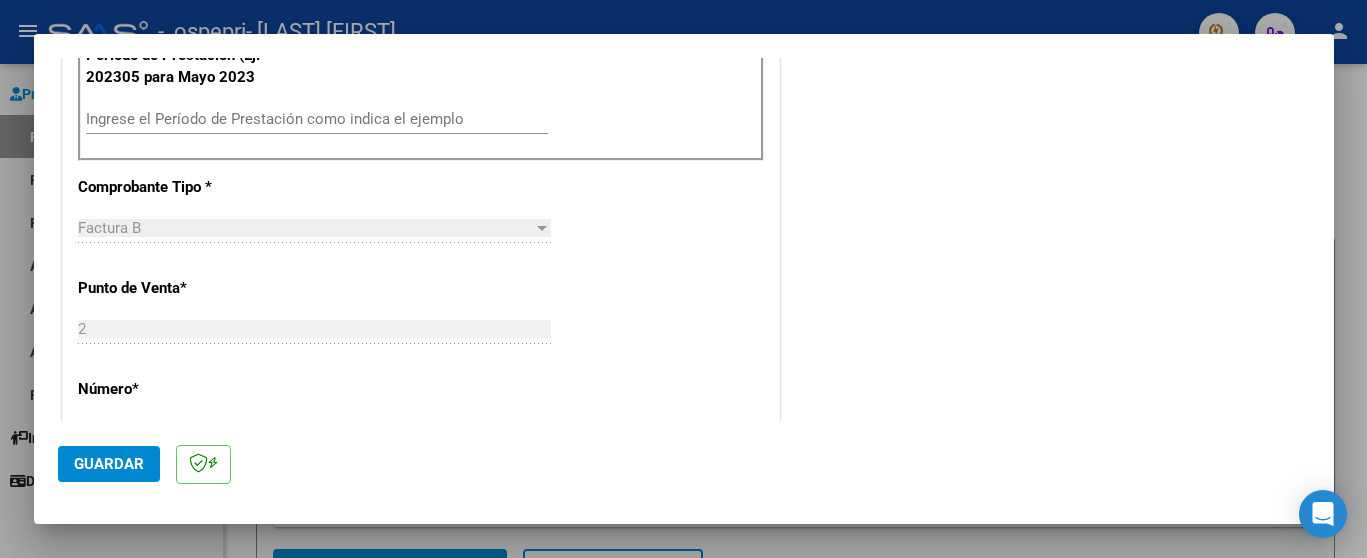 scroll, scrollTop: 625, scrollLeft: 0, axis: vertical 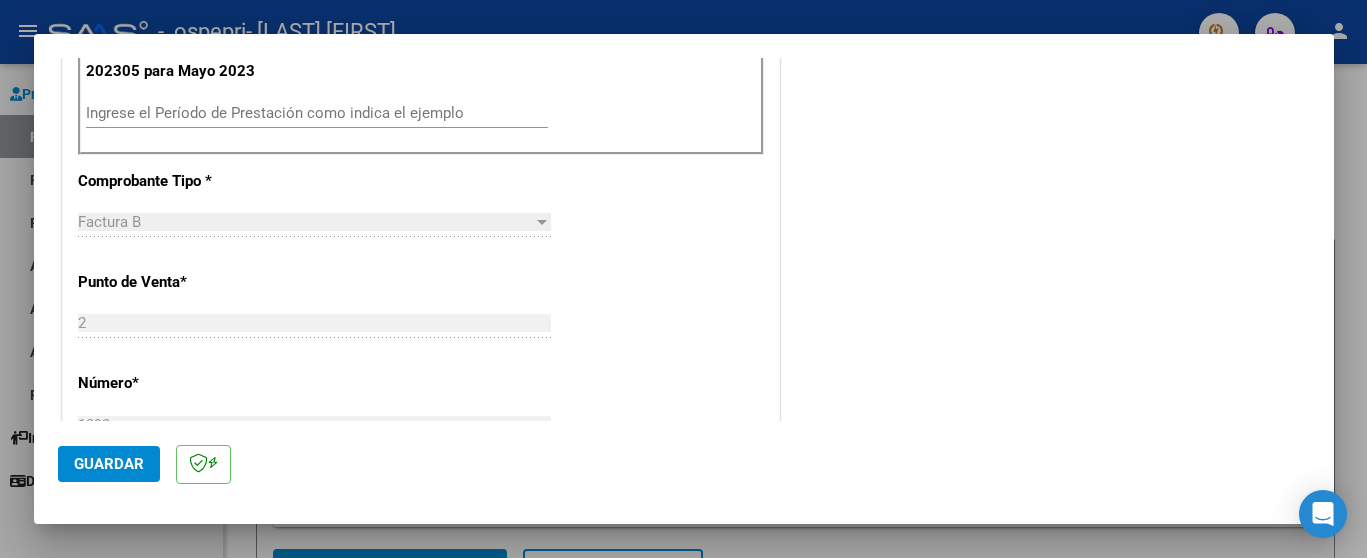 click on "Ingrese el Período de Prestación como indica el ejemplo" at bounding box center (317, 113) 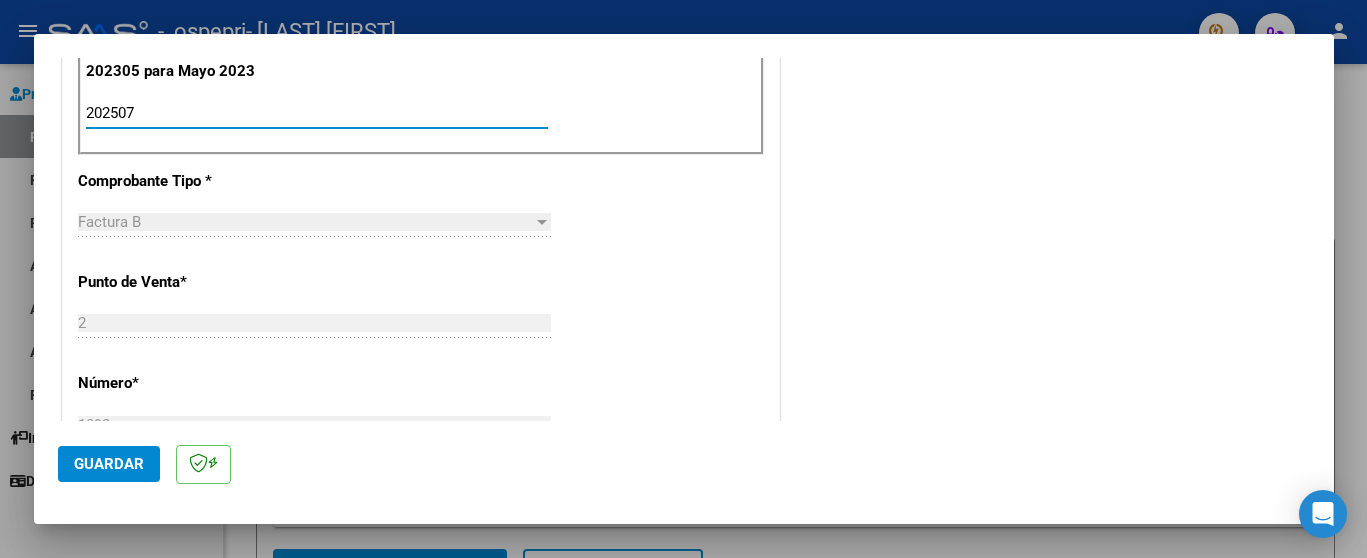 type on "202507" 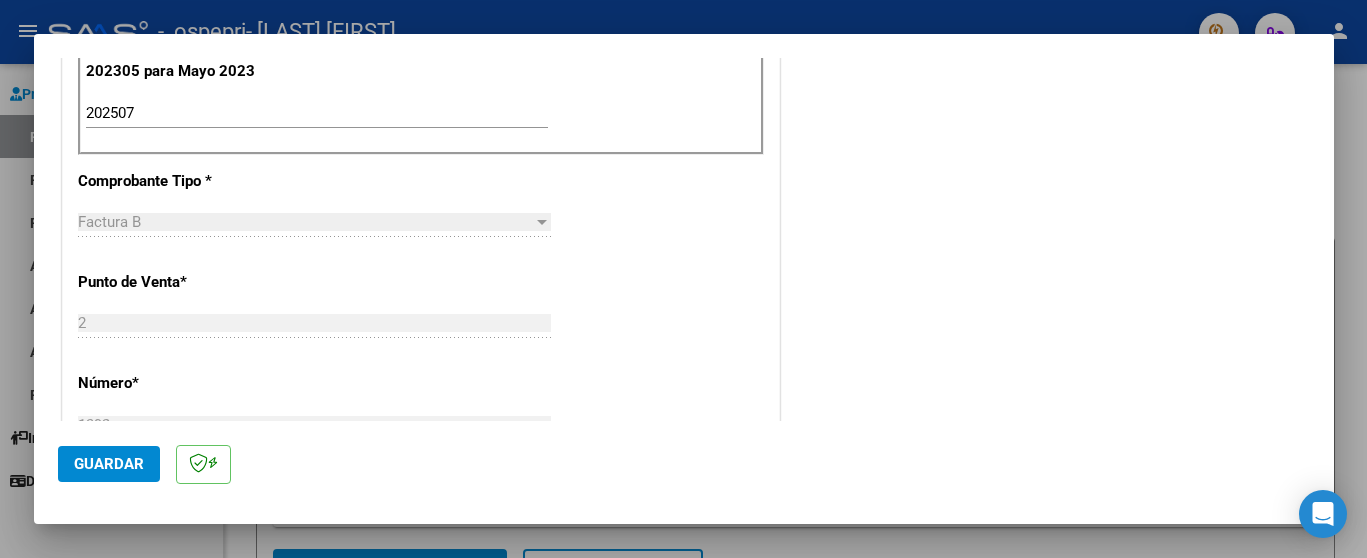 click on "CUIT  *   [NUMBER]-[NUMBER]-[NUMBER] Ingresar CUIT  ANALISIS PRESTADOR  Area destinado * Integración Seleccionar Area Luego de guardar debe preaprobar la factura asociandola a un legajo de integración y subir la documentación respaldatoria ( planilla de asistencia o ddjj para período de aislamiento)  Período de Prestación (Ej: 202305 para Mayo 2023    202507 Ingrese el Período de Prestación como indica el ejemplo   Comprobante Tipo * Factura B Seleccionar Tipo Punto de Venta  *   2 Ingresar el Nro.  Número  *   1392 Ingresar el Nro.  Monto  *   $ 178.136,64 Ingresar el monto  Fecha del Cpbt.  *   2025-08-02 Ingresar la fecha  CAE / CAEA (no ingrese CAI)    75311753682035 Ingresar el CAE o CAEA (no ingrese CAI)  Fecha de Vencimiento    Ingresar la fecha  Ref. Externa    Ingresar la ref.  N° Liquidación    Ingresar el N° Liquidación" at bounding box center [421, 417] 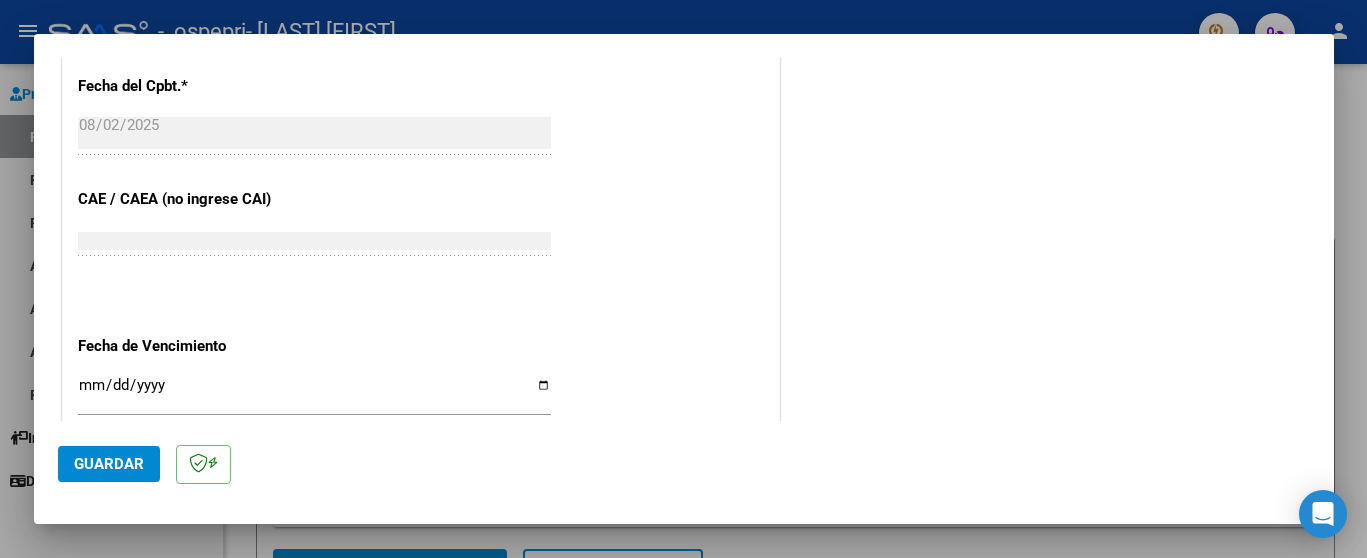 scroll, scrollTop: 1250, scrollLeft: 0, axis: vertical 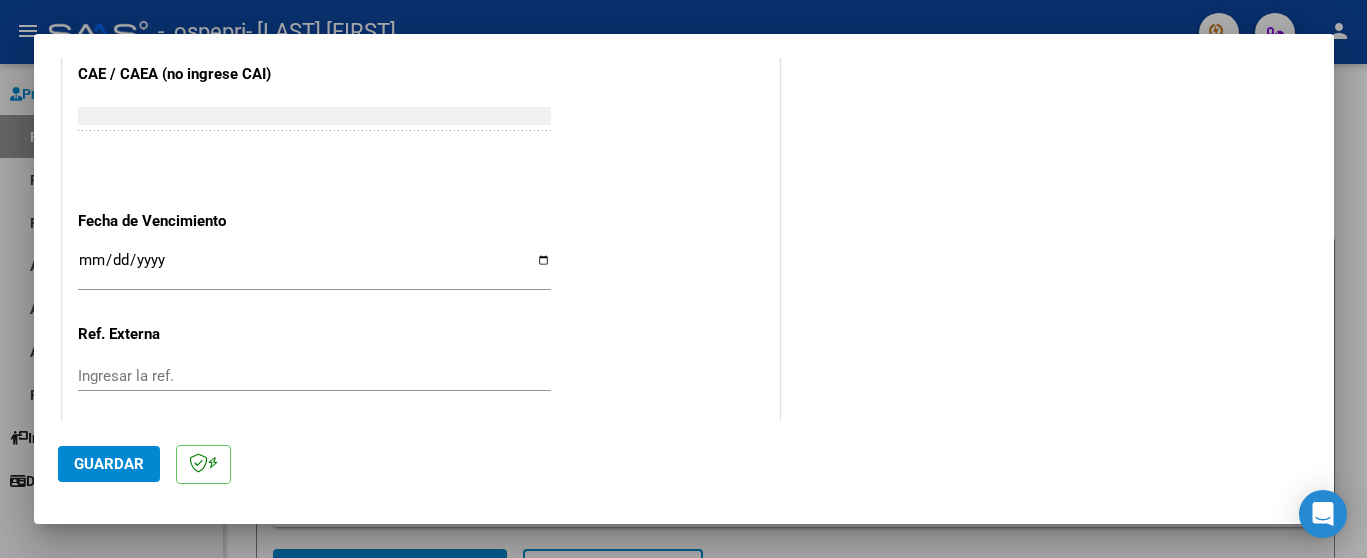 click on "Ingresar la fecha" at bounding box center (314, 268) 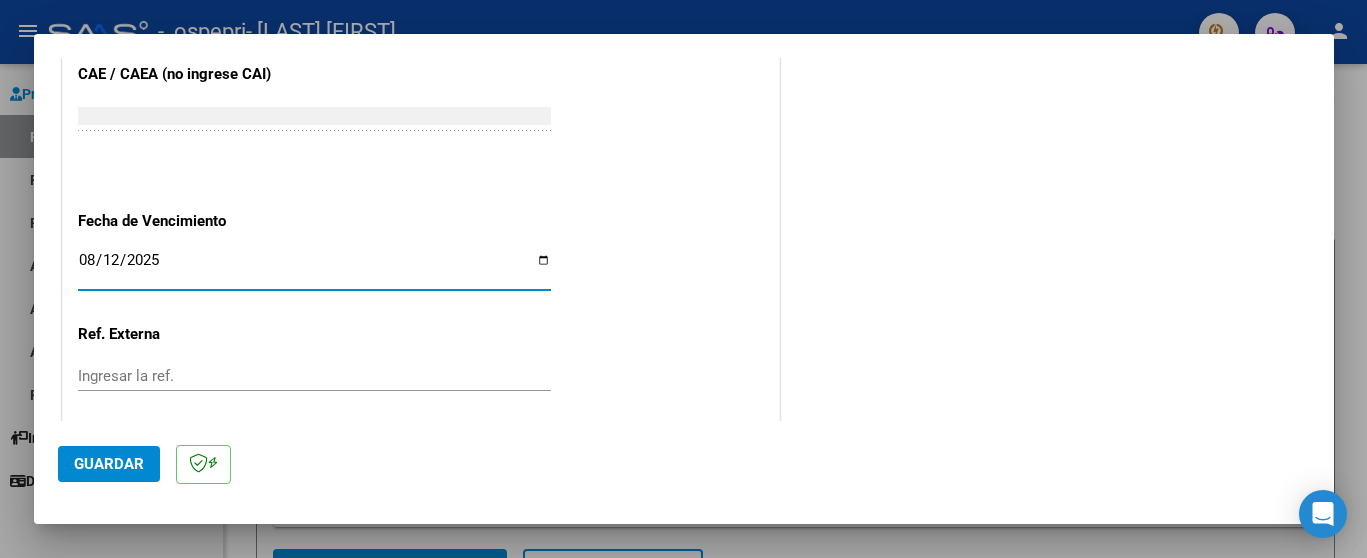 type on "2025-08-12" 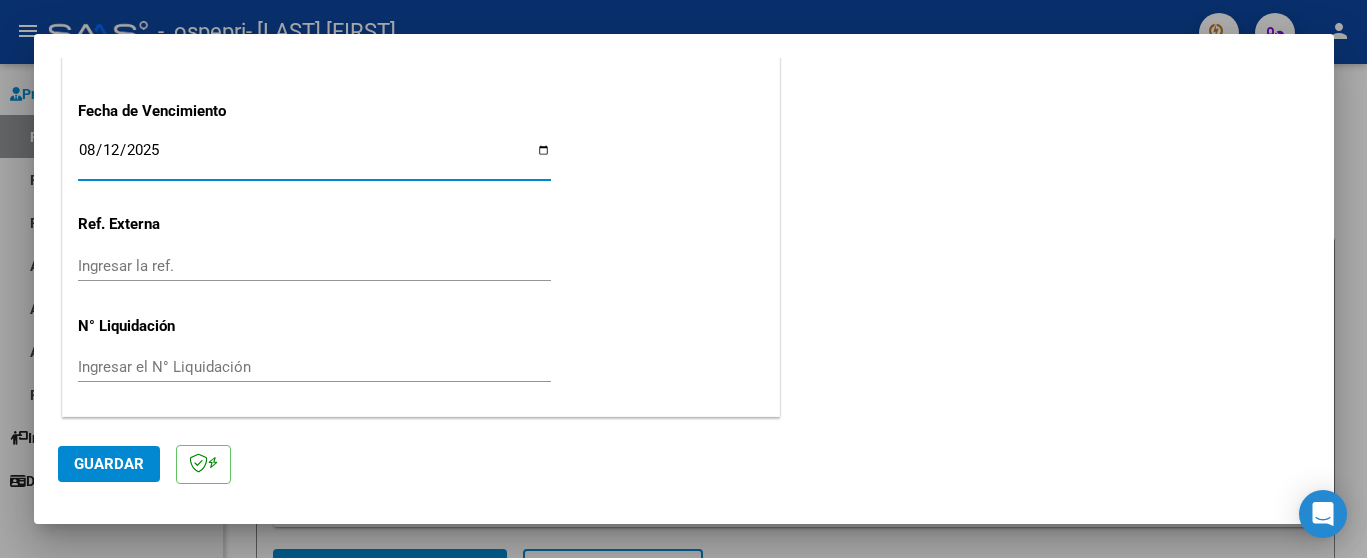click on "Guardar" 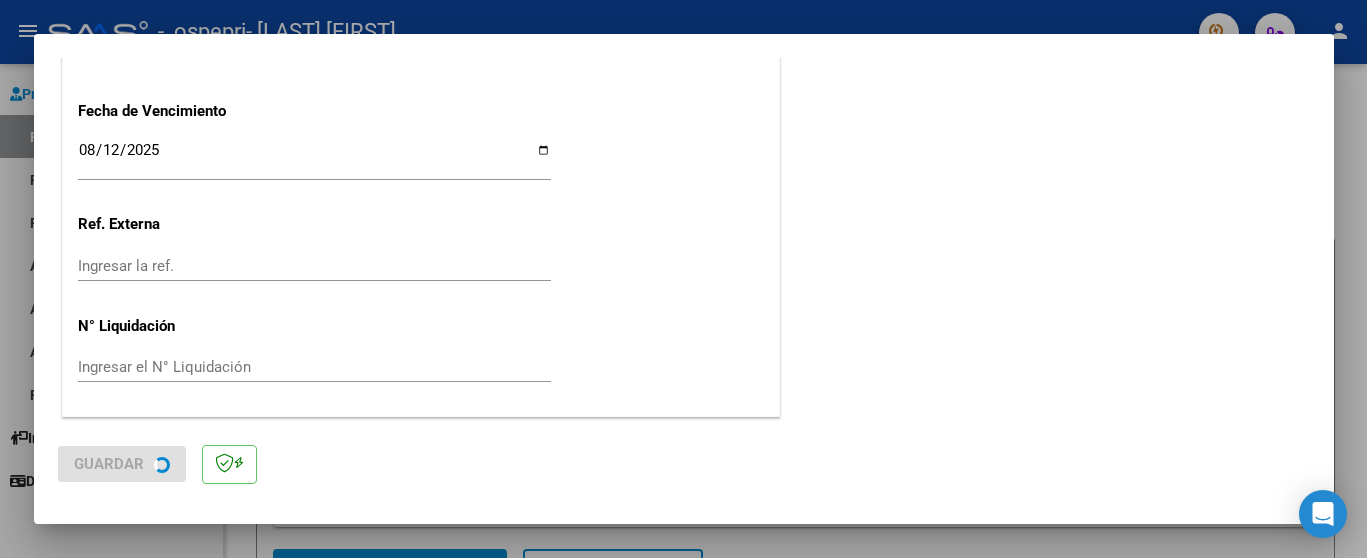 scroll, scrollTop: 0, scrollLeft: 0, axis: both 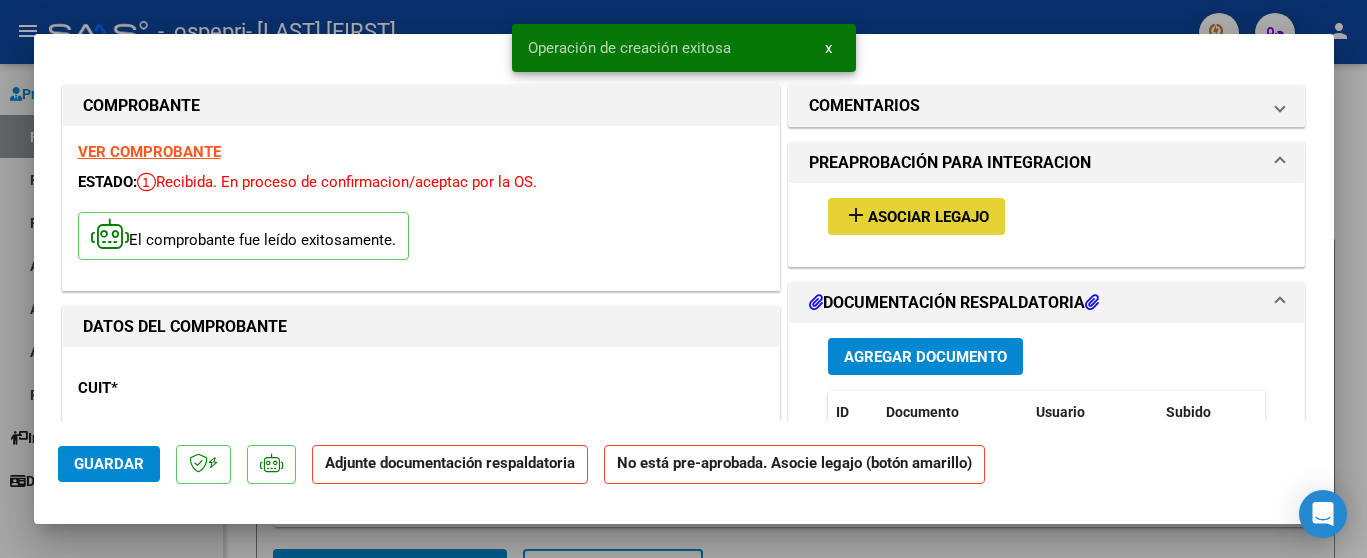 click on "Asociar Legajo" at bounding box center (928, 217) 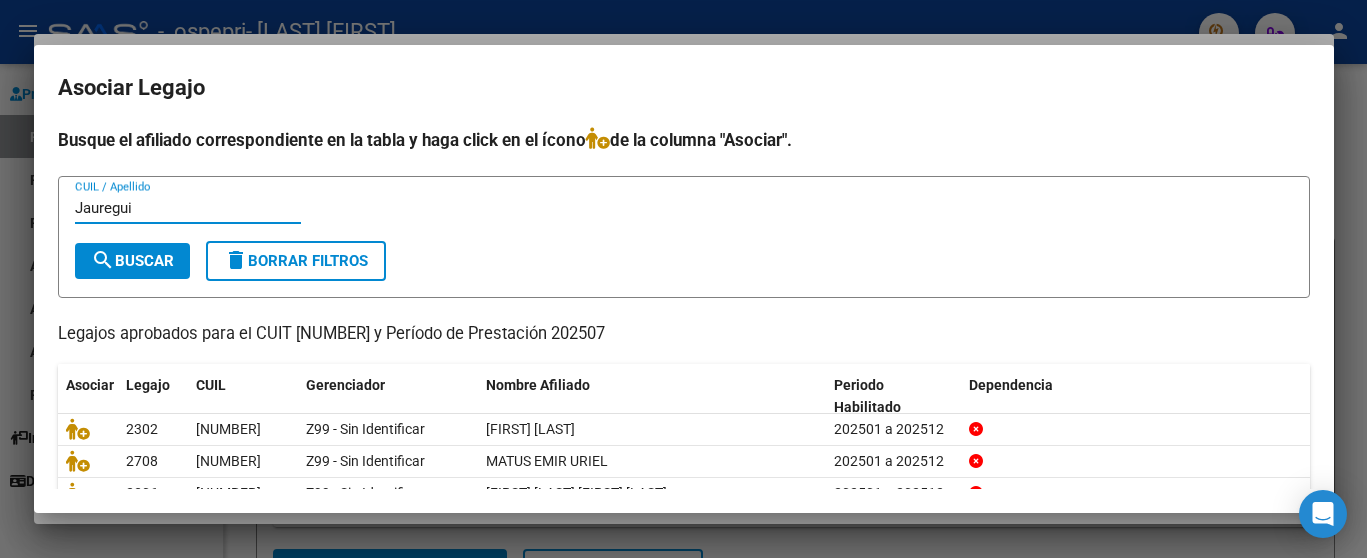 type on "Jauregui" 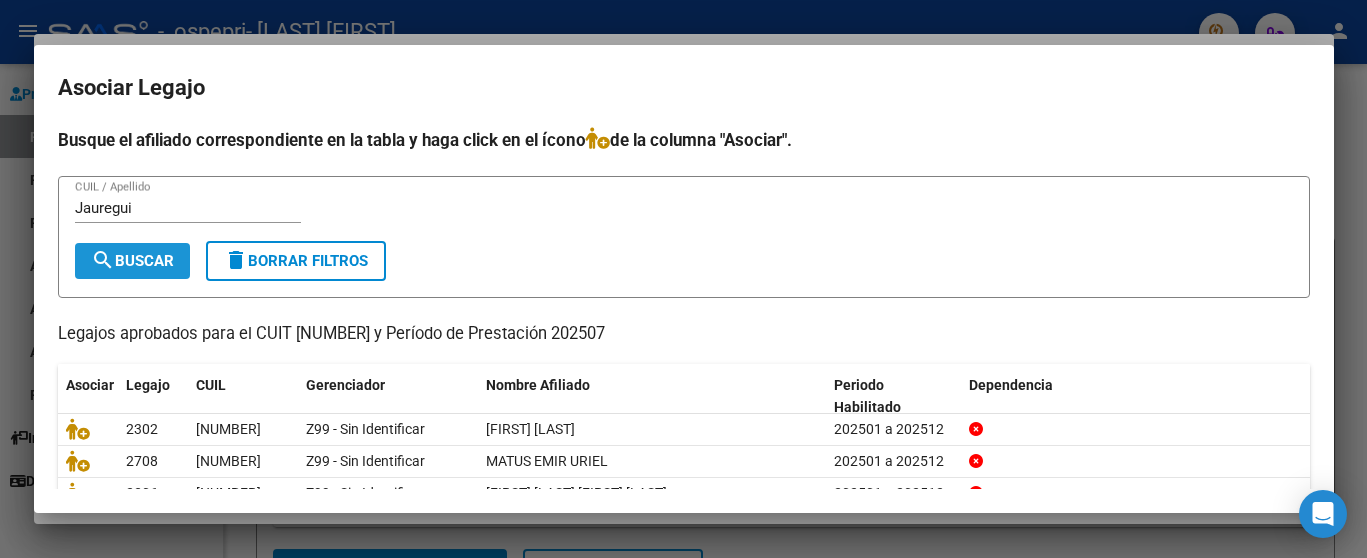 click on "search  Buscar" at bounding box center [132, 261] 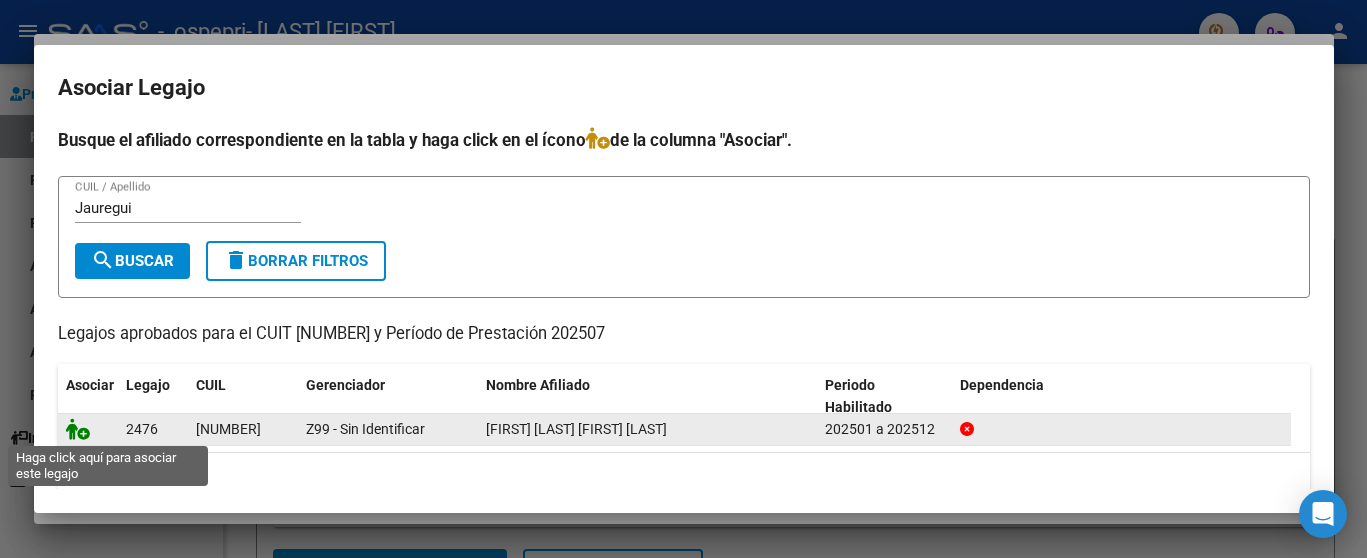 click 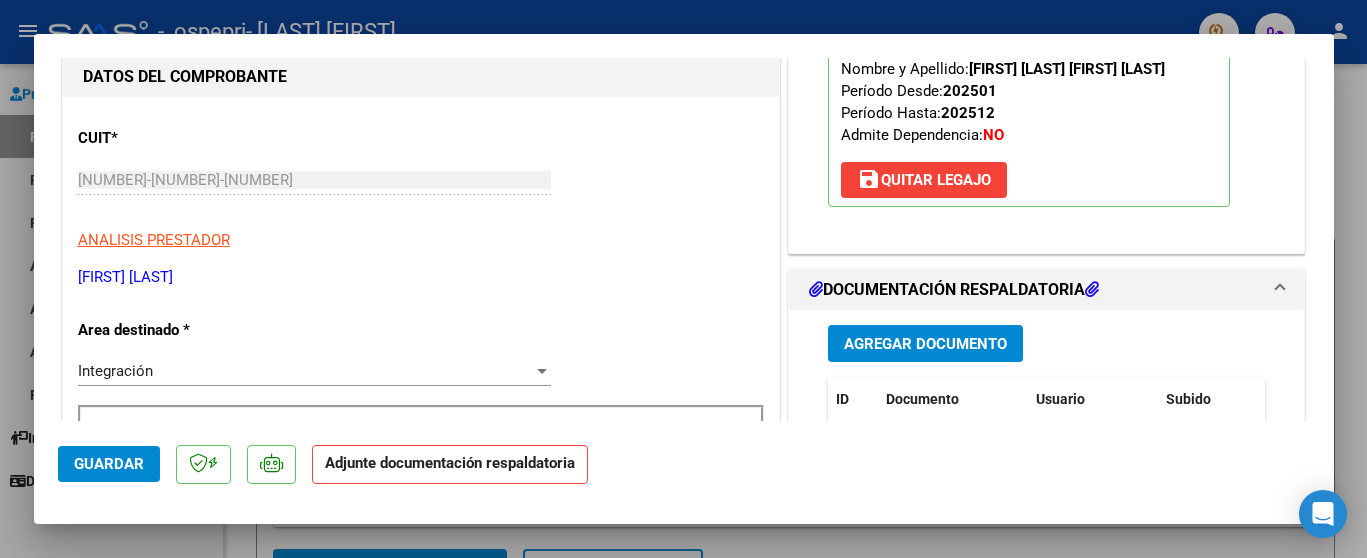 scroll, scrollTop: 375, scrollLeft: 0, axis: vertical 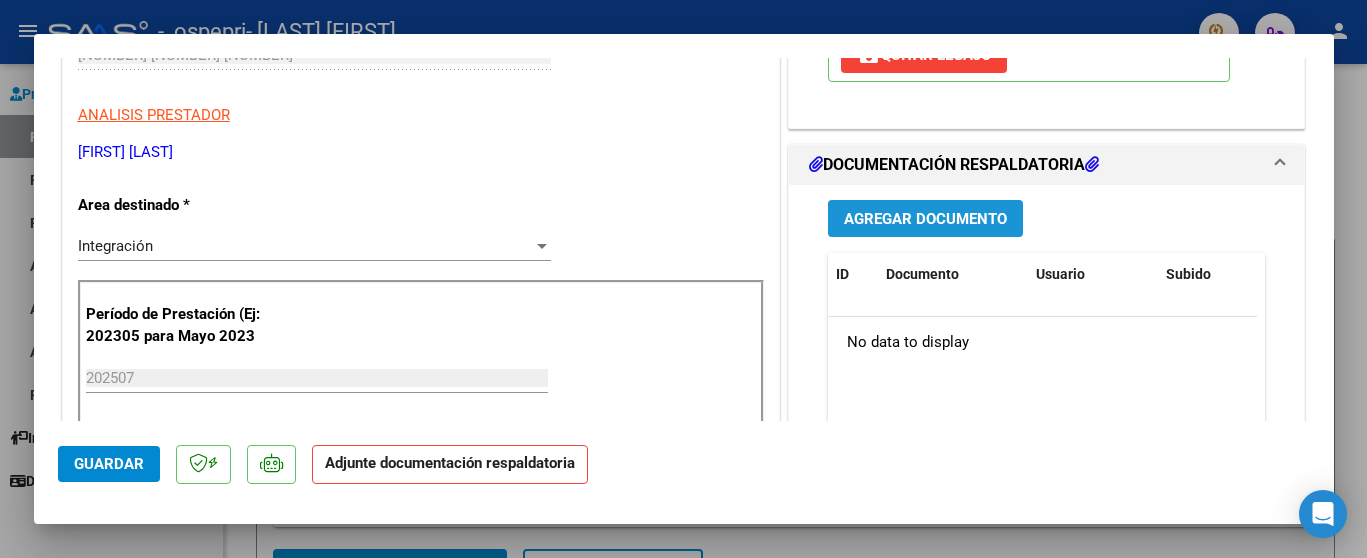 click on "Agregar Documento" at bounding box center (925, 219) 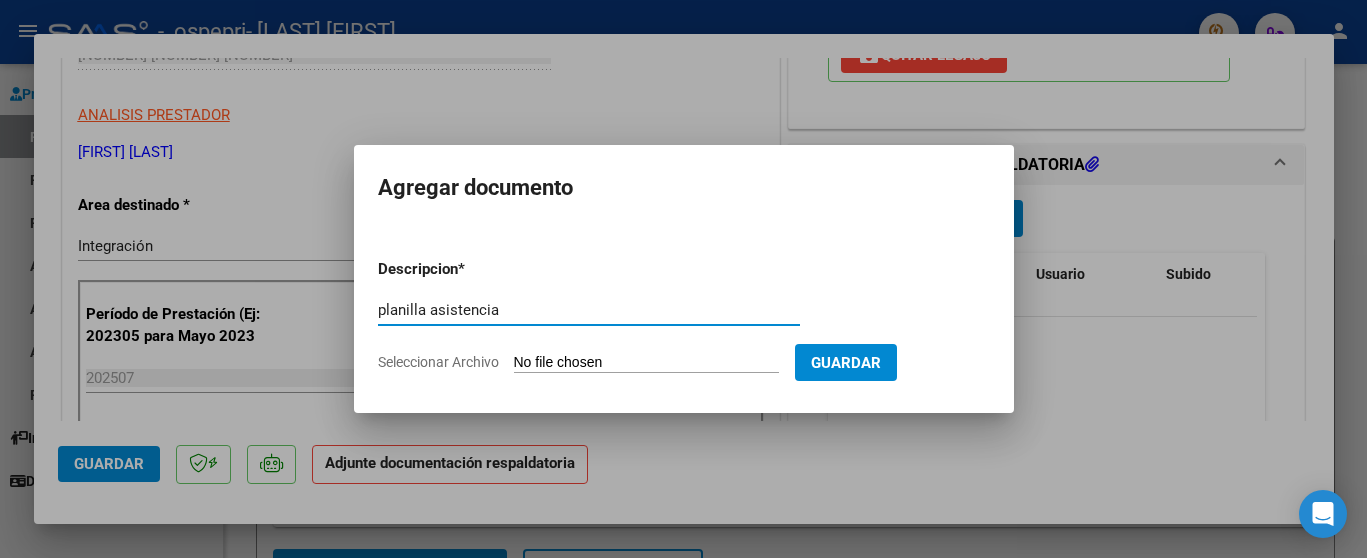 type on "planilla asistencia" 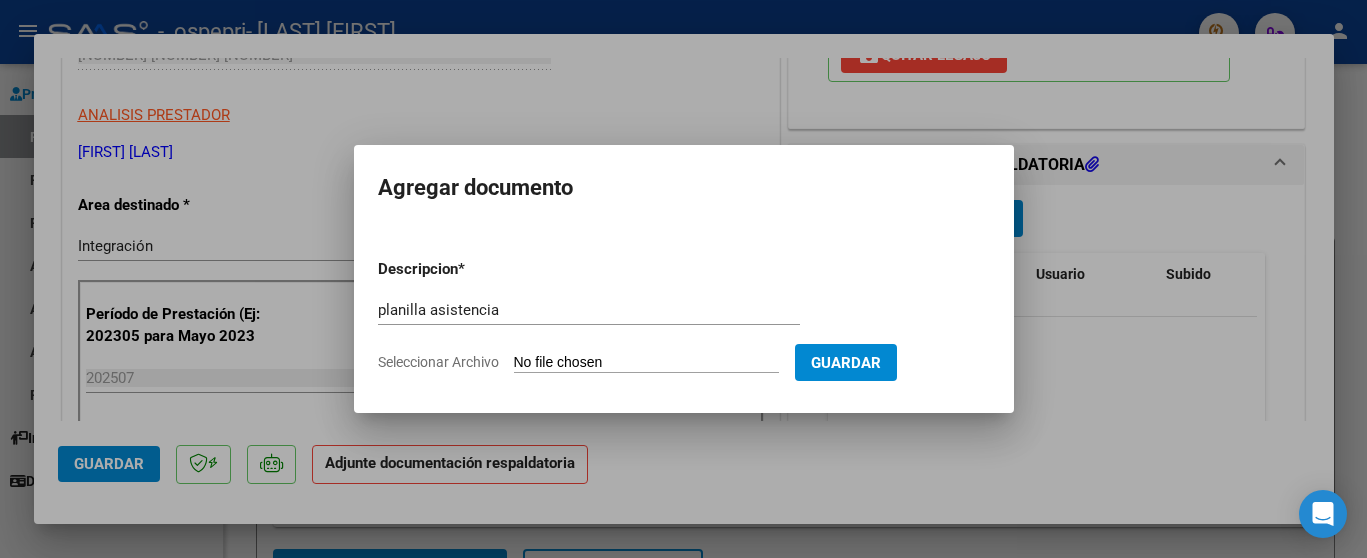 type on "C:\fakepath\asistencia [LAST] jul25.jpeg" 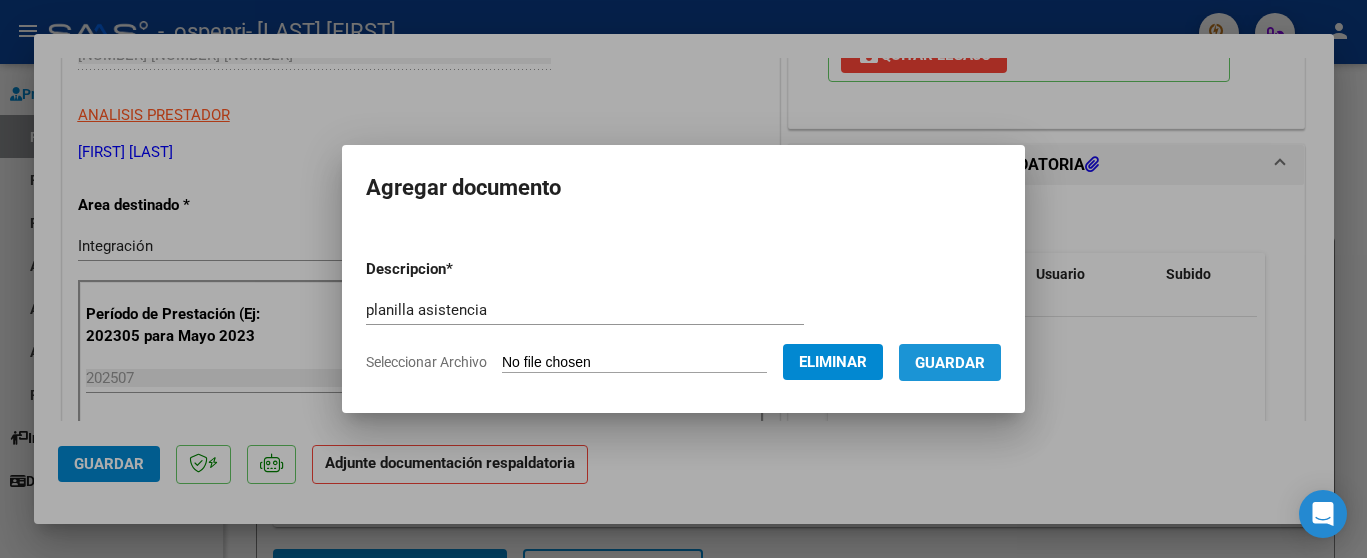 click on "Guardar" at bounding box center (950, 363) 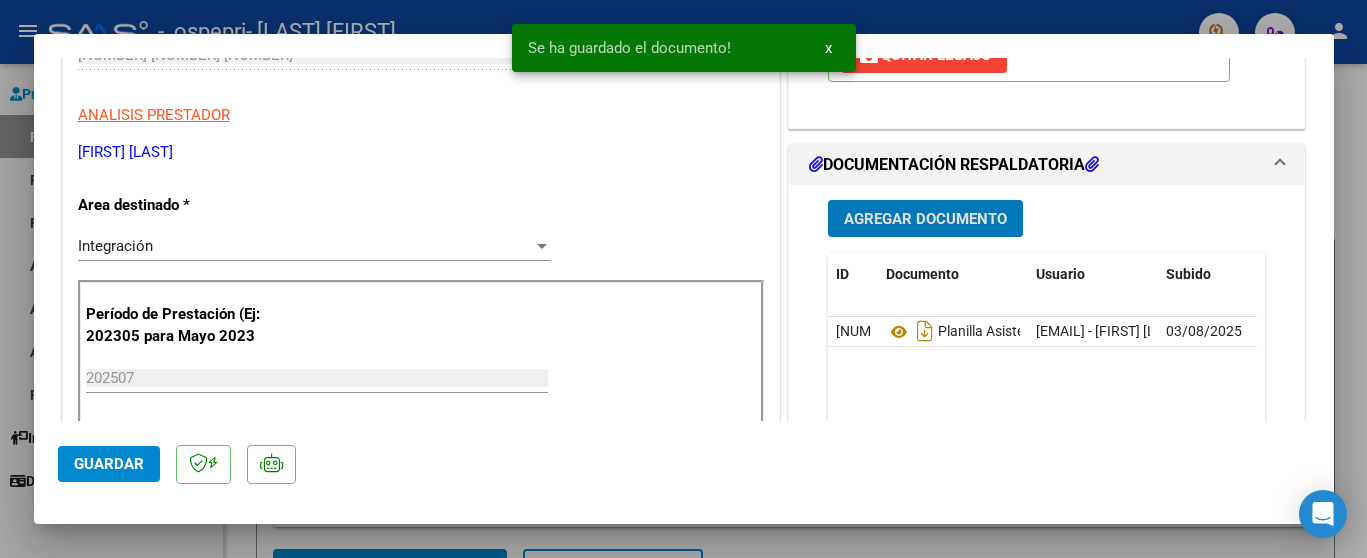 click on "Guardar" 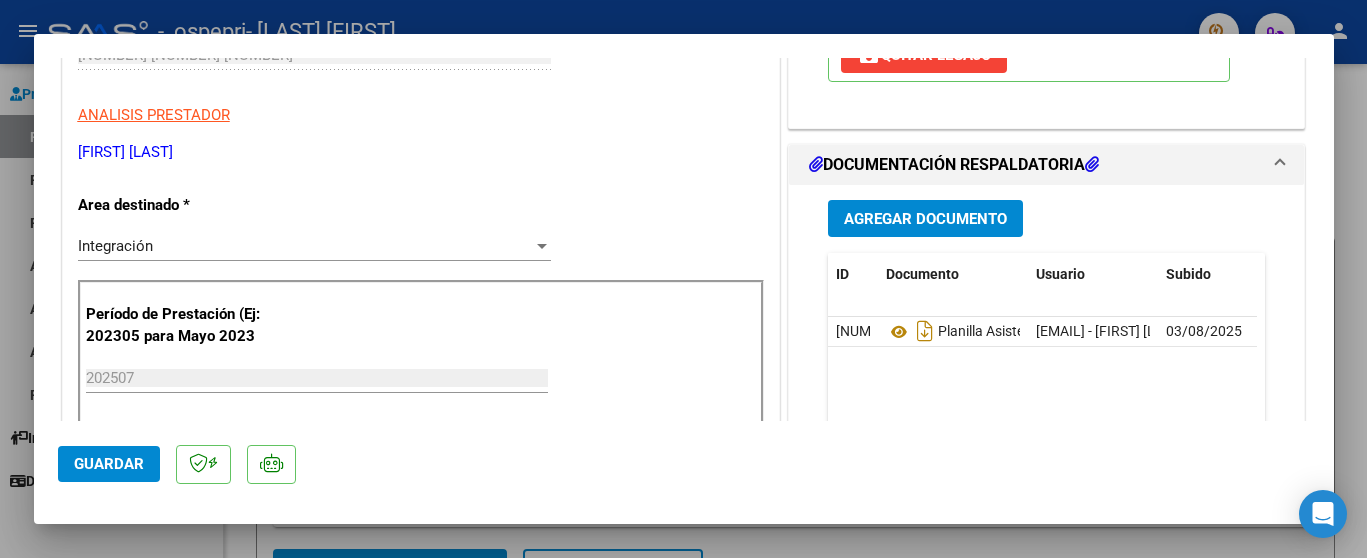 click at bounding box center (683, 279) 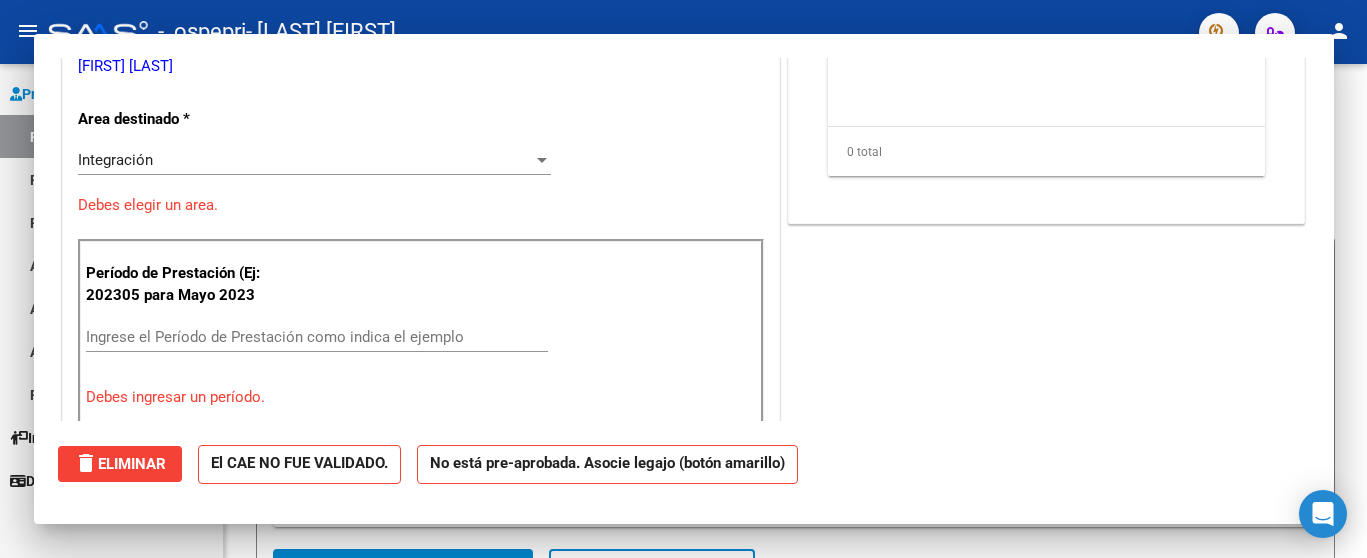 scroll, scrollTop: 314, scrollLeft: 0, axis: vertical 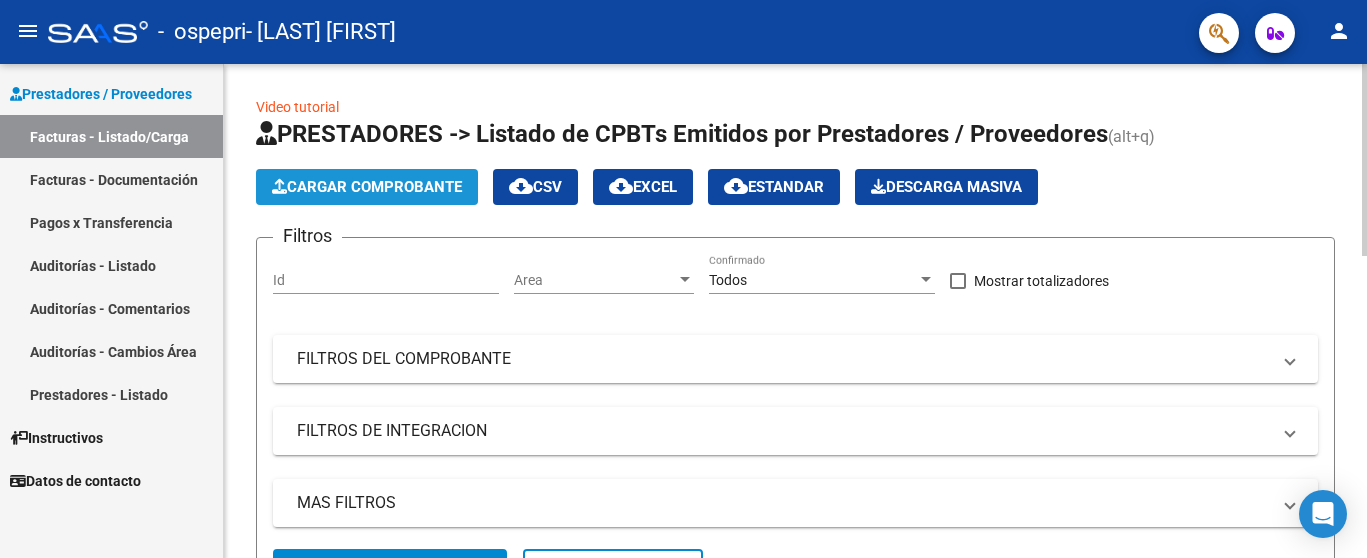 click on "Cargar Comprobante" 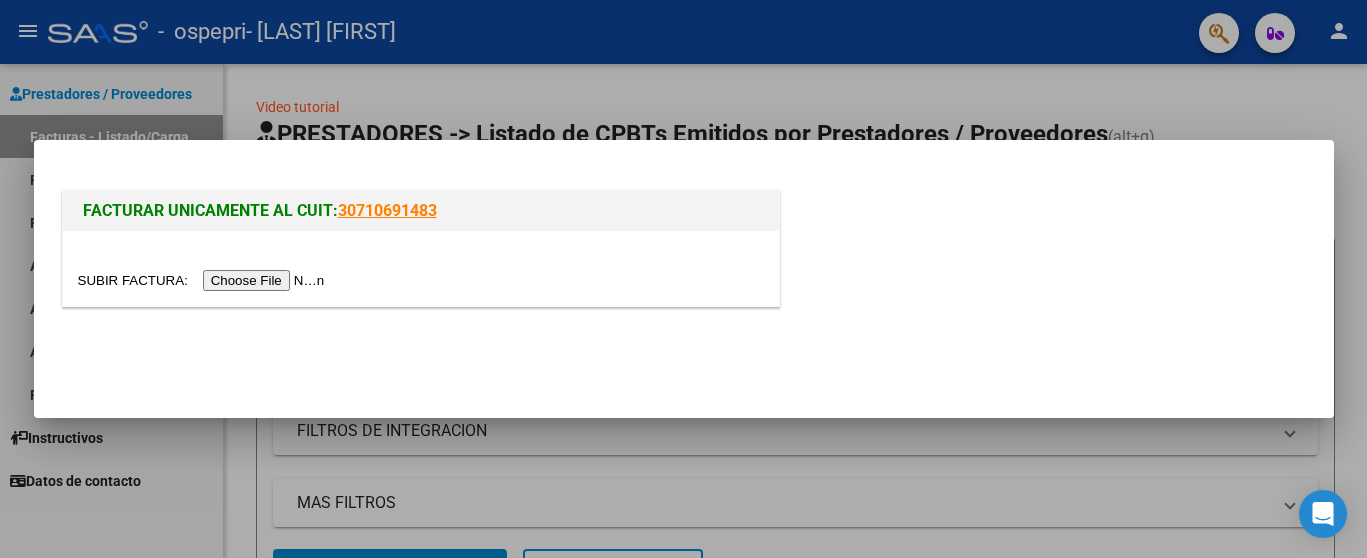 click at bounding box center [204, 280] 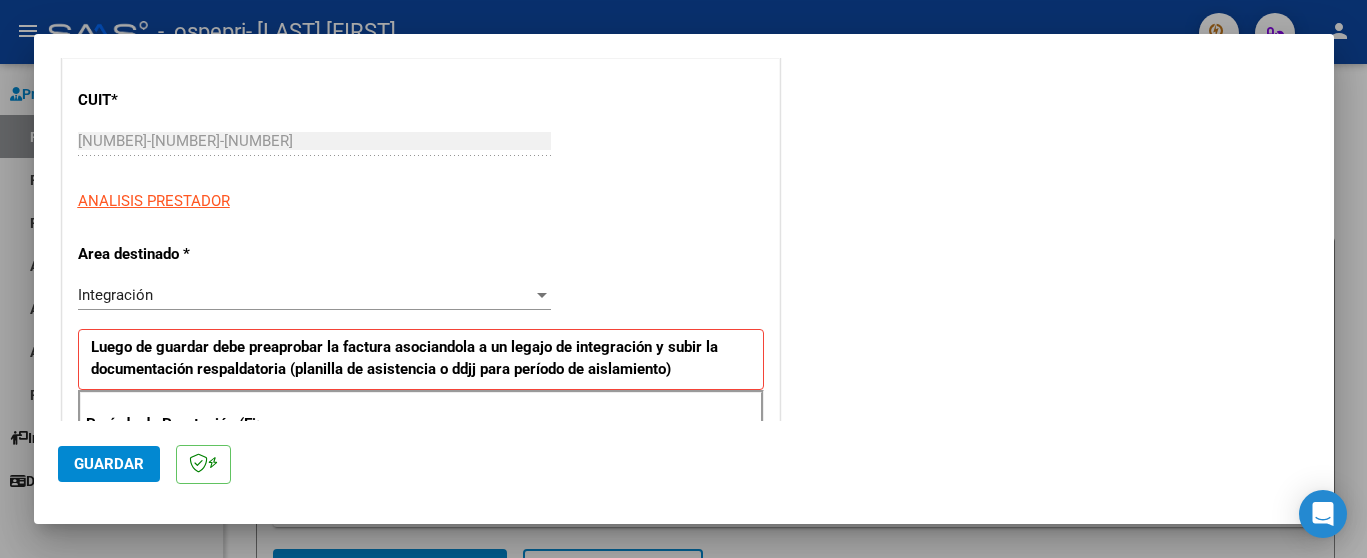 scroll, scrollTop: 375, scrollLeft: 0, axis: vertical 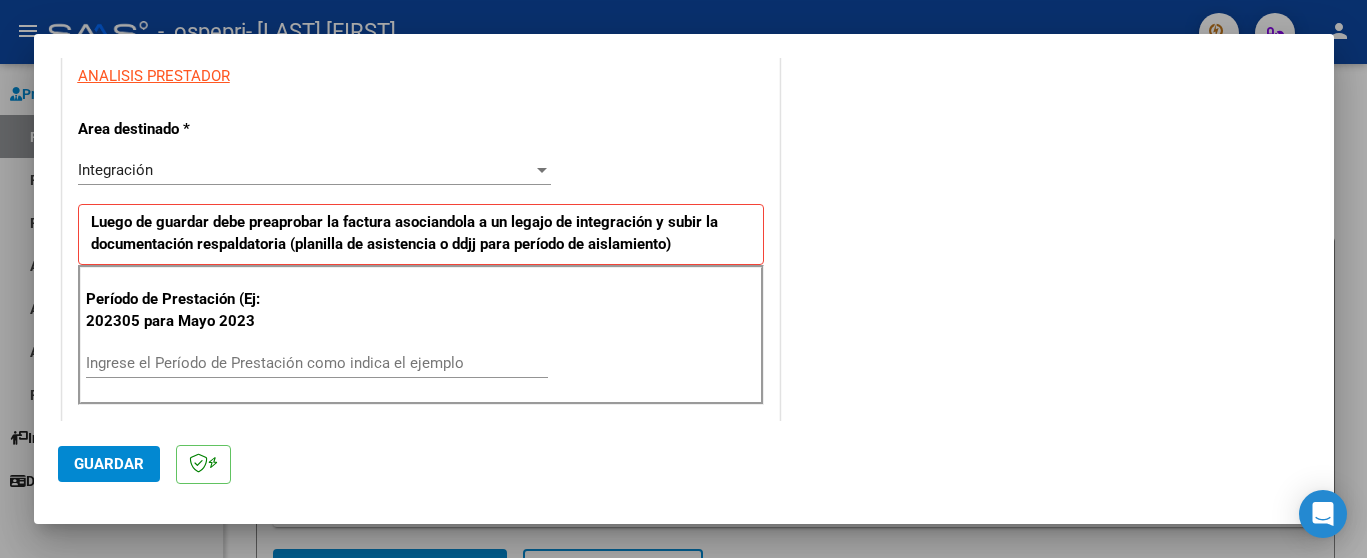 click on "Ingrese el Período de Prestación como indica el ejemplo" at bounding box center (317, 363) 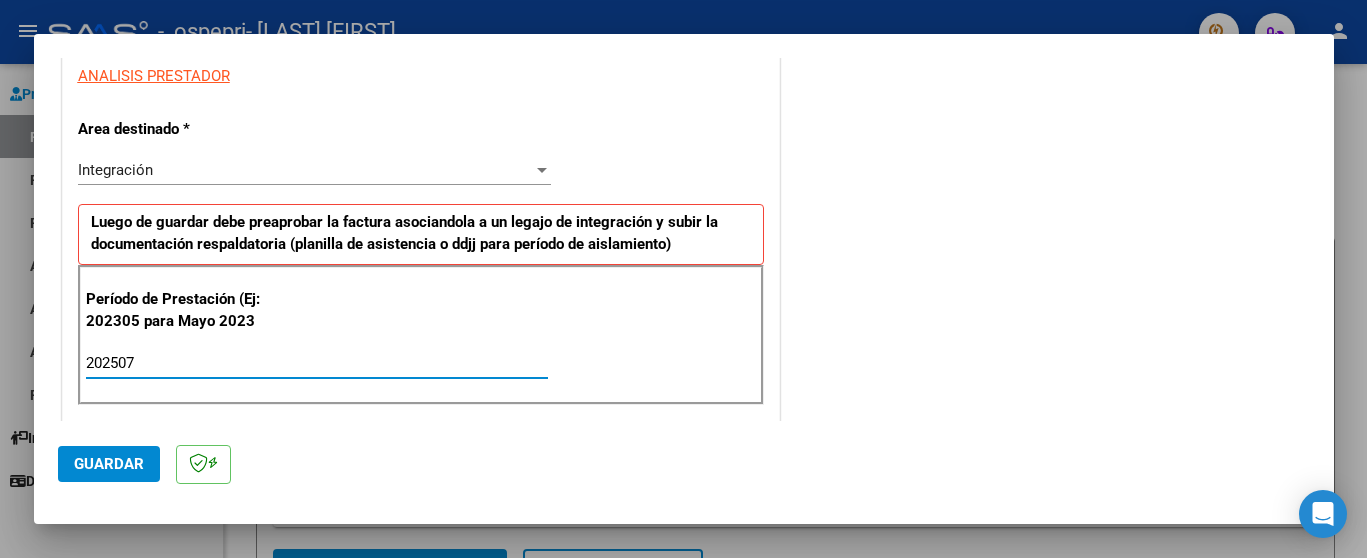 type on "202507" 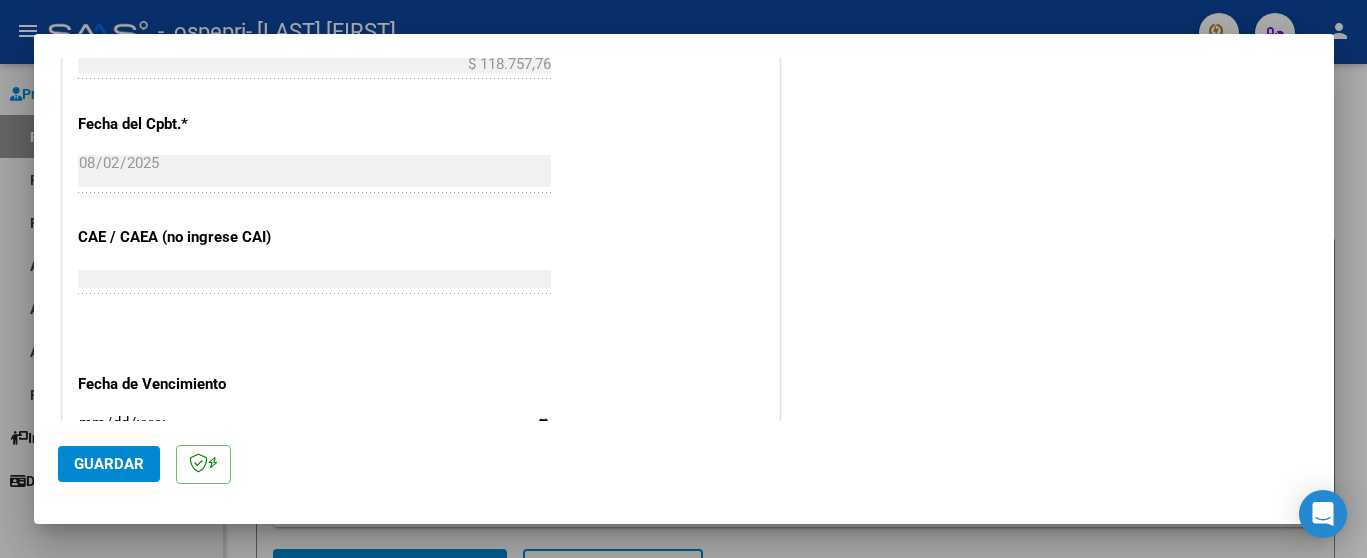 scroll, scrollTop: 1125, scrollLeft: 0, axis: vertical 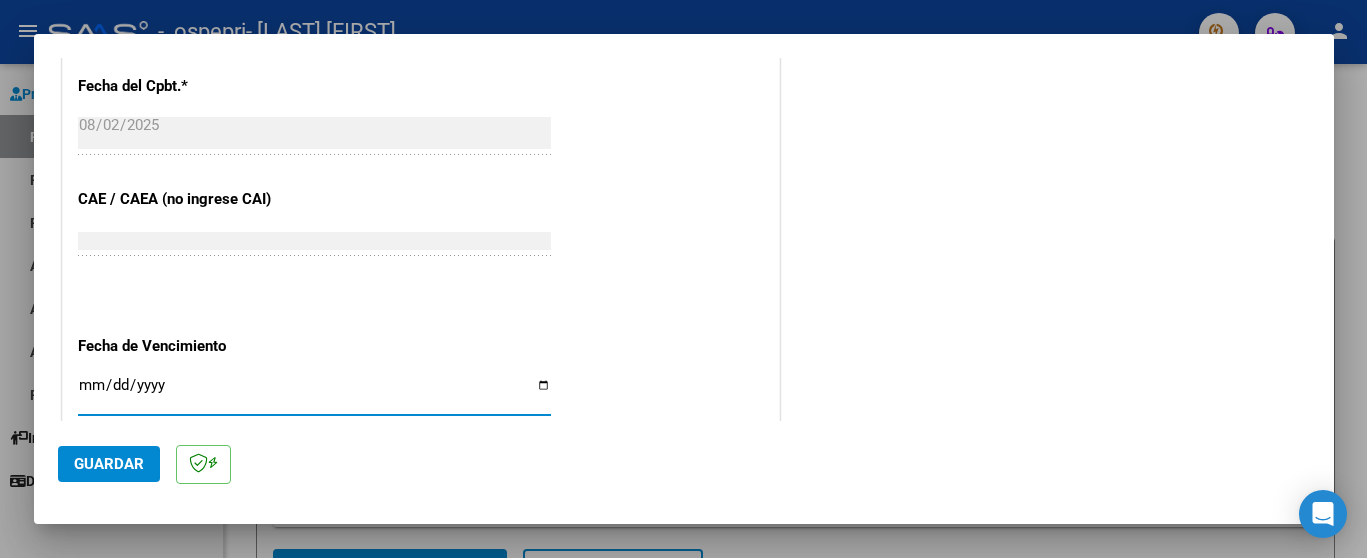 click on "Ingresar la fecha" at bounding box center [314, 393] 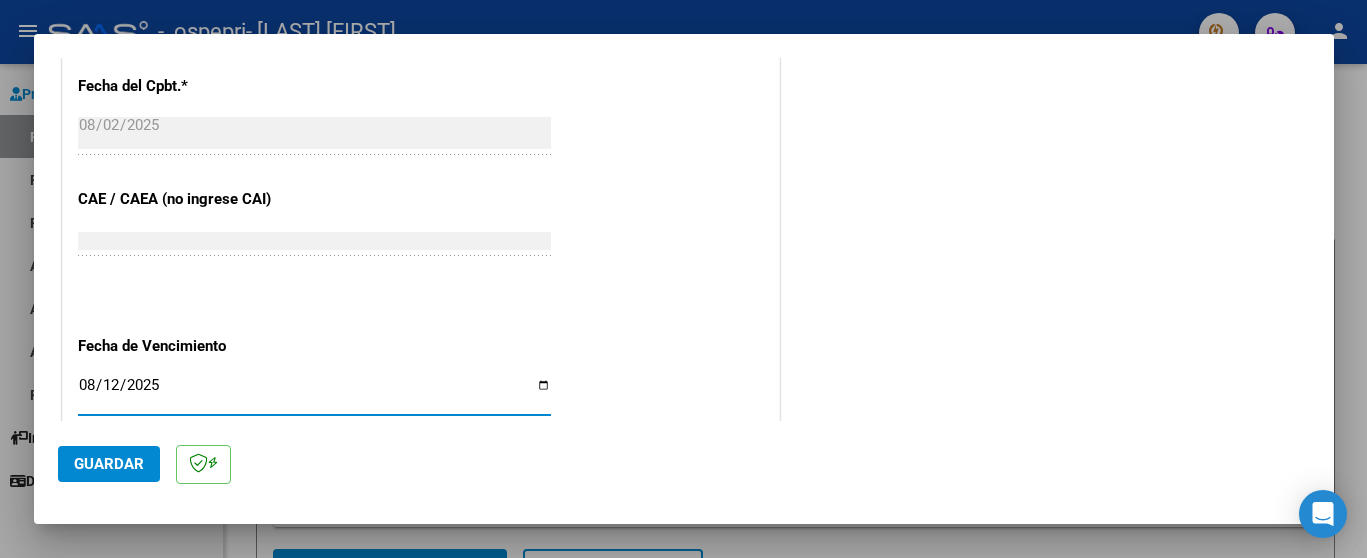 type on "2025-08-12" 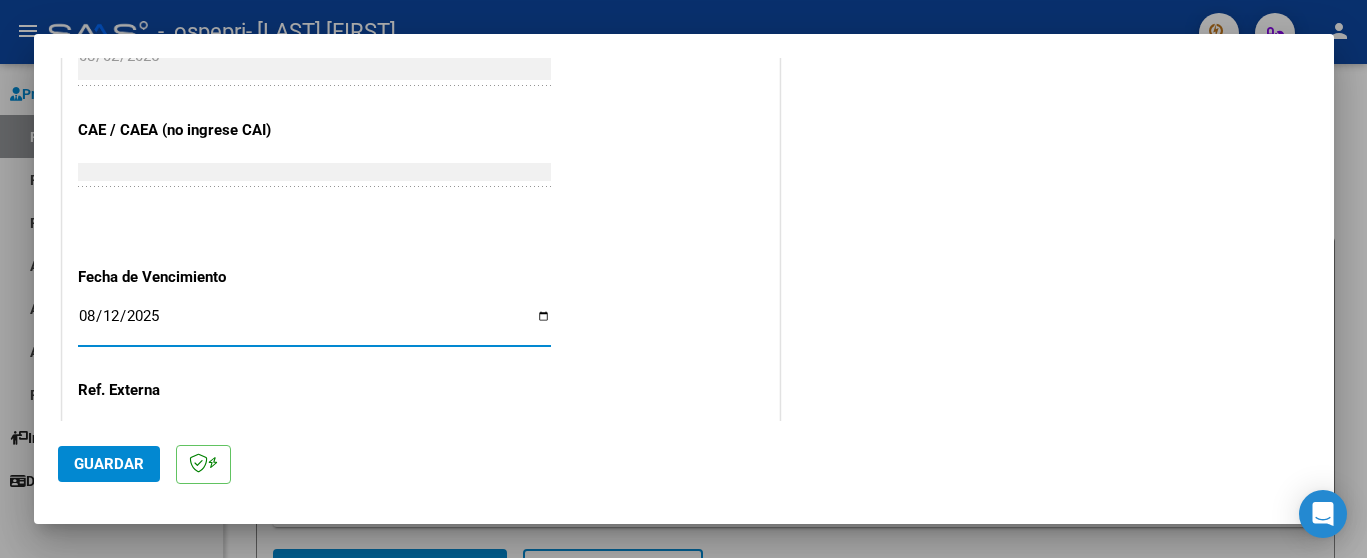 scroll, scrollTop: 1250, scrollLeft: 0, axis: vertical 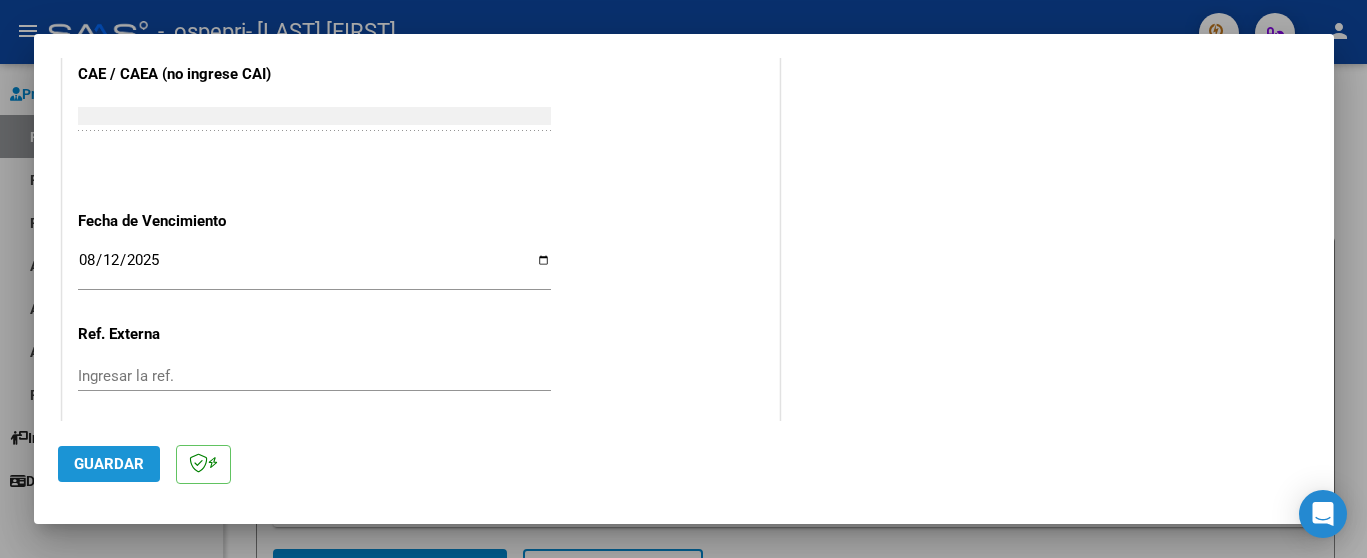 click on "Guardar" 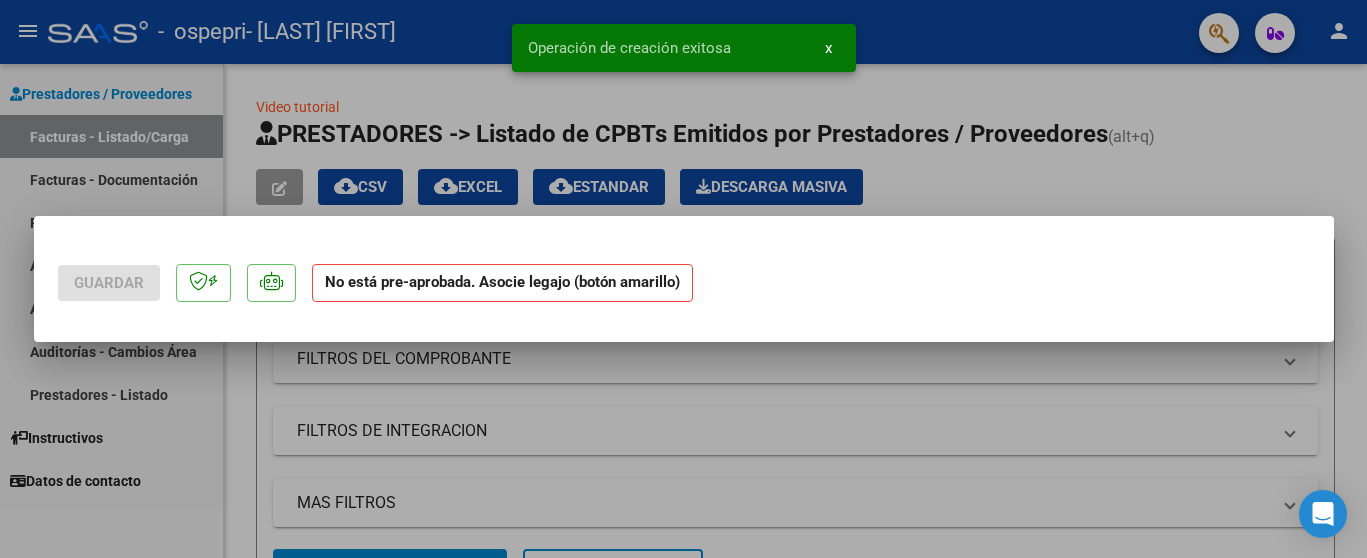 scroll, scrollTop: 0, scrollLeft: 0, axis: both 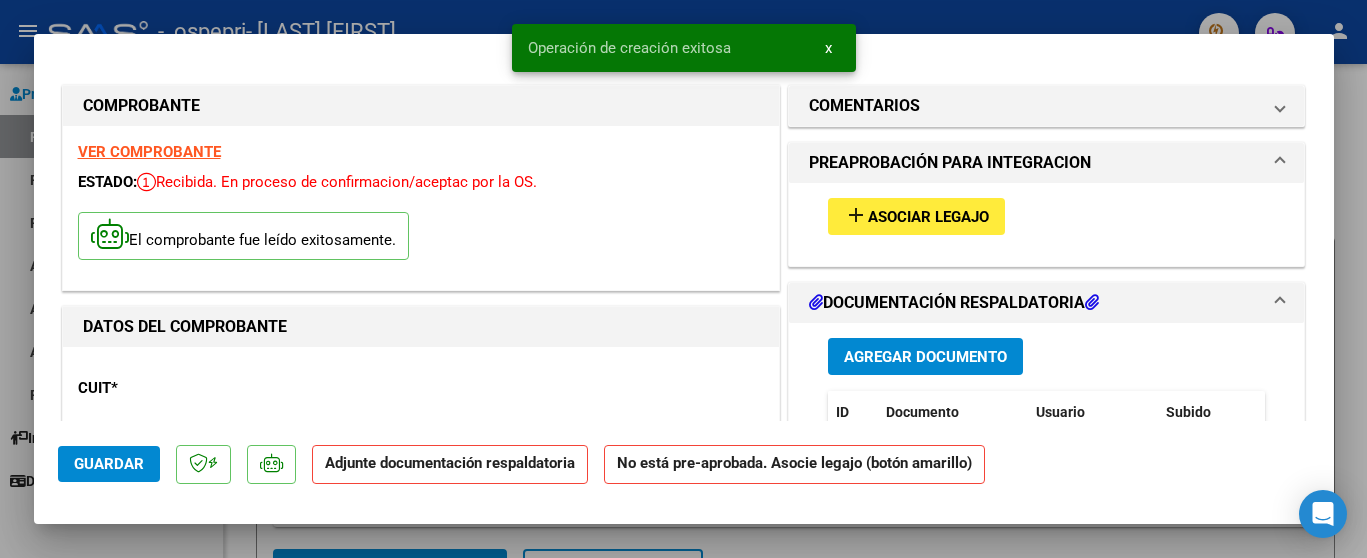 click on "Asociar Legajo" at bounding box center [928, 217] 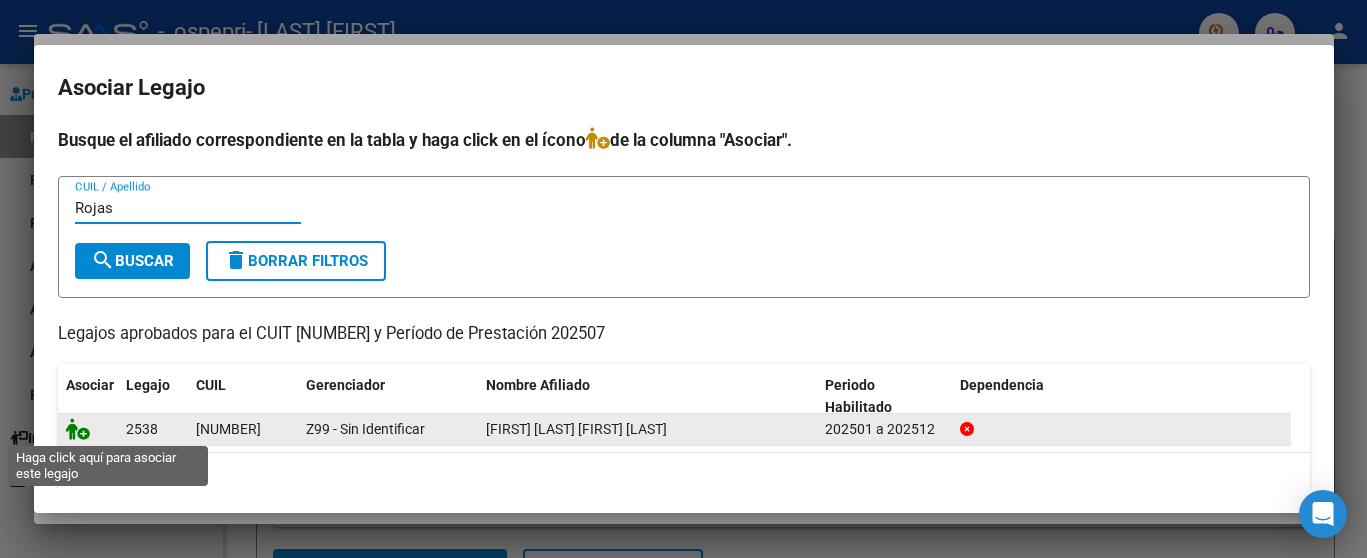 type on "Rojas" 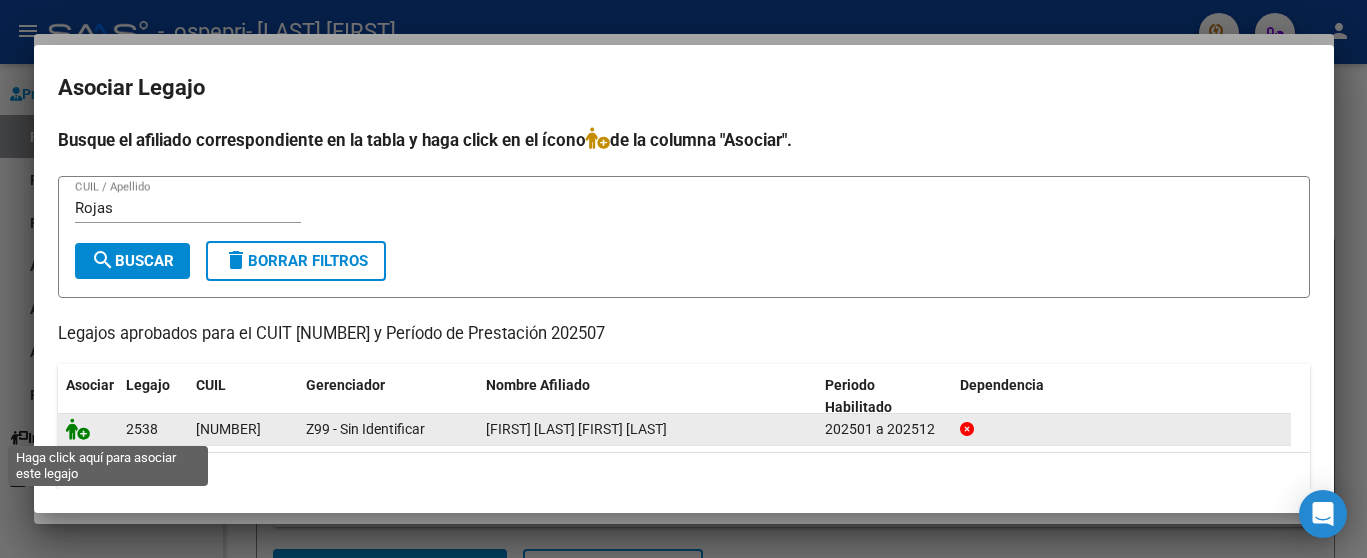 click 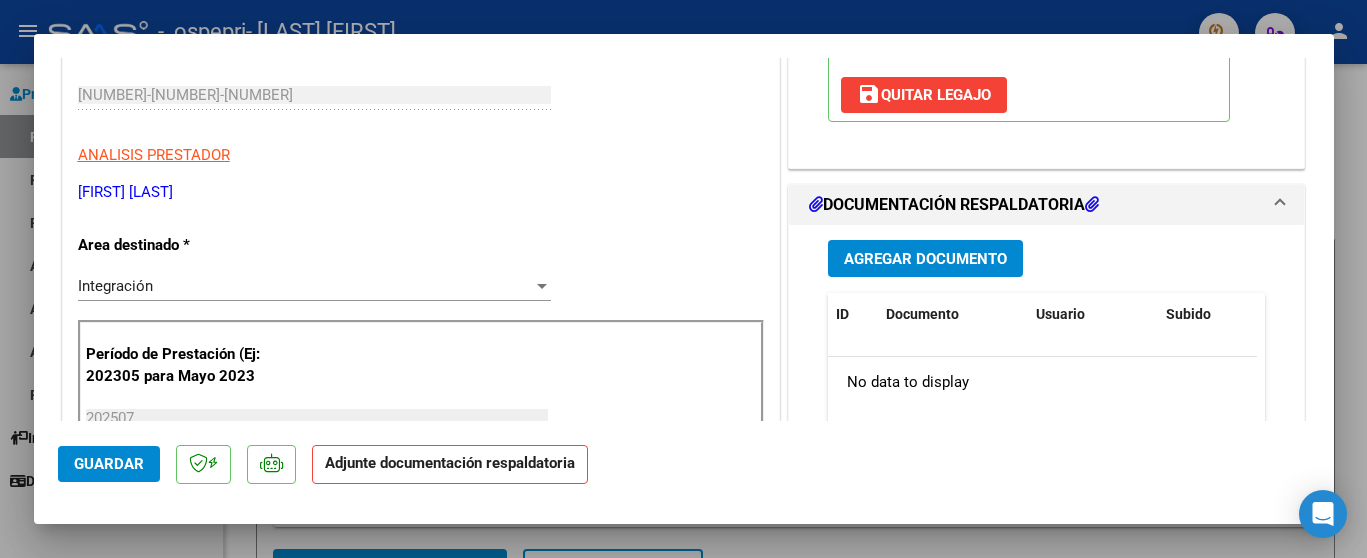scroll, scrollTop: 375, scrollLeft: 0, axis: vertical 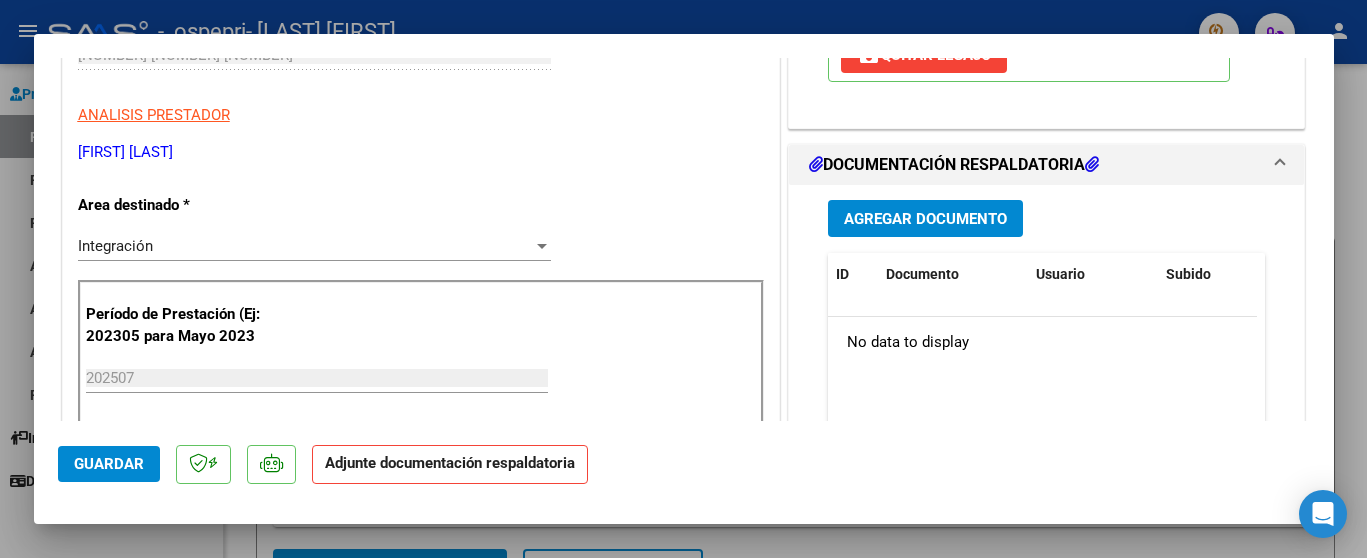 click on "Agregar Documento" at bounding box center (925, 219) 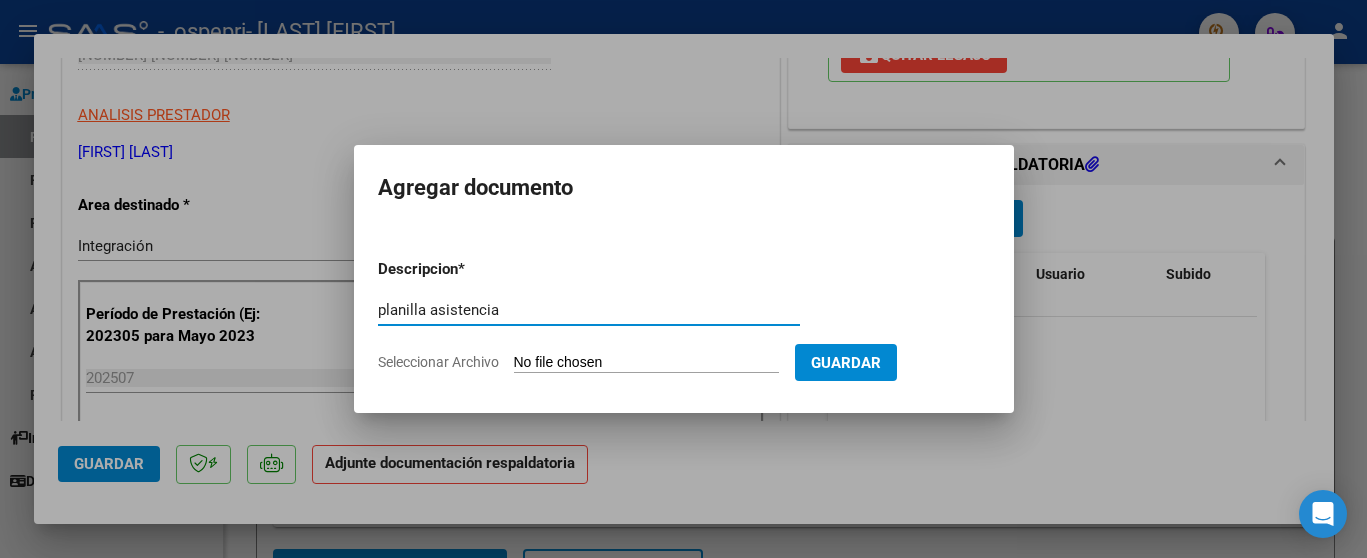 type on "planilla asistencia" 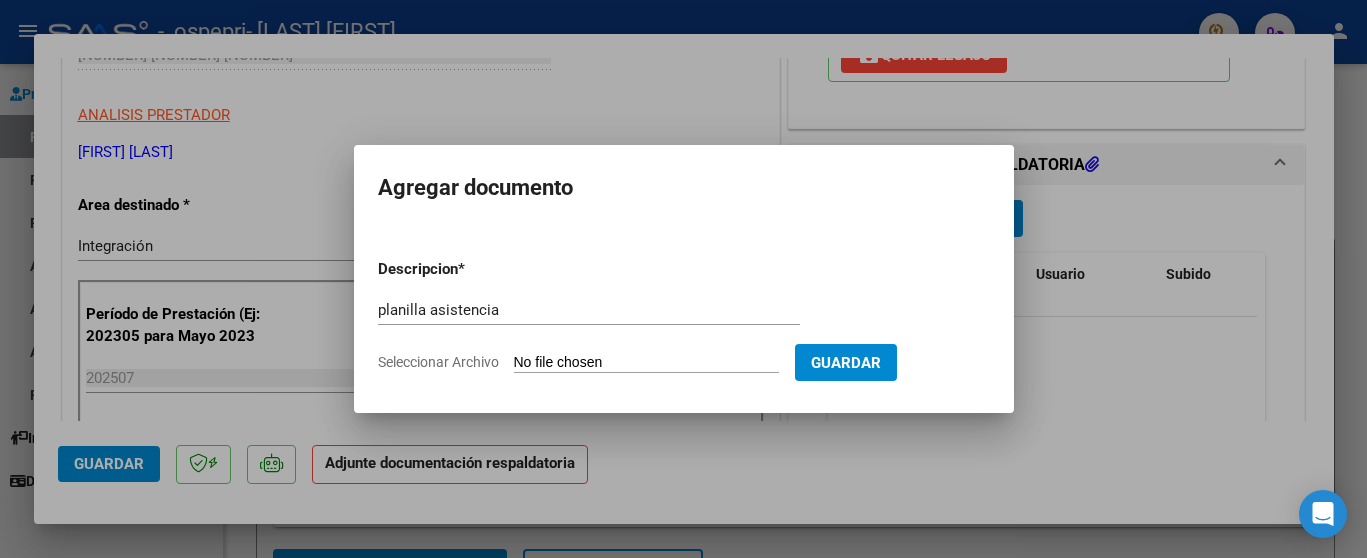 click on "Seleccionar Archivo" at bounding box center (646, 363) 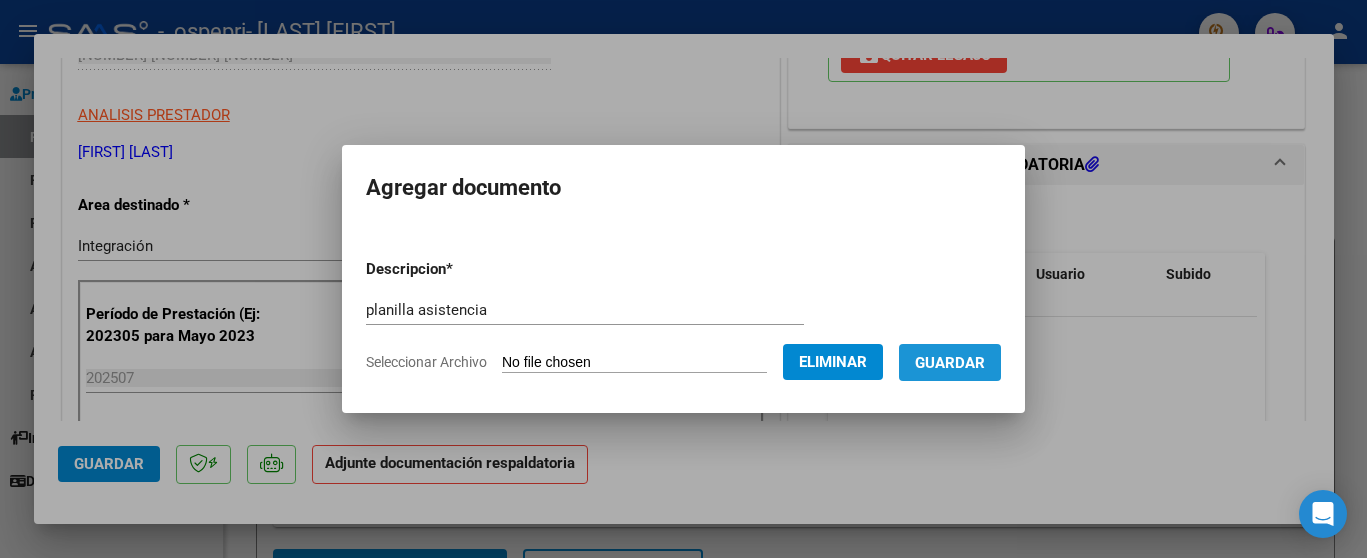 click on "Guardar" at bounding box center (950, 363) 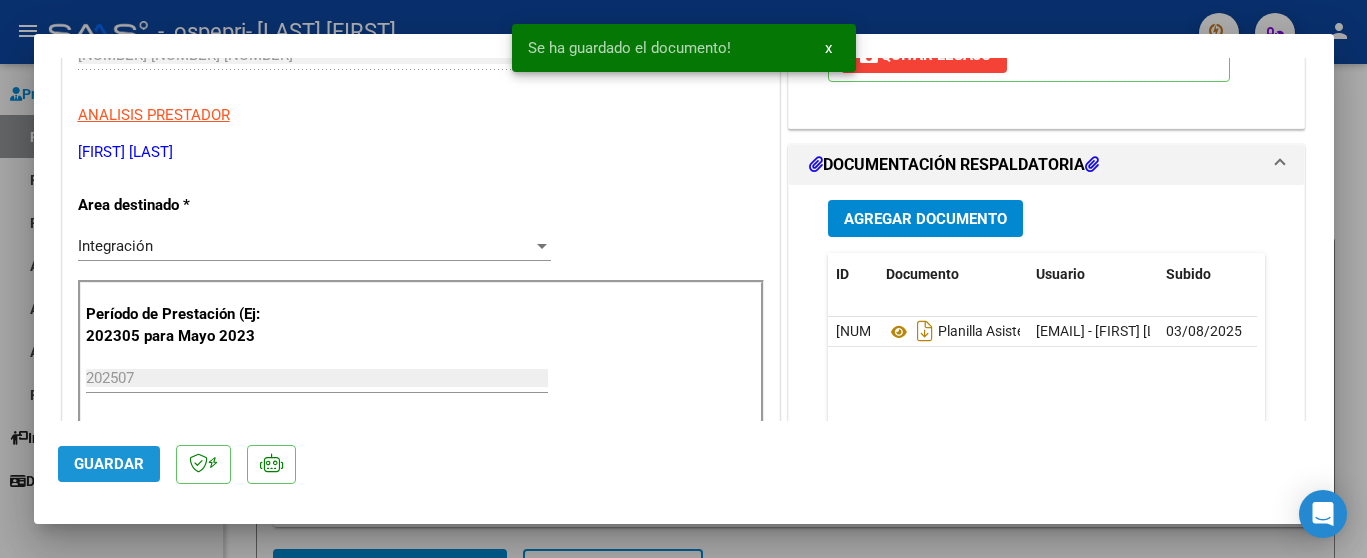 click on "Guardar" 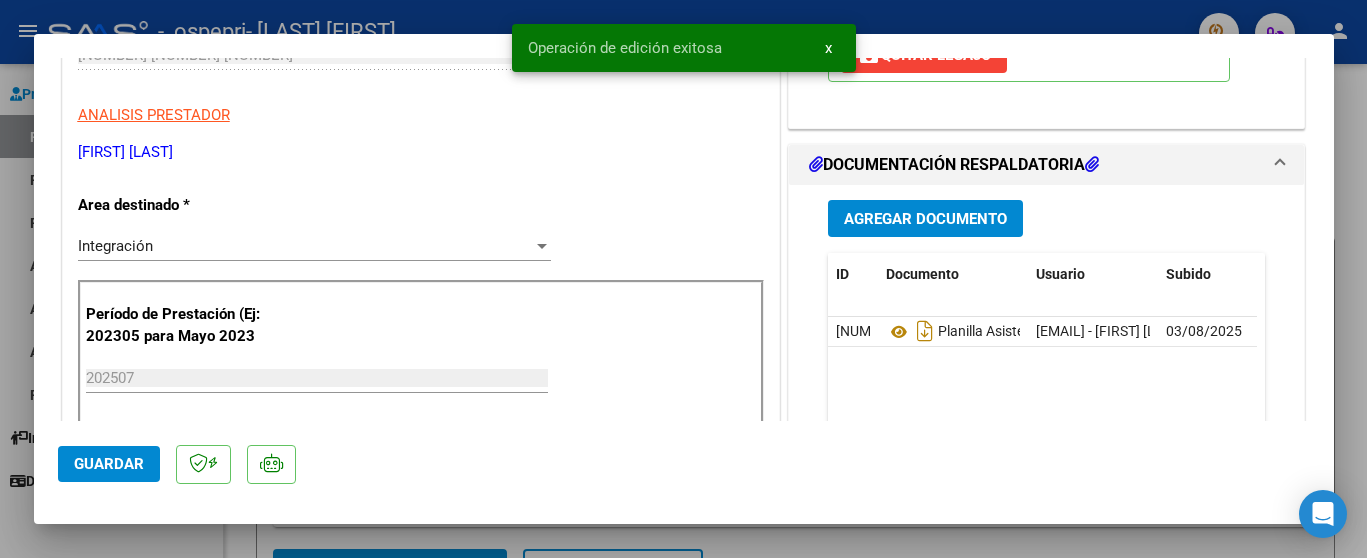 click at bounding box center (683, 279) 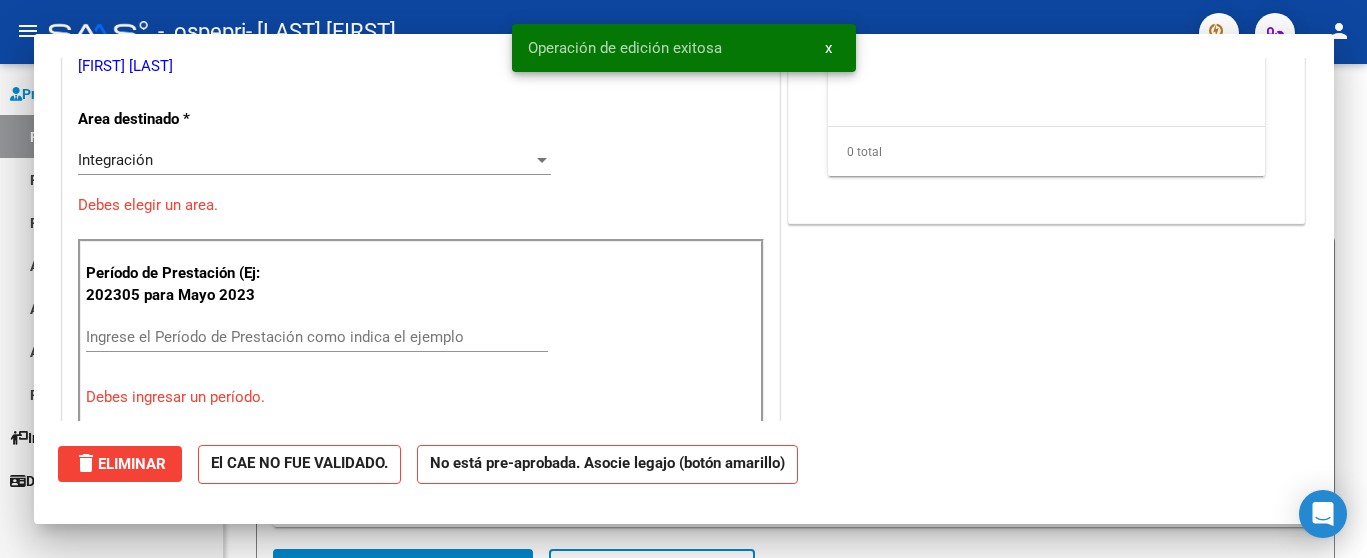 scroll, scrollTop: 314, scrollLeft: 0, axis: vertical 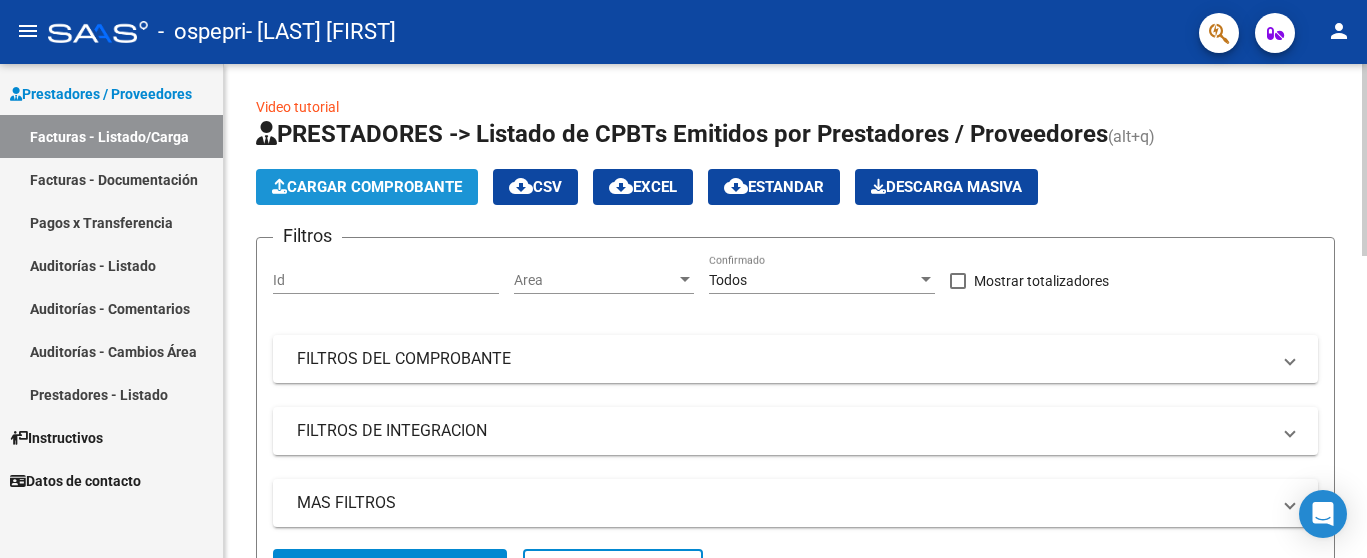 click on "Cargar Comprobante" 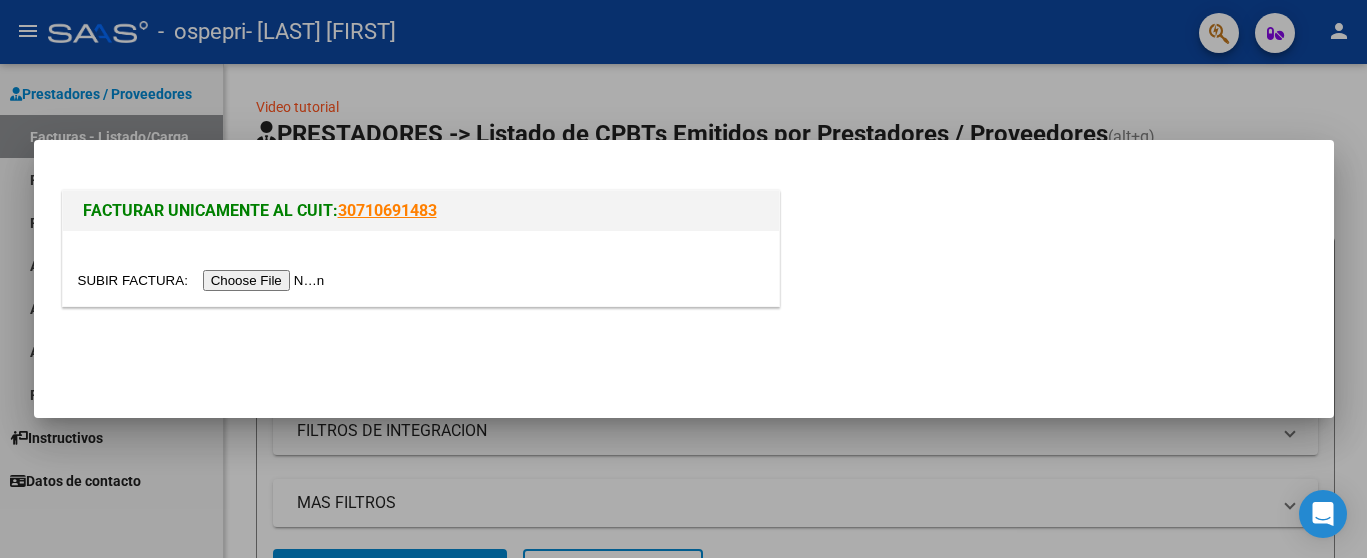 click at bounding box center (204, 280) 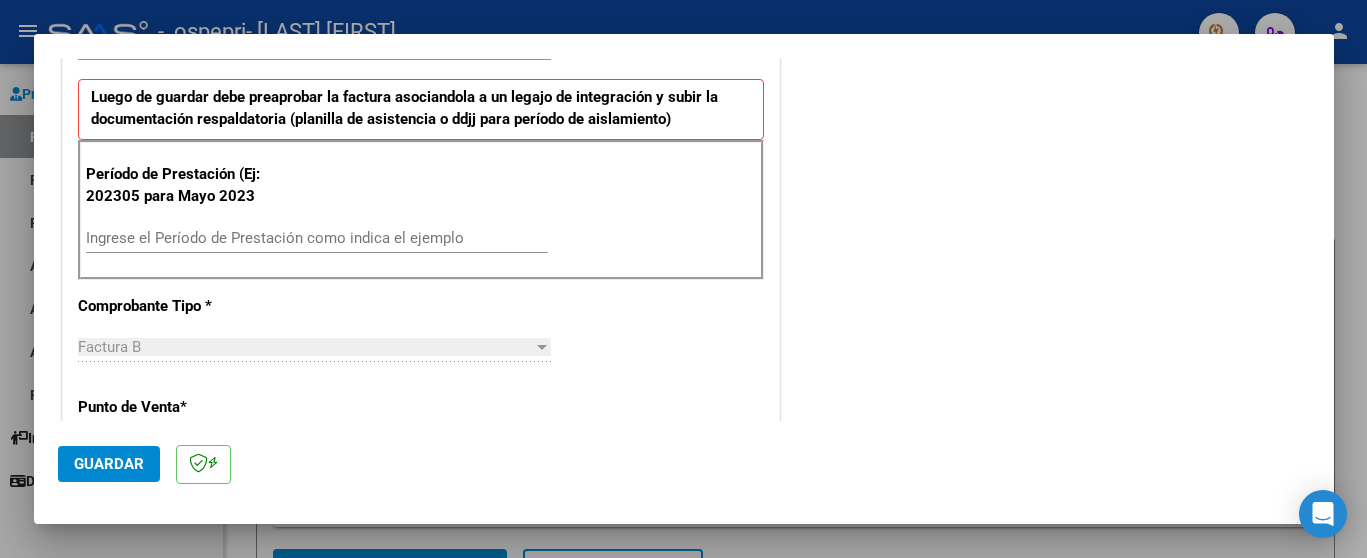 scroll, scrollTop: 625, scrollLeft: 0, axis: vertical 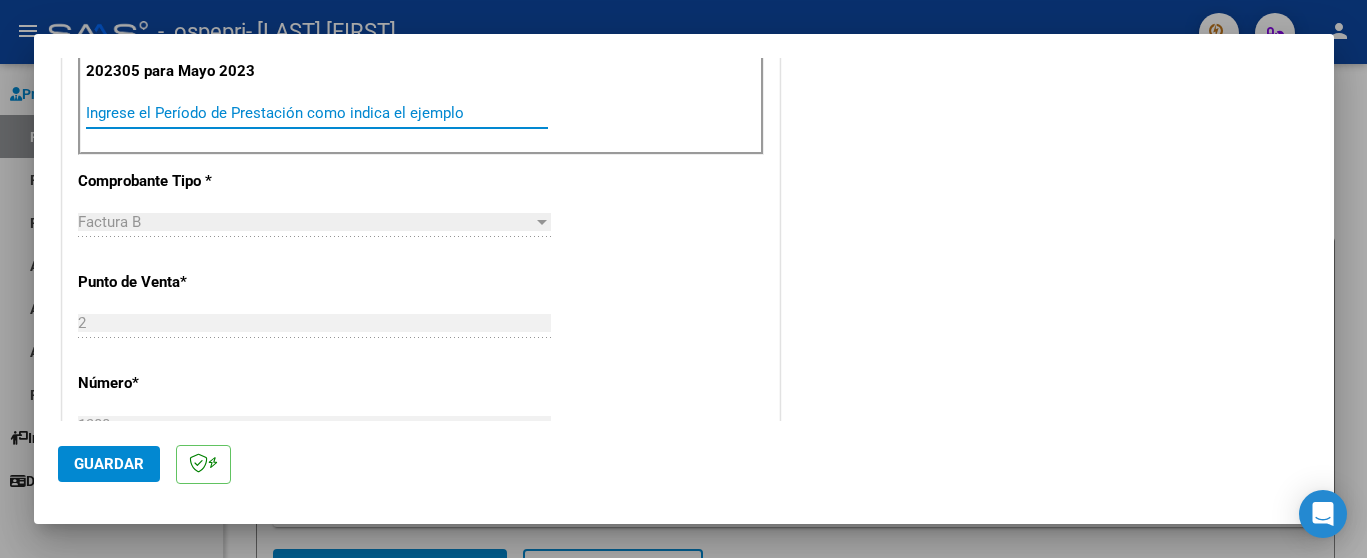 click on "Ingrese el Período de Prestación como indica el ejemplo" at bounding box center (317, 113) 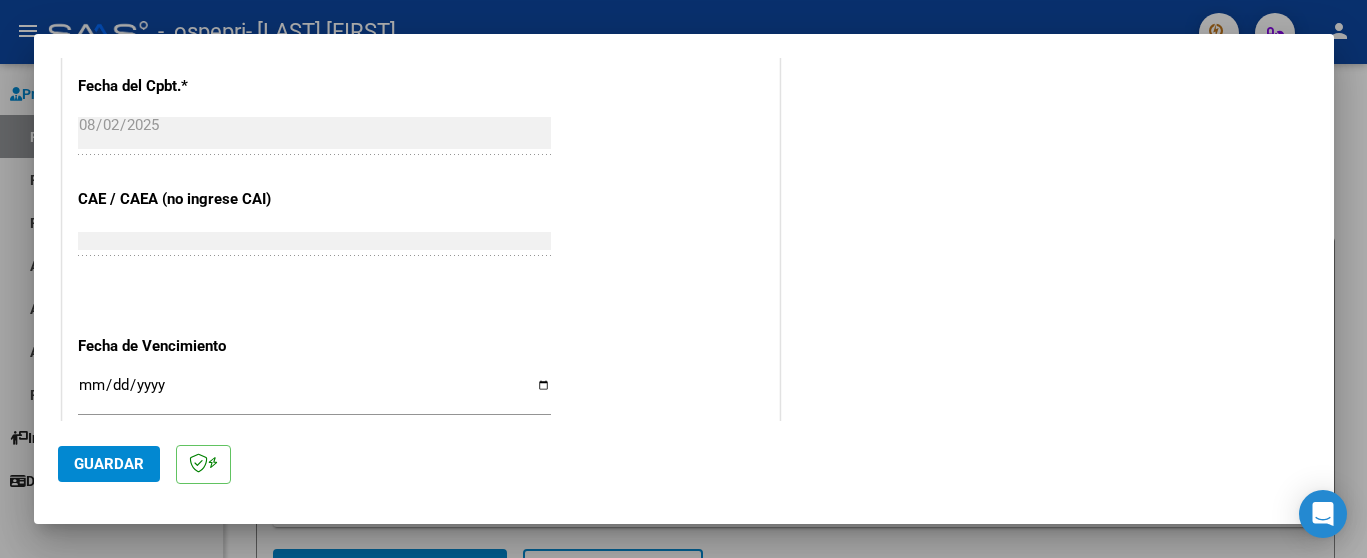 scroll, scrollTop: 1250, scrollLeft: 0, axis: vertical 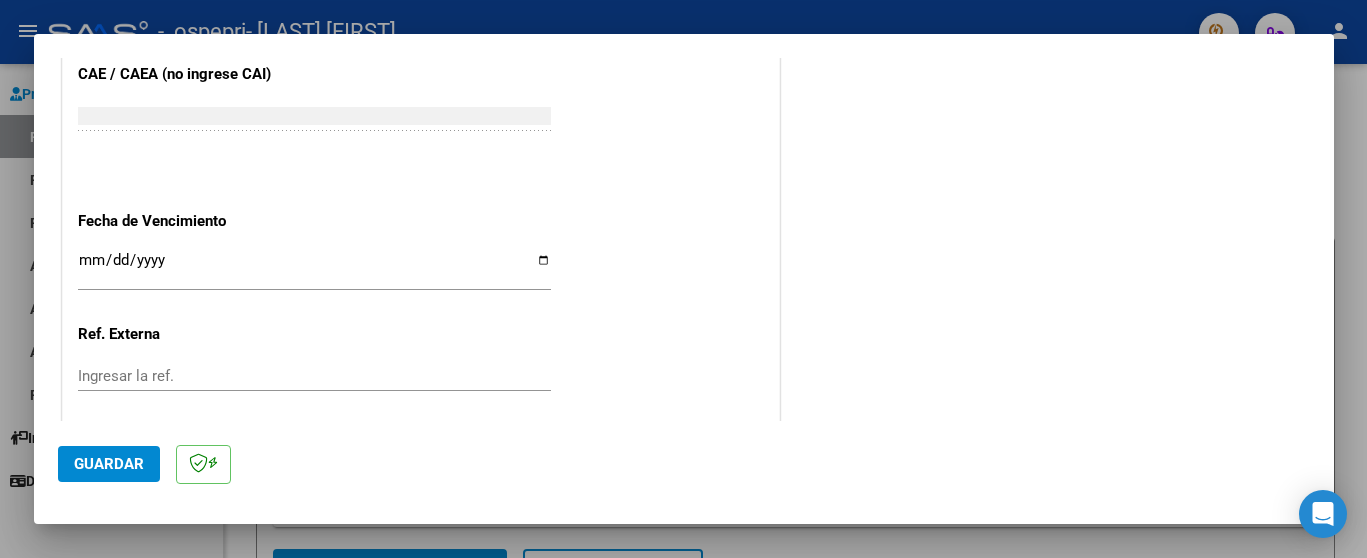 type on "202507" 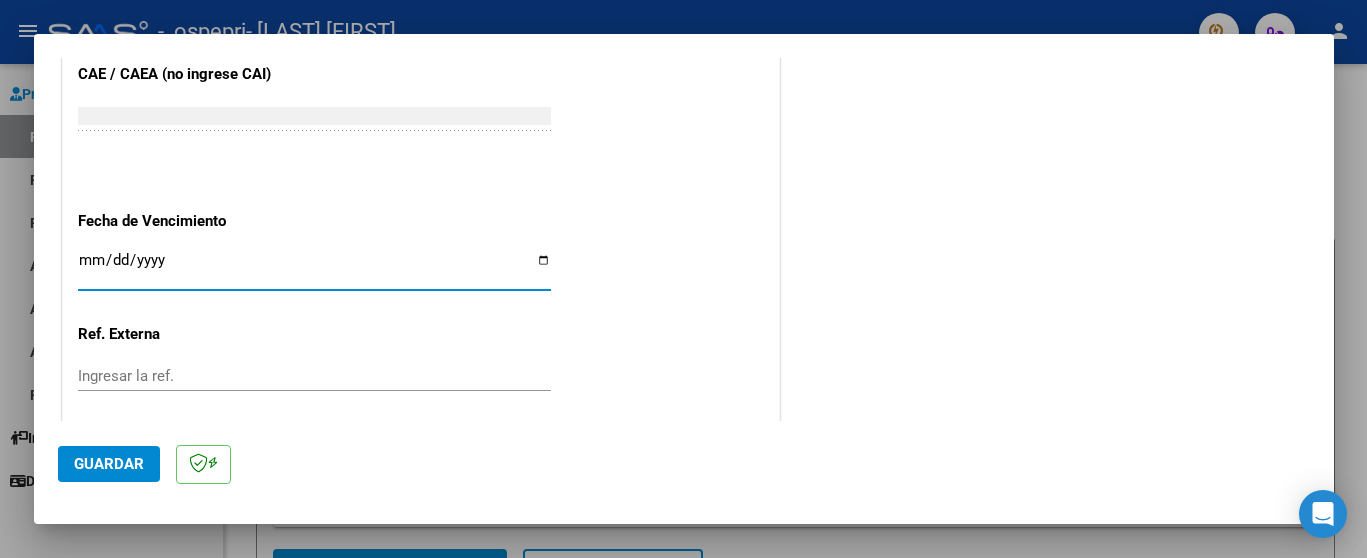 click on "Ingresar la fecha" at bounding box center (314, 268) 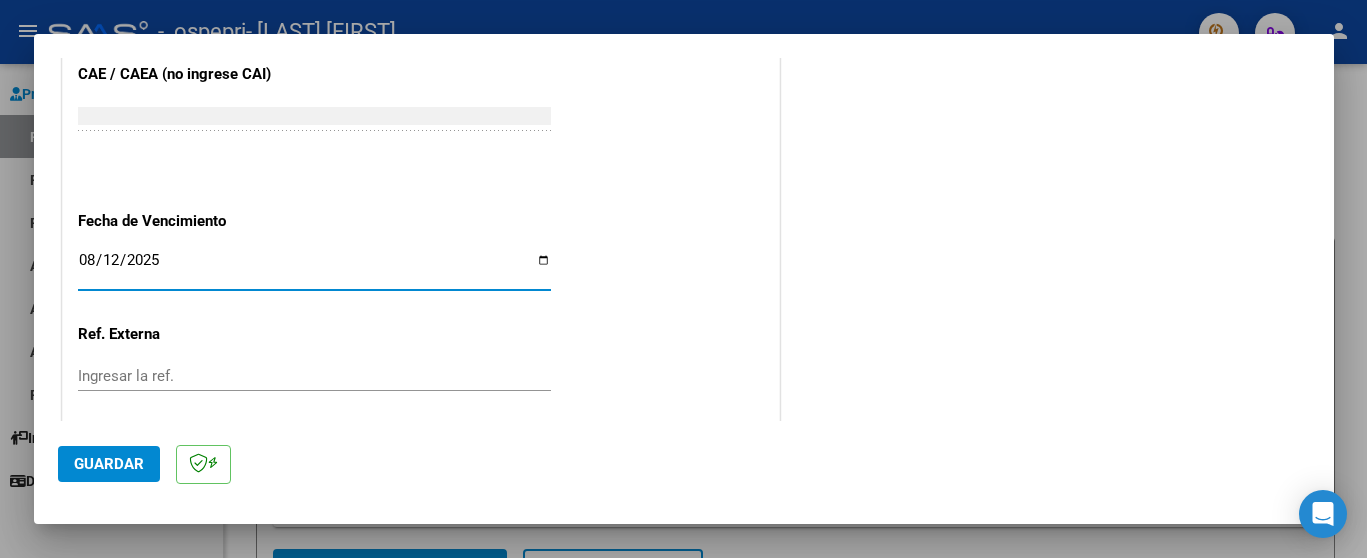 type on "2025-08-12" 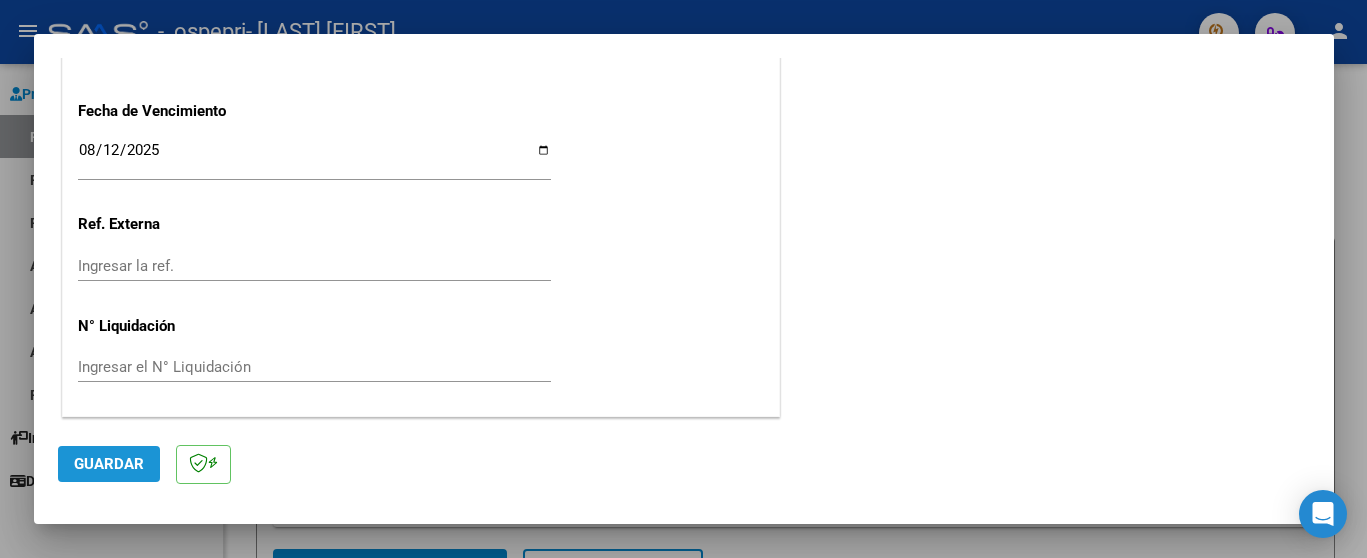 click on "Guardar" 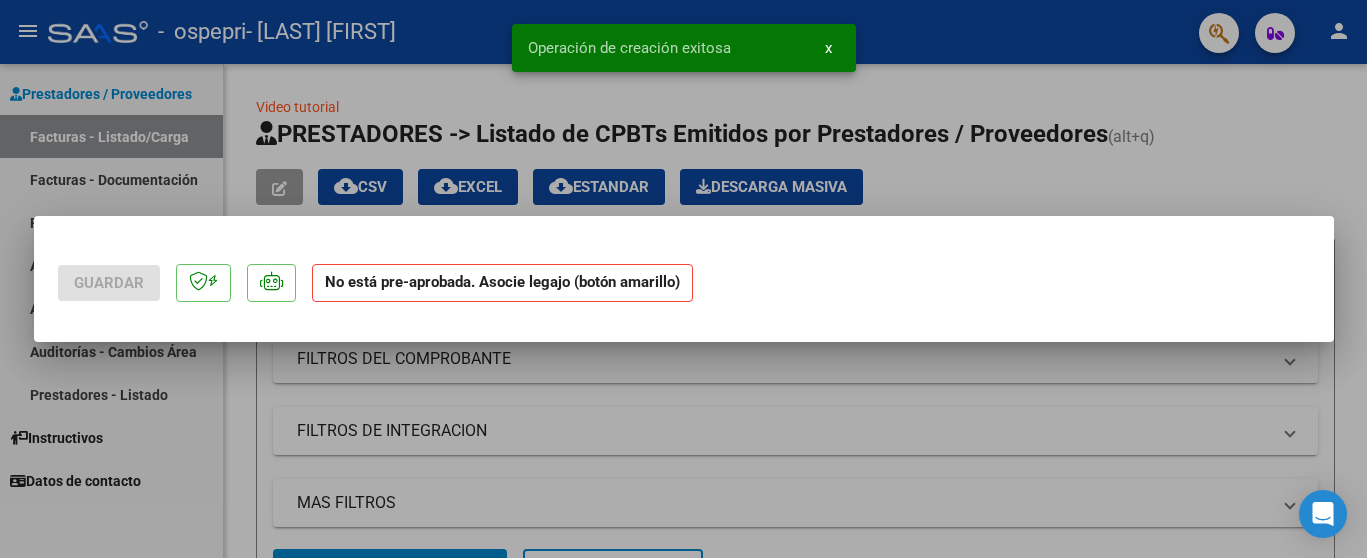 scroll, scrollTop: 0, scrollLeft: 0, axis: both 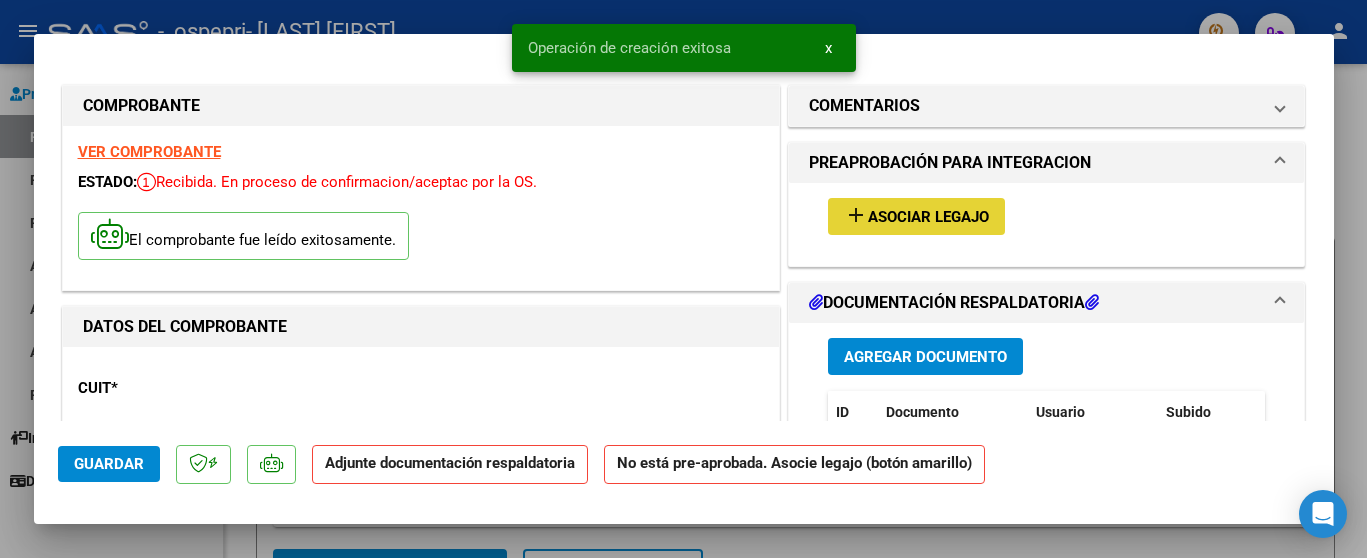 click on "Asociar Legajo" at bounding box center (928, 217) 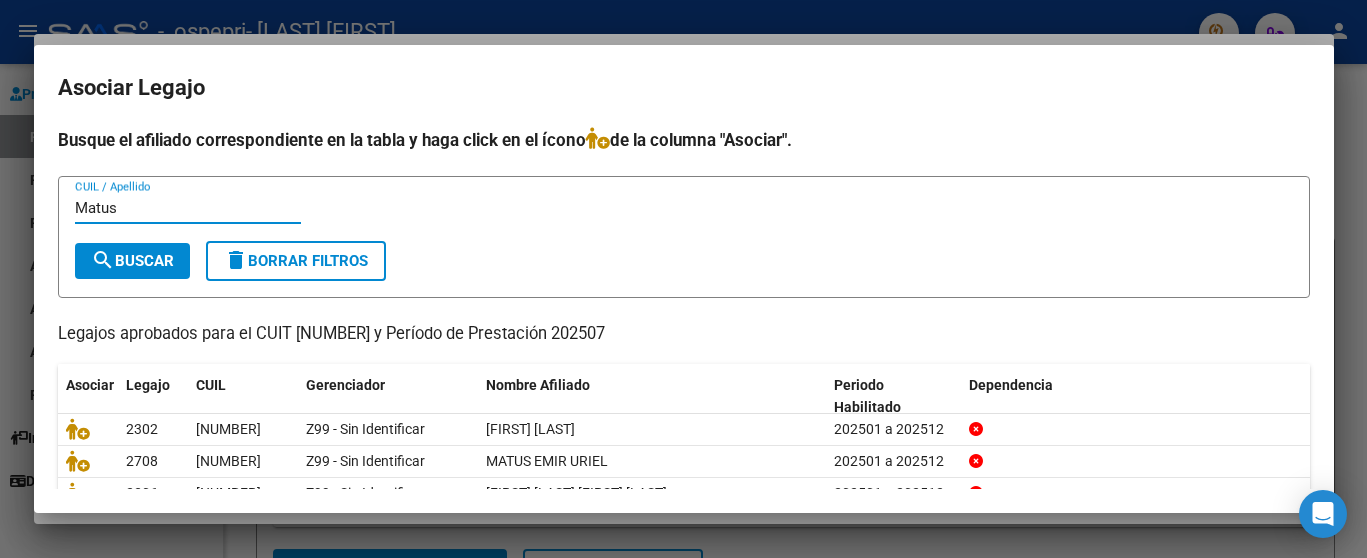 type on "Matus" 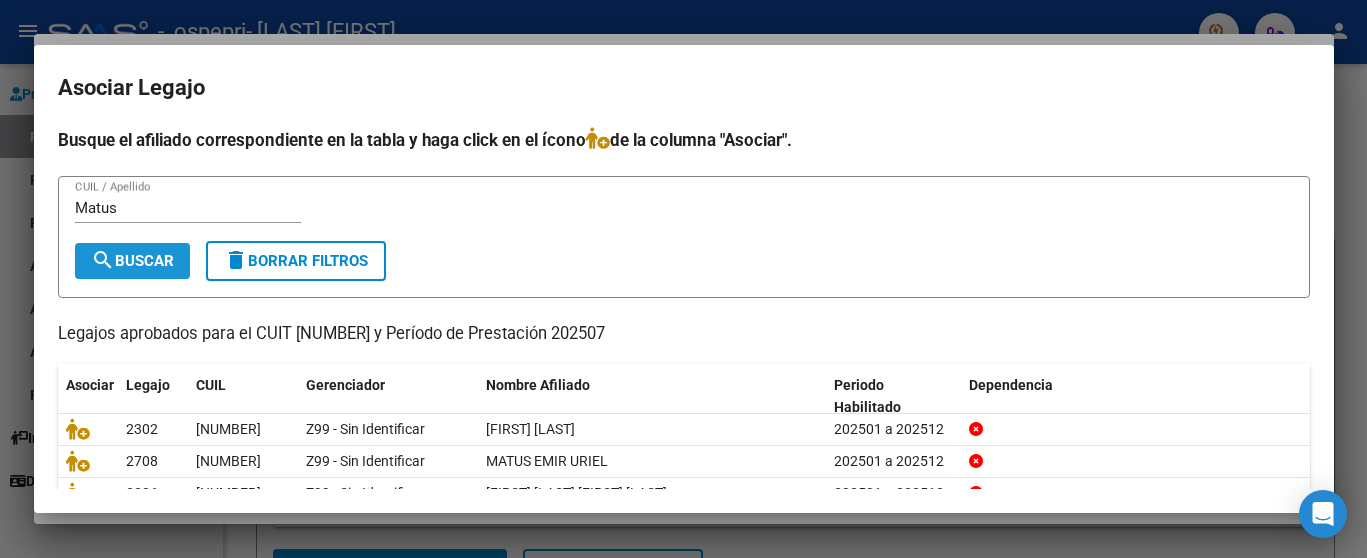 click on "search  Buscar" at bounding box center (132, 261) 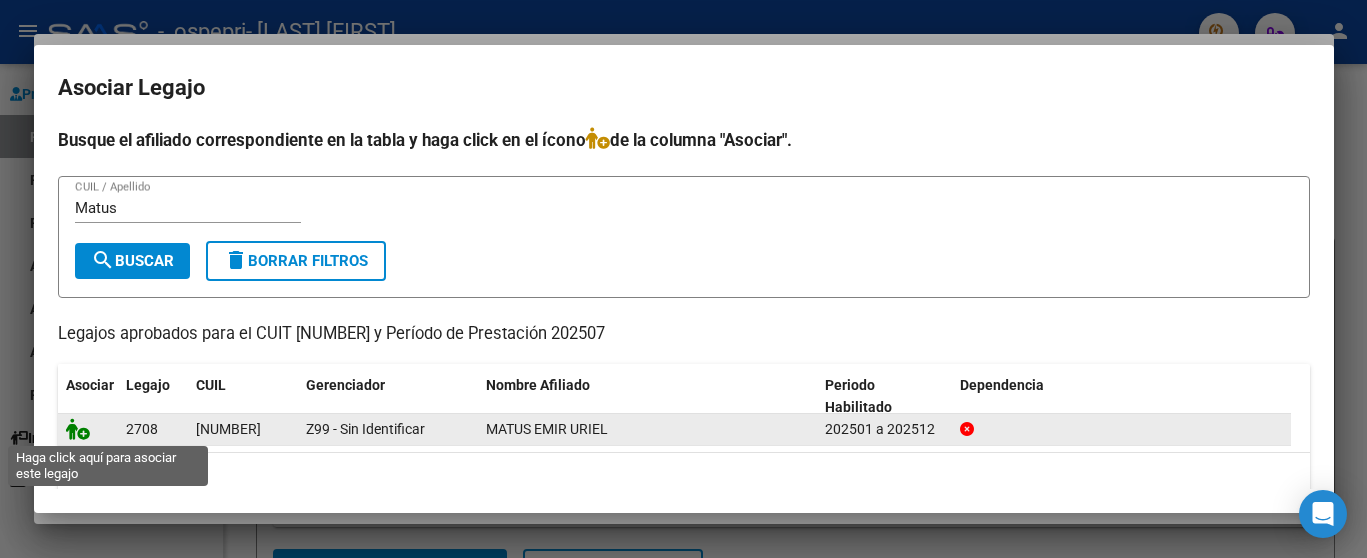click 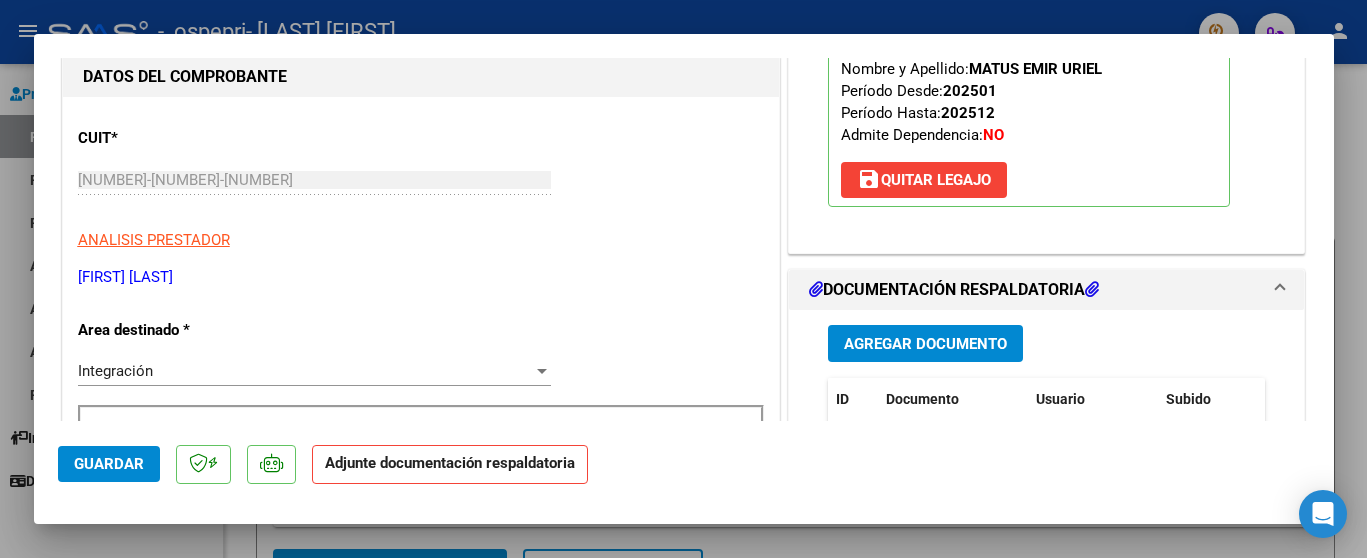 scroll, scrollTop: 375, scrollLeft: 0, axis: vertical 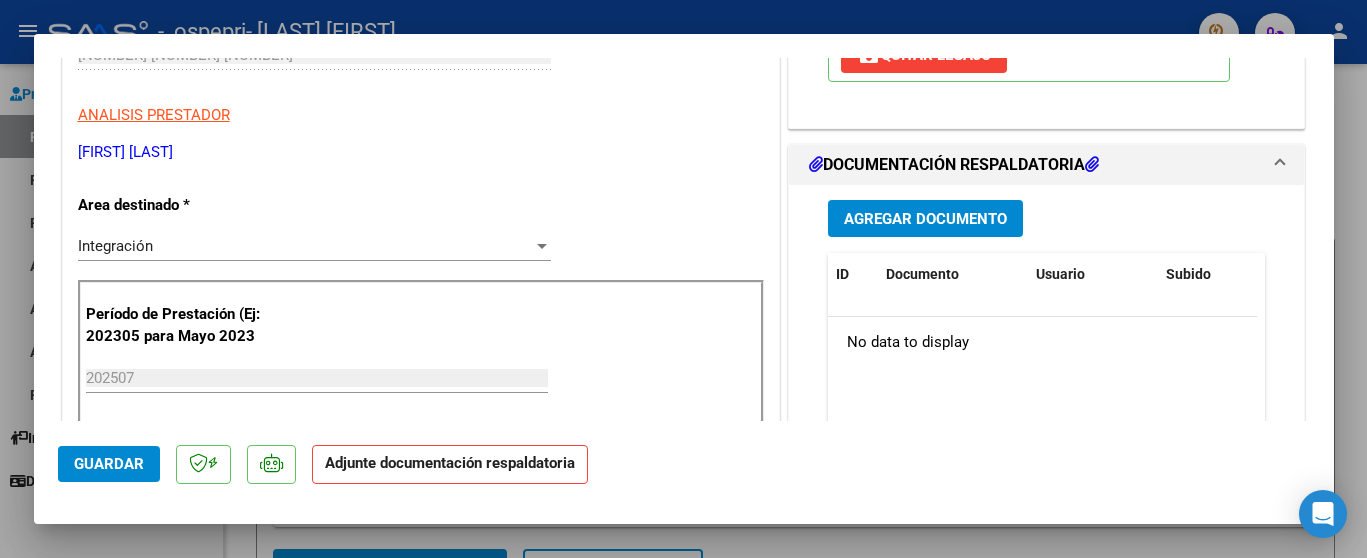 click on "Agregar Documento" at bounding box center [925, 219] 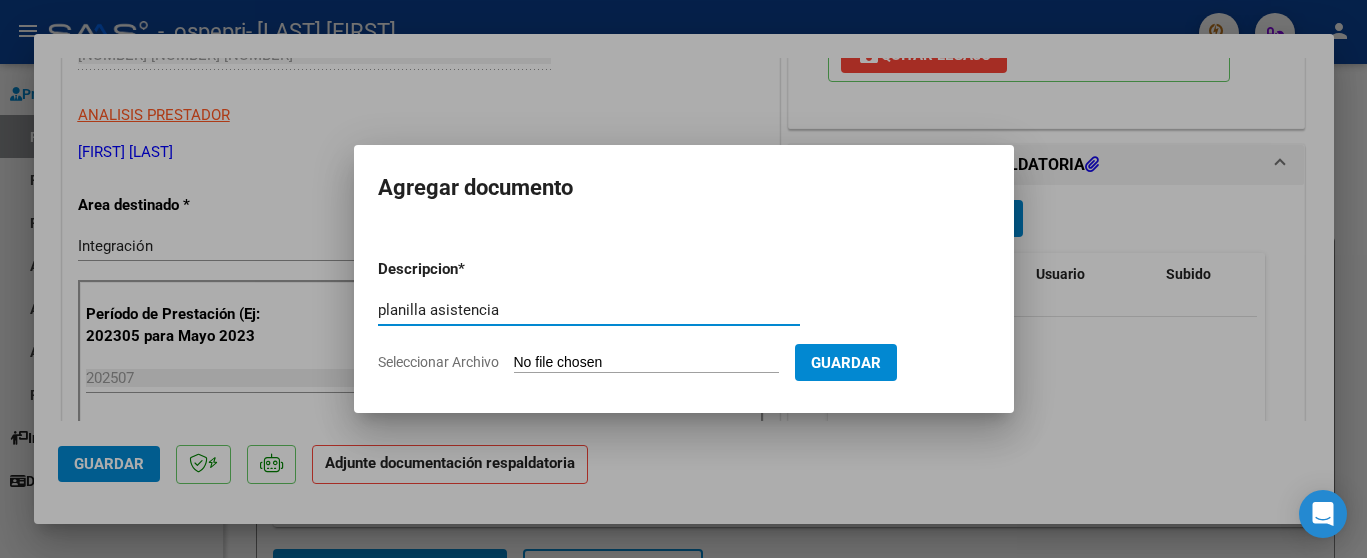 type on "planilla asistencia" 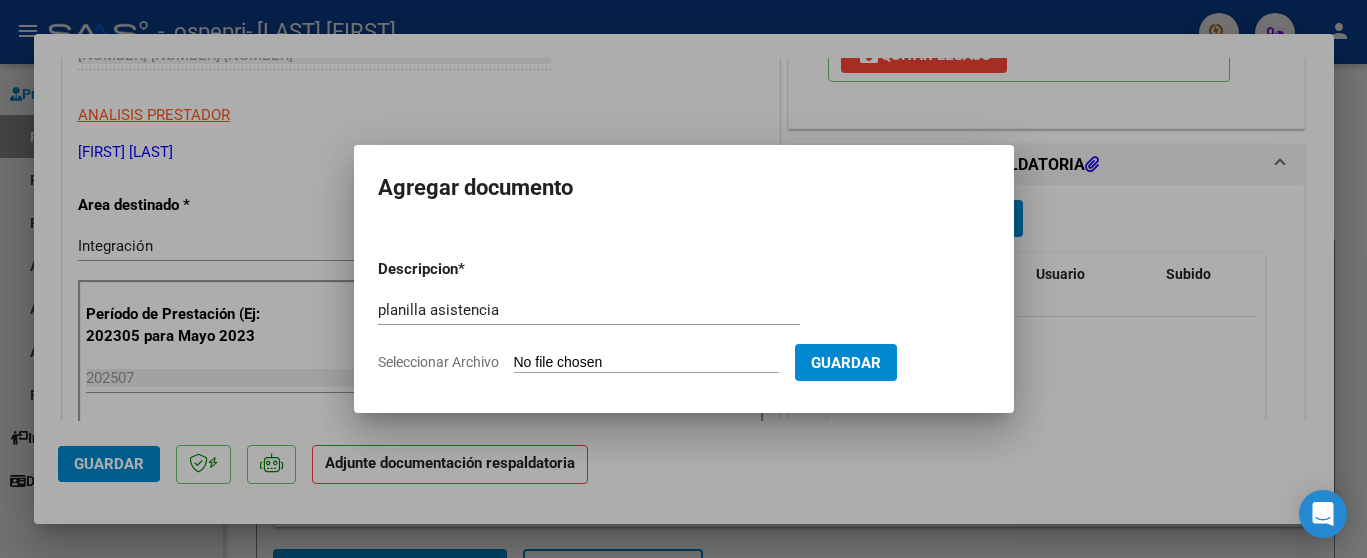 click on "Seleccionar Archivo" at bounding box center (646, 363) 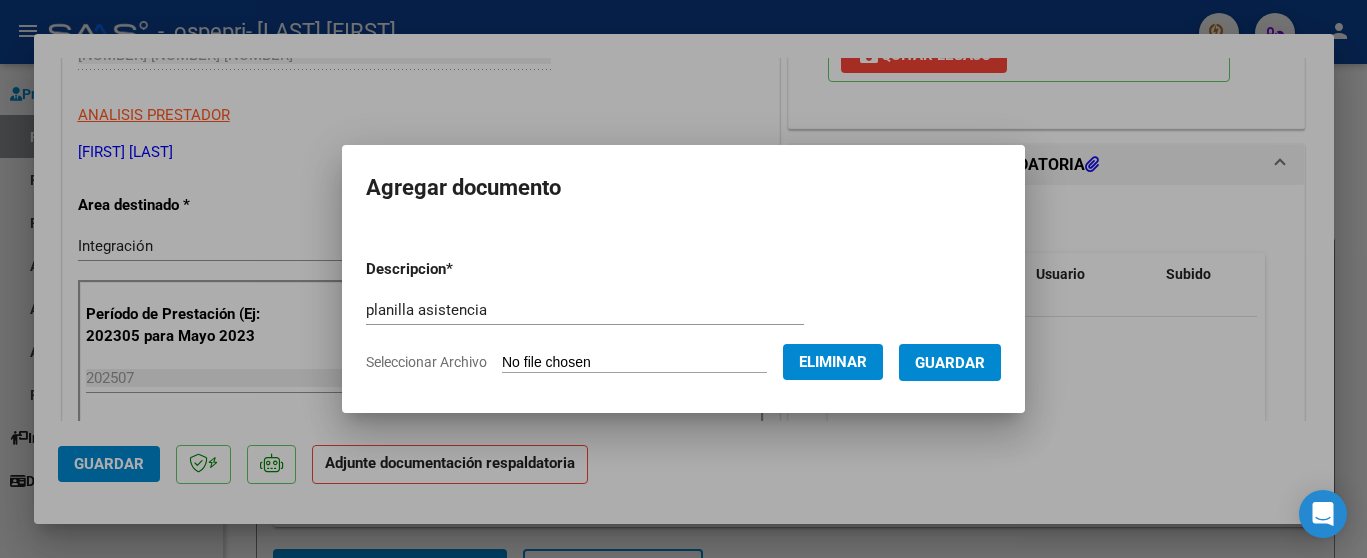 click on "Guardar" at bounding box center [950, 363] 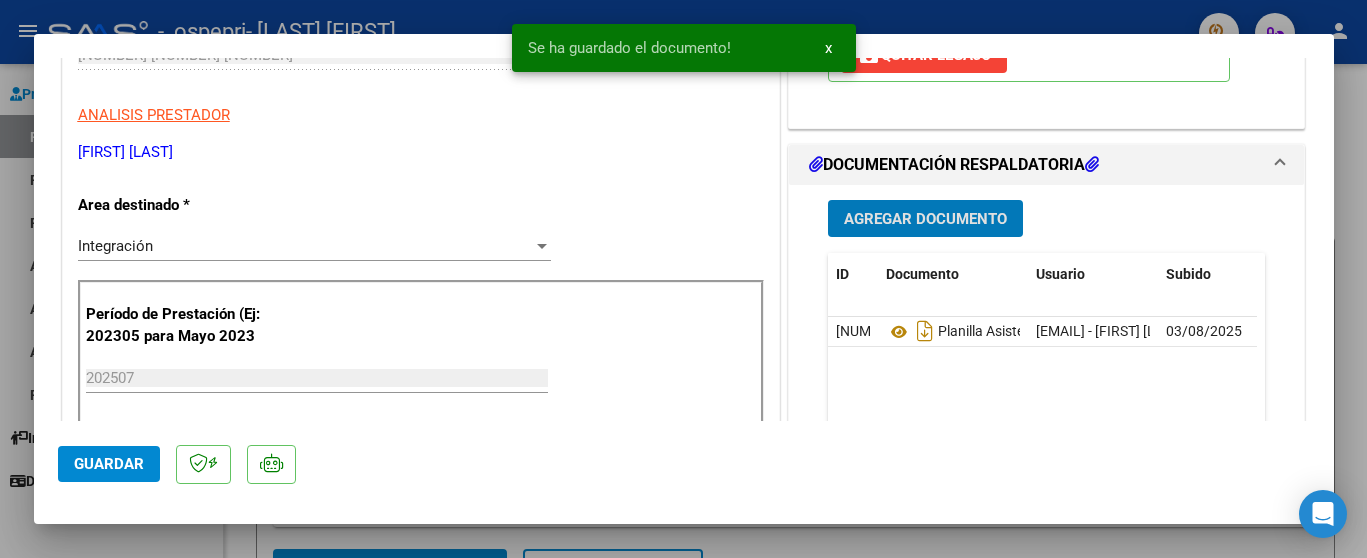scroll, scrollTop: 500, scrollLeft: 0, axis: vertical 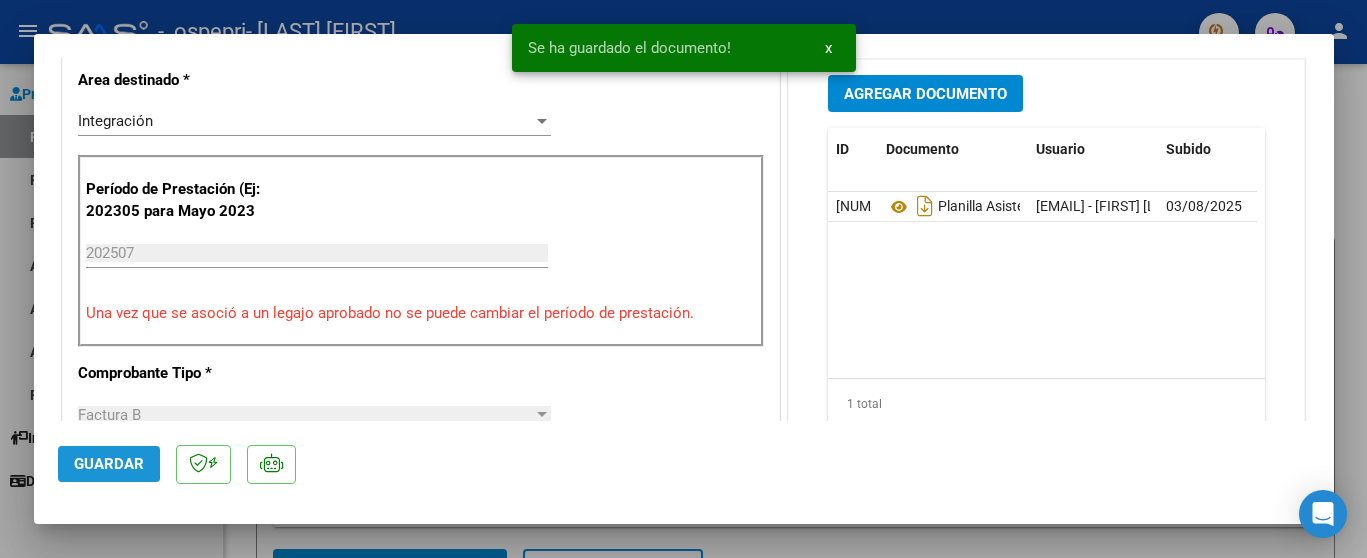 click on "Guardar" 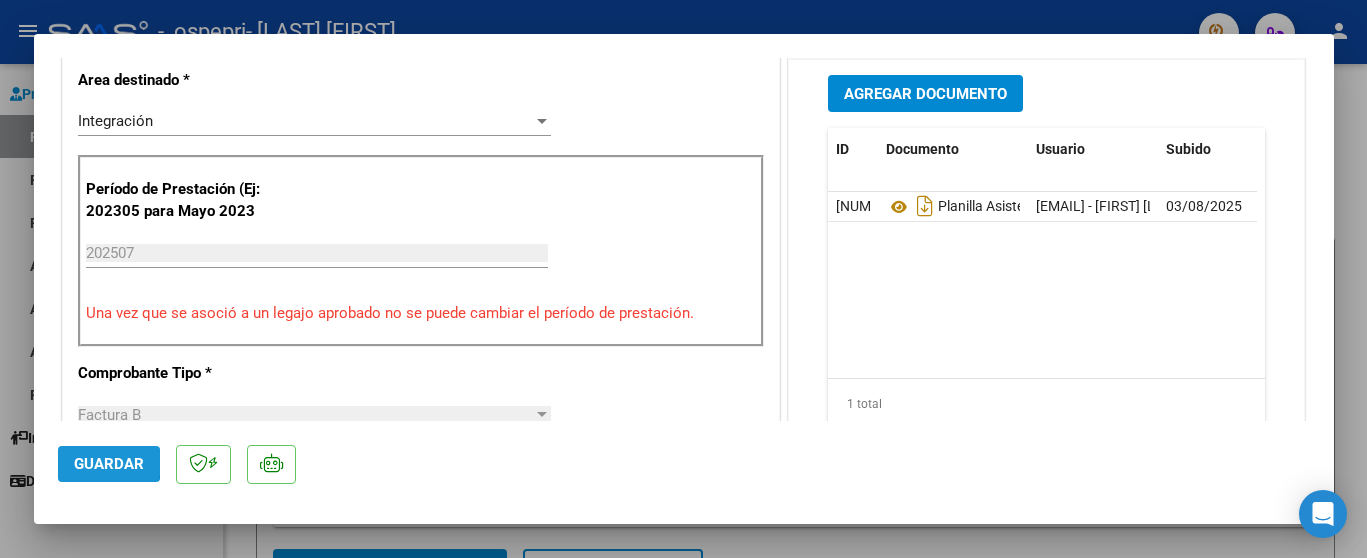 click on "Guardar" 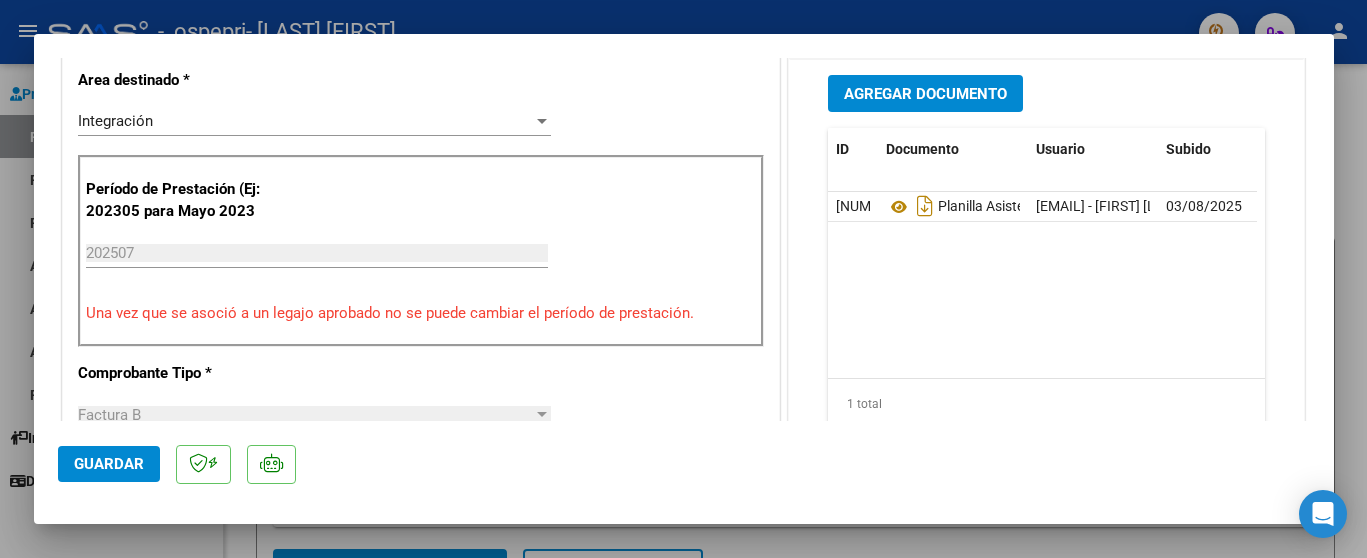 click at bounding box center (683, 279) 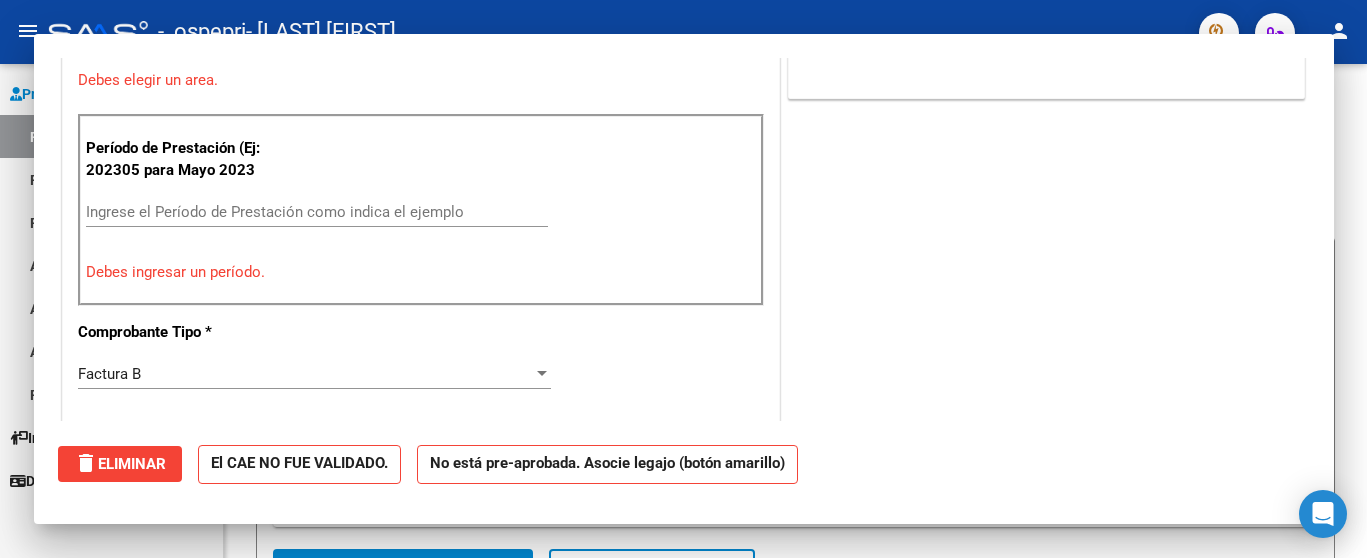 scroll, scrollTop: 414, scrollLeft: 0, axis: vertical 